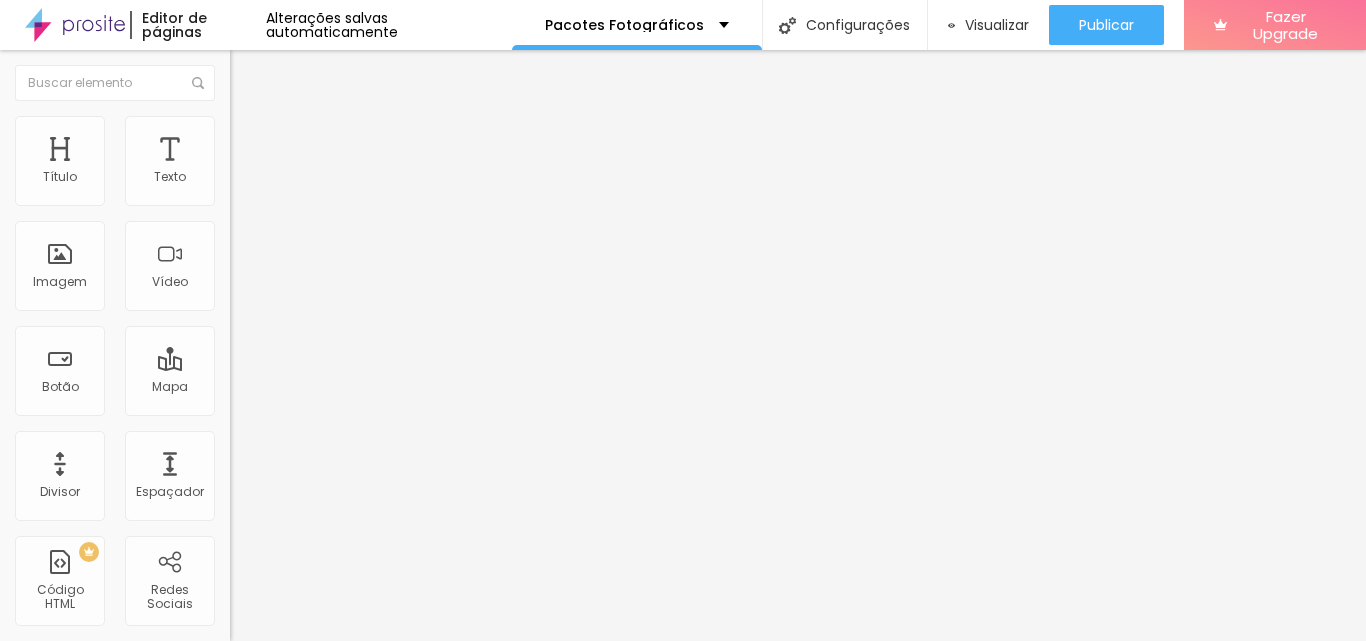 scroll, scrollTop: 0, scrollLeft: 0, axis: both 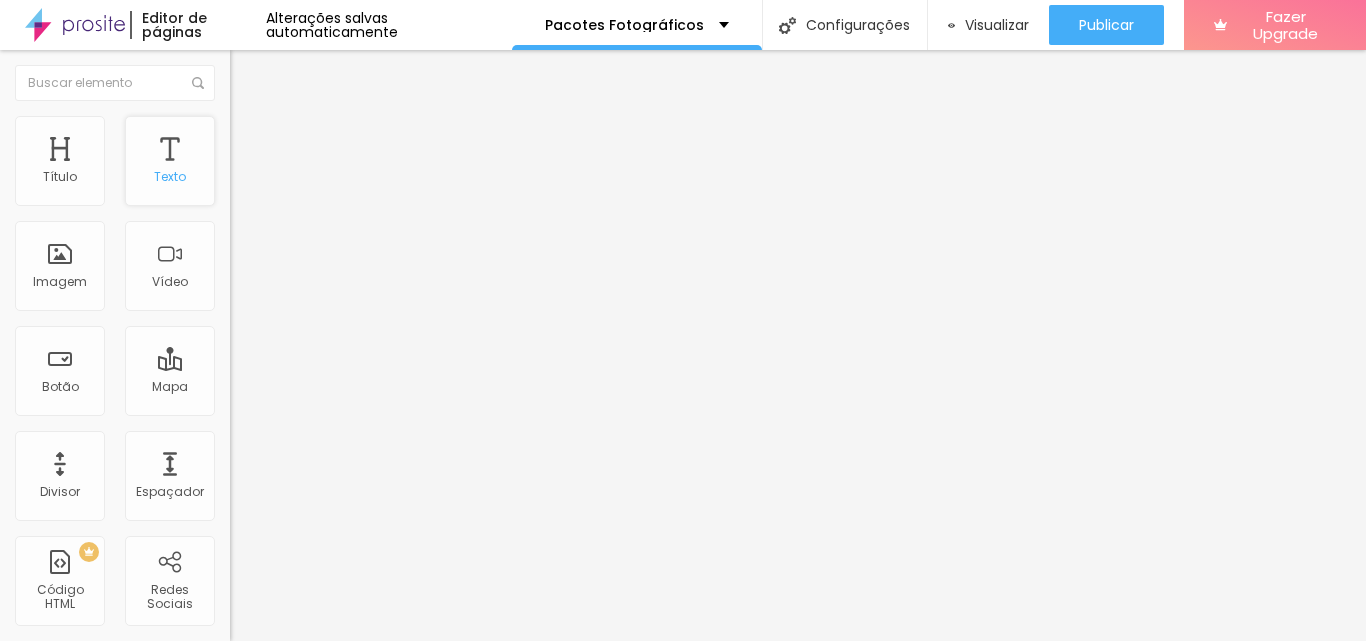 click on "Texto" at bounding box center [170, 161] 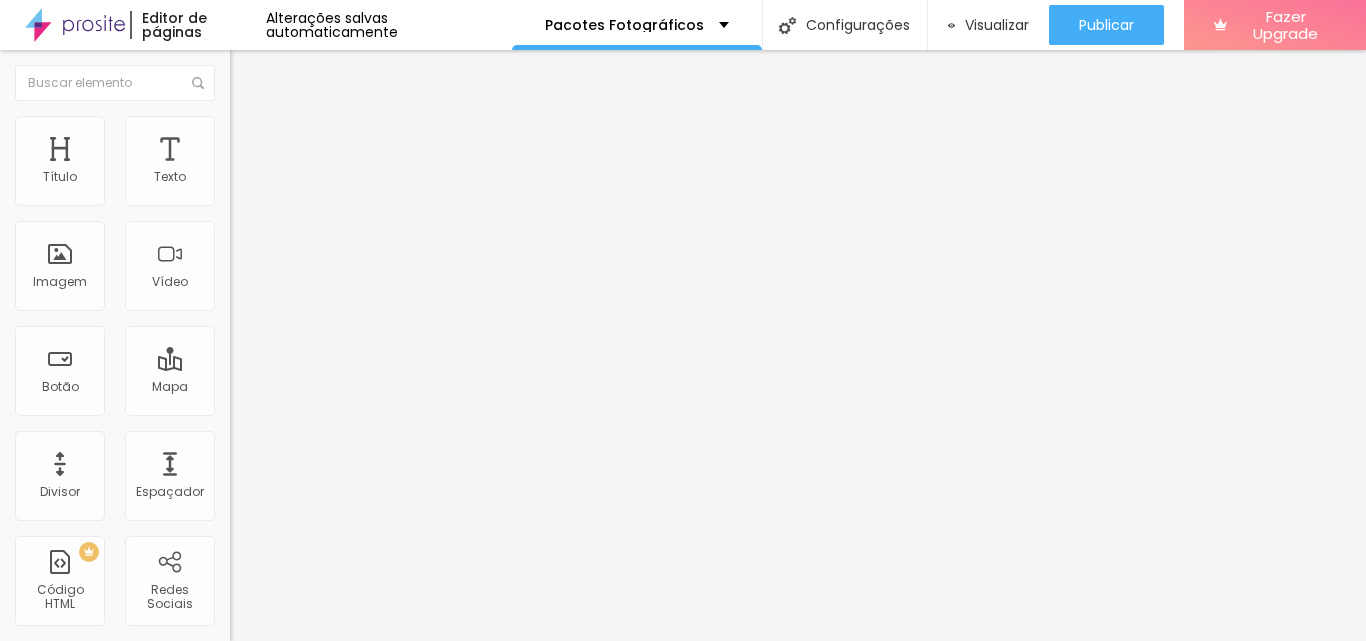drag, startPoint x: 177, startPoint y: 503, endPoint x: 220, endPoint y: 507, distance: 43.185646 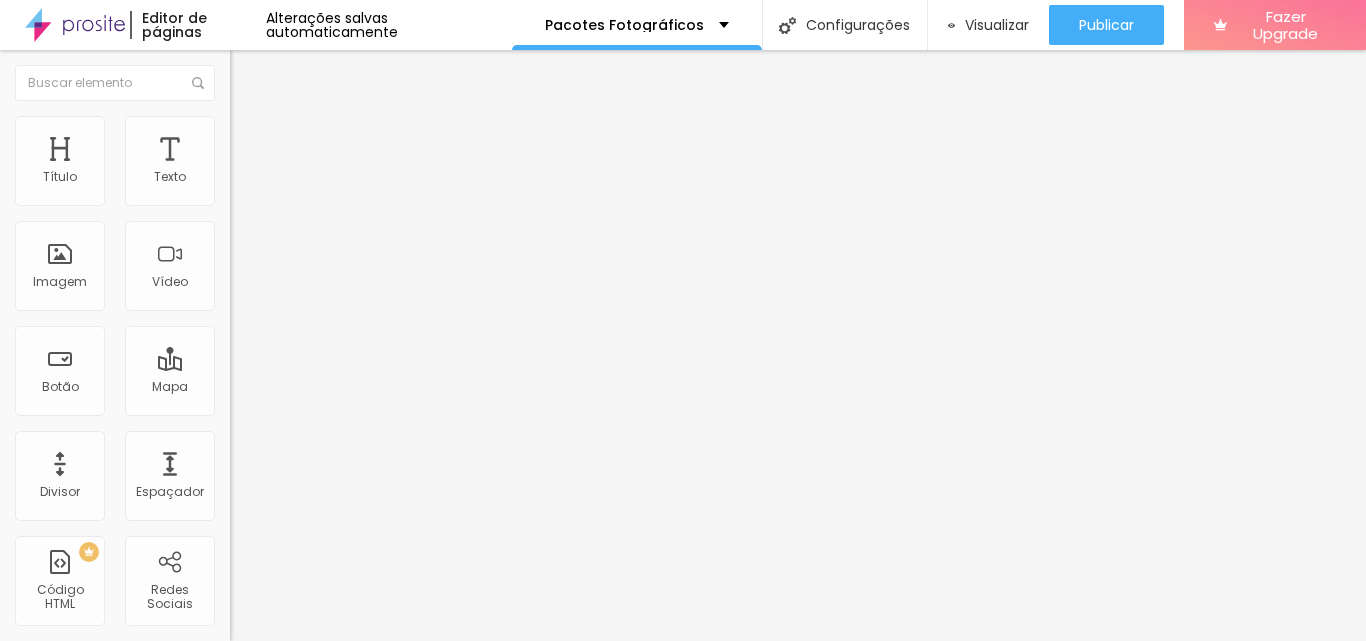 click at bounding box center [683, 653] 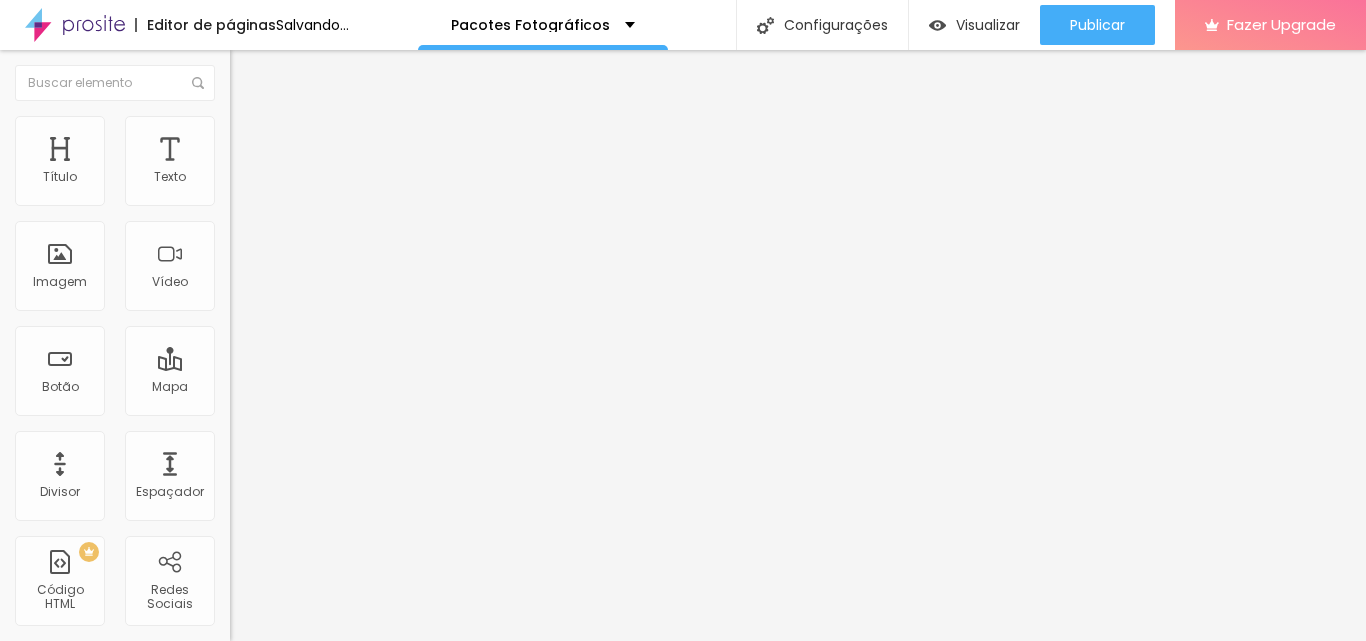 type on "203" 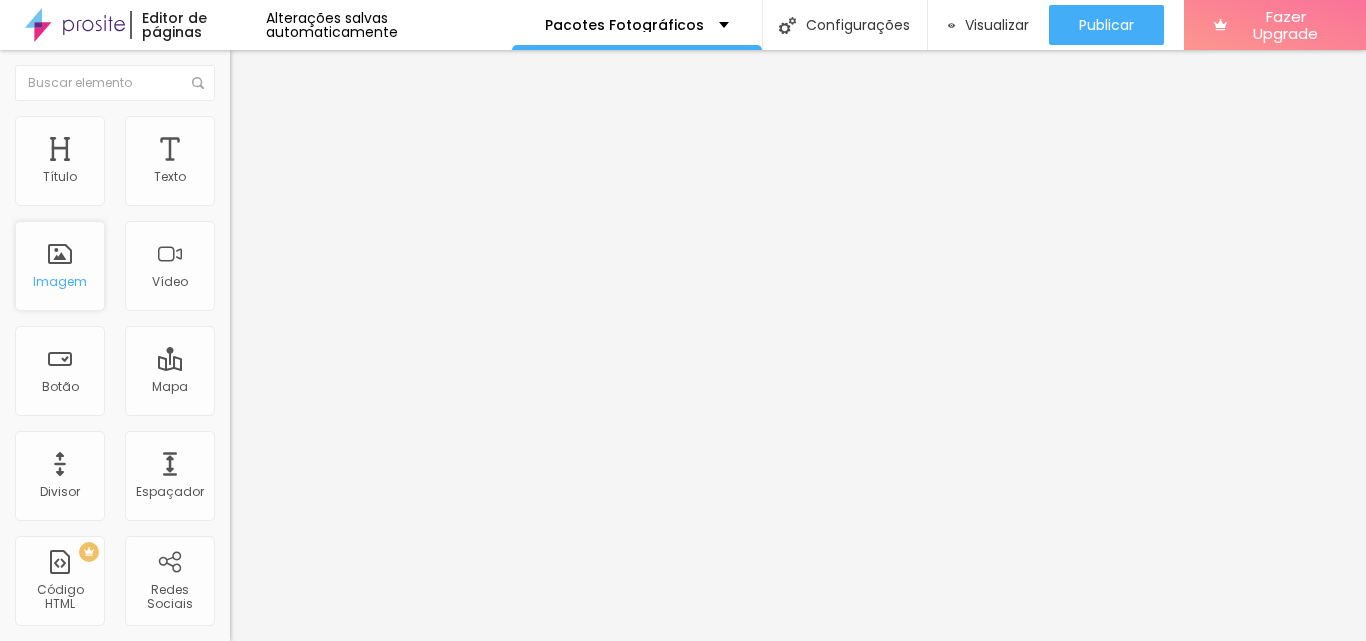 click on "Imagem" at bounding box center [60, 266] 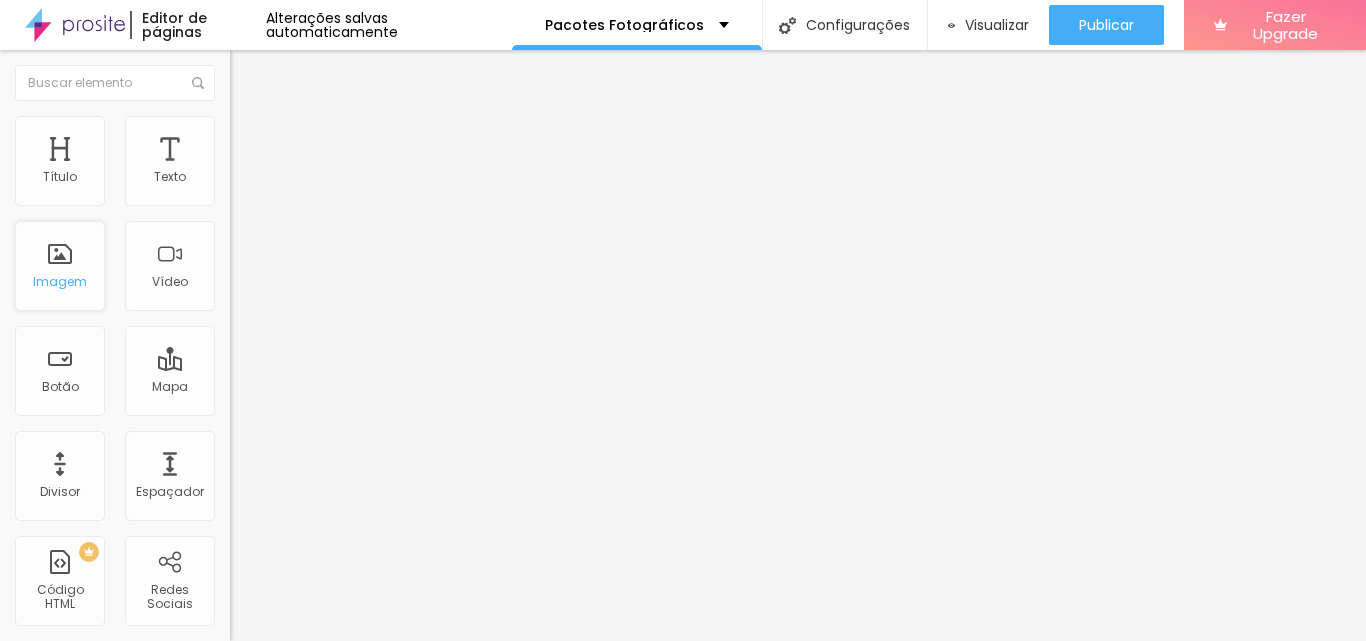 click on "Imagem" at bounding box center [60, 266] 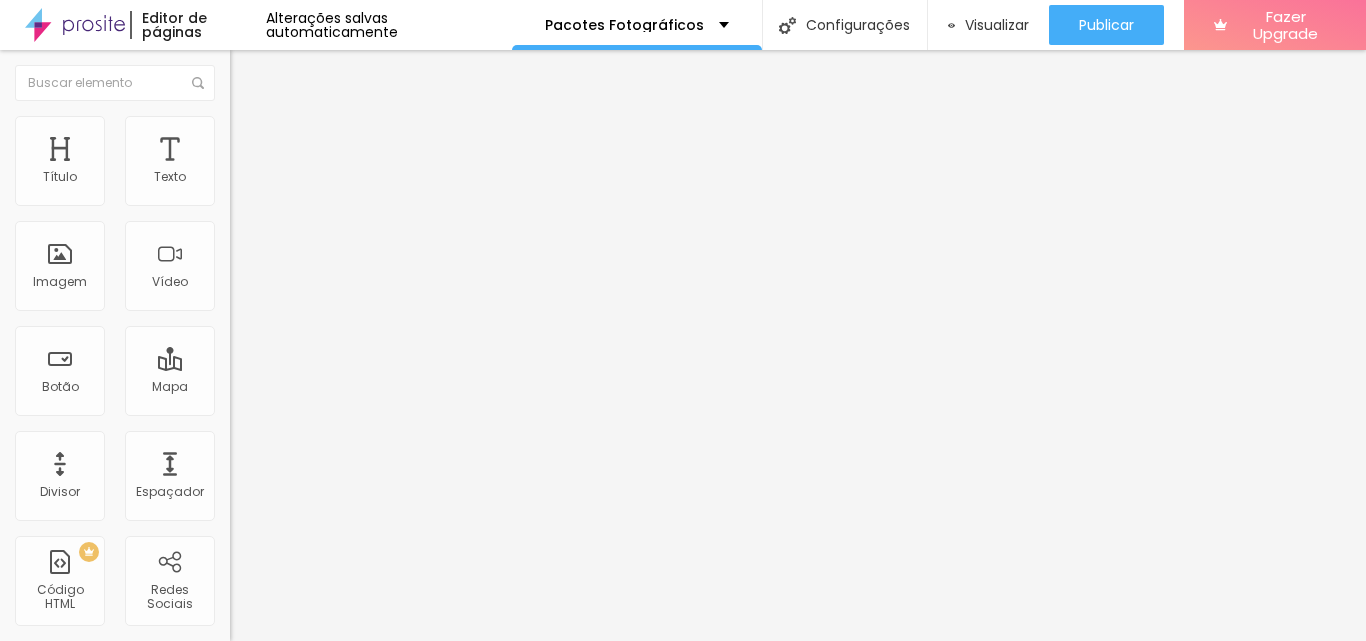 click on "Trocar imagem" at bounding box center (284, 163) 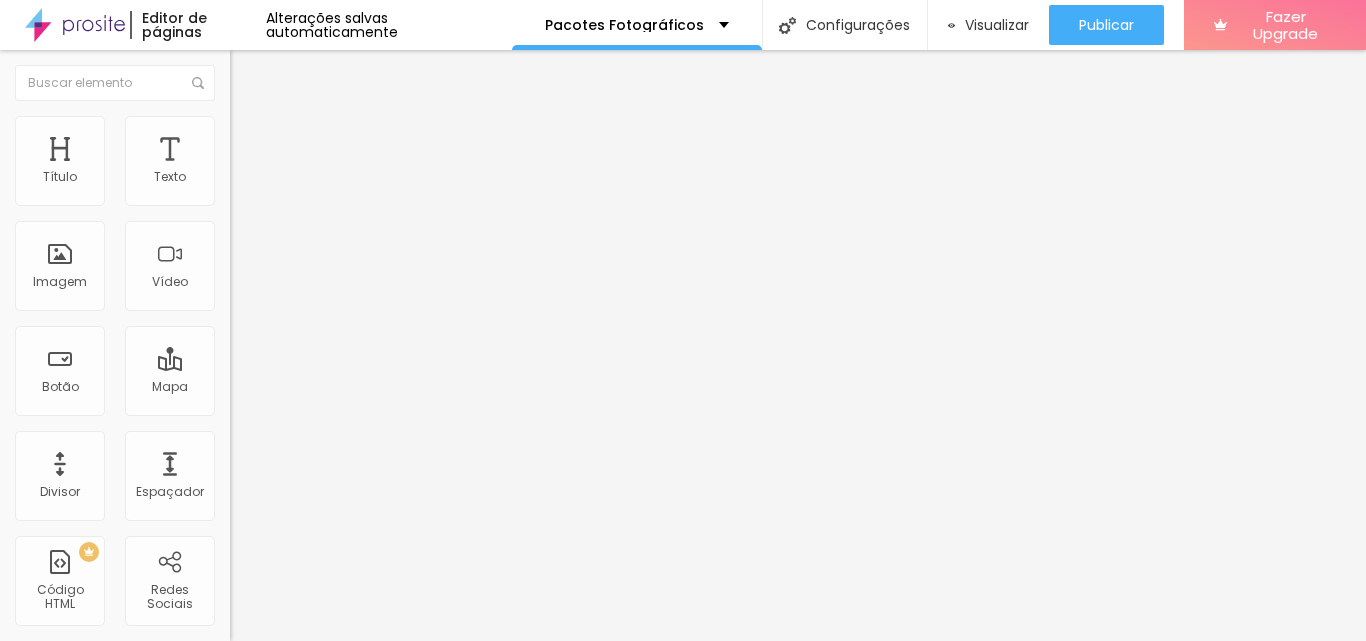 click on "Upload" at bounding box center [66, 714] 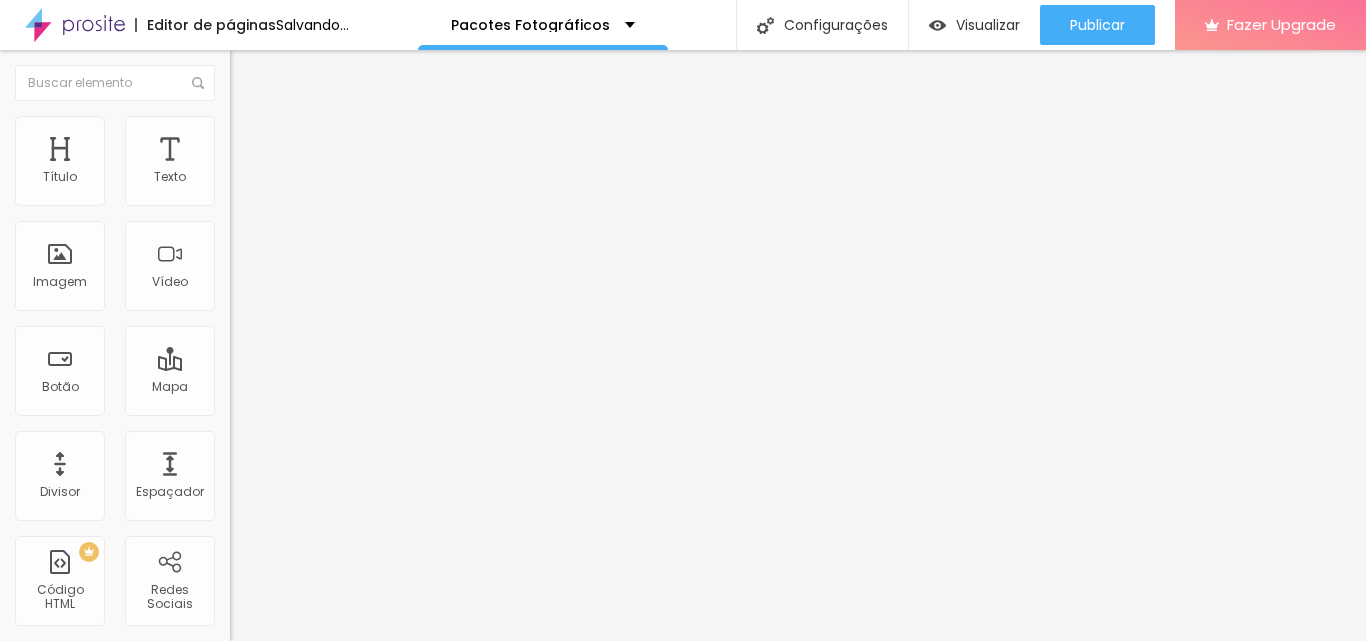 click at bounding box center [237, 423] 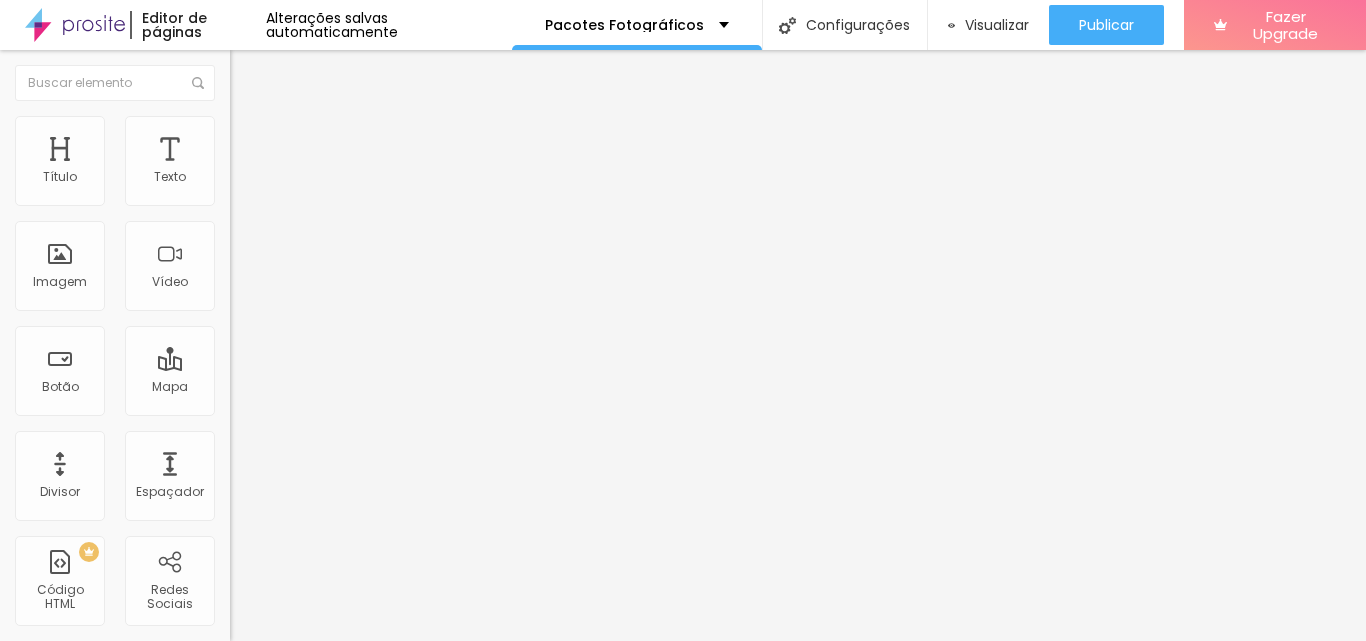 click at bounding box center (345, 894) 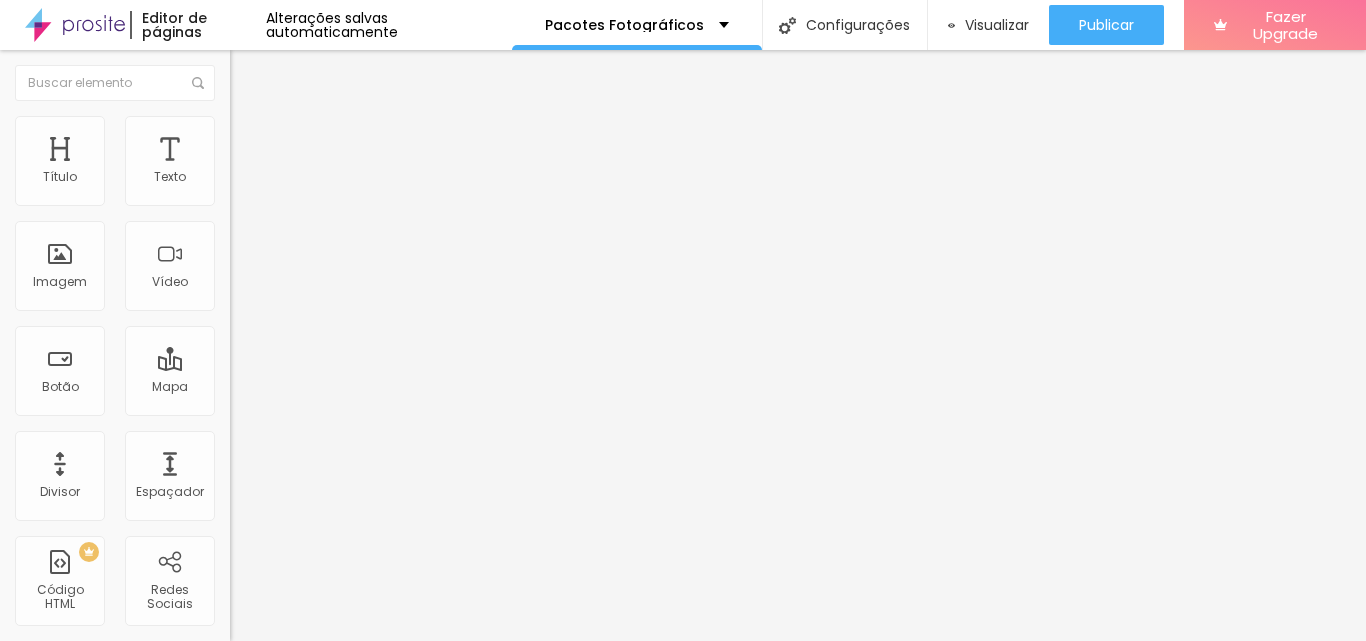 click on "WhatsApp" at bounding box center [89, 1121] 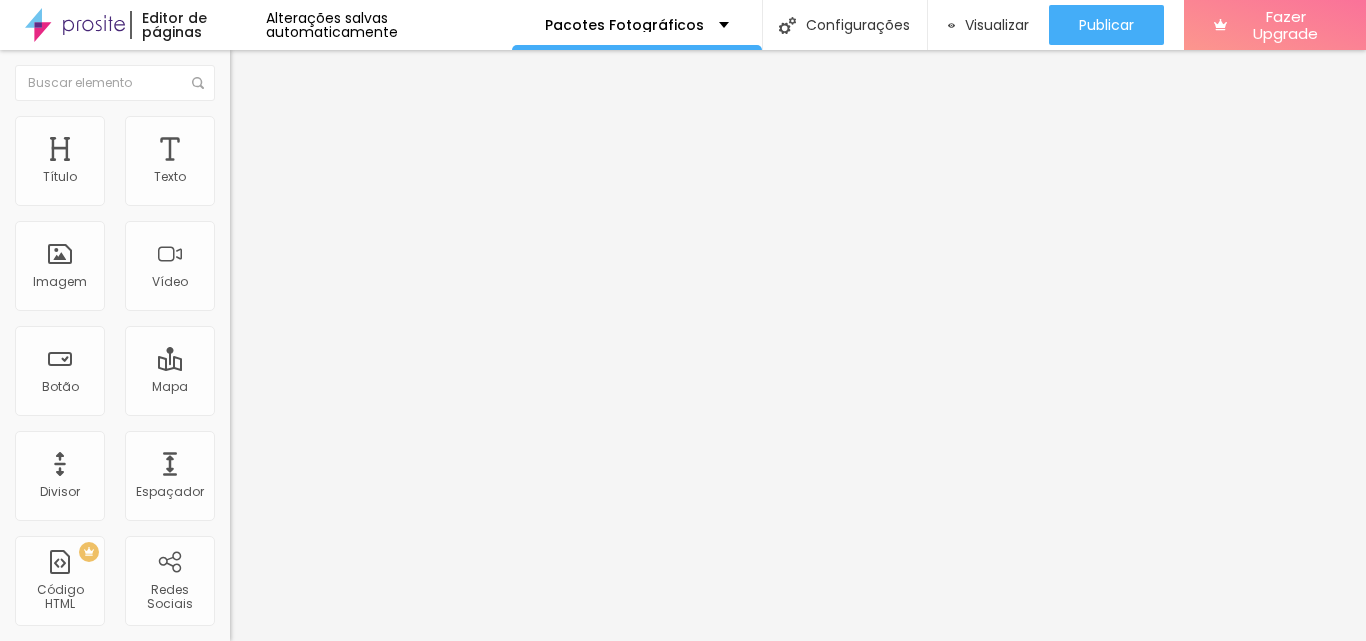 click on "https://" at bounding box center (350, 1297) 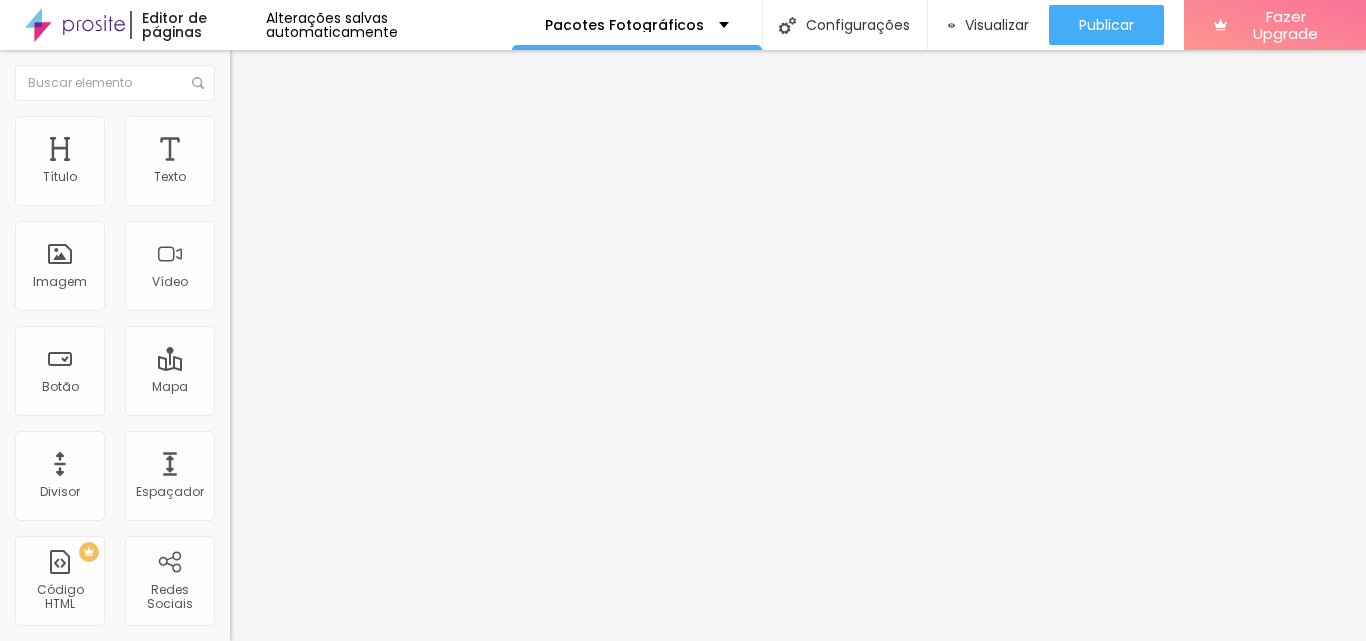 scroll, scrollTop: 0, scrollLeft: 0, axis: both 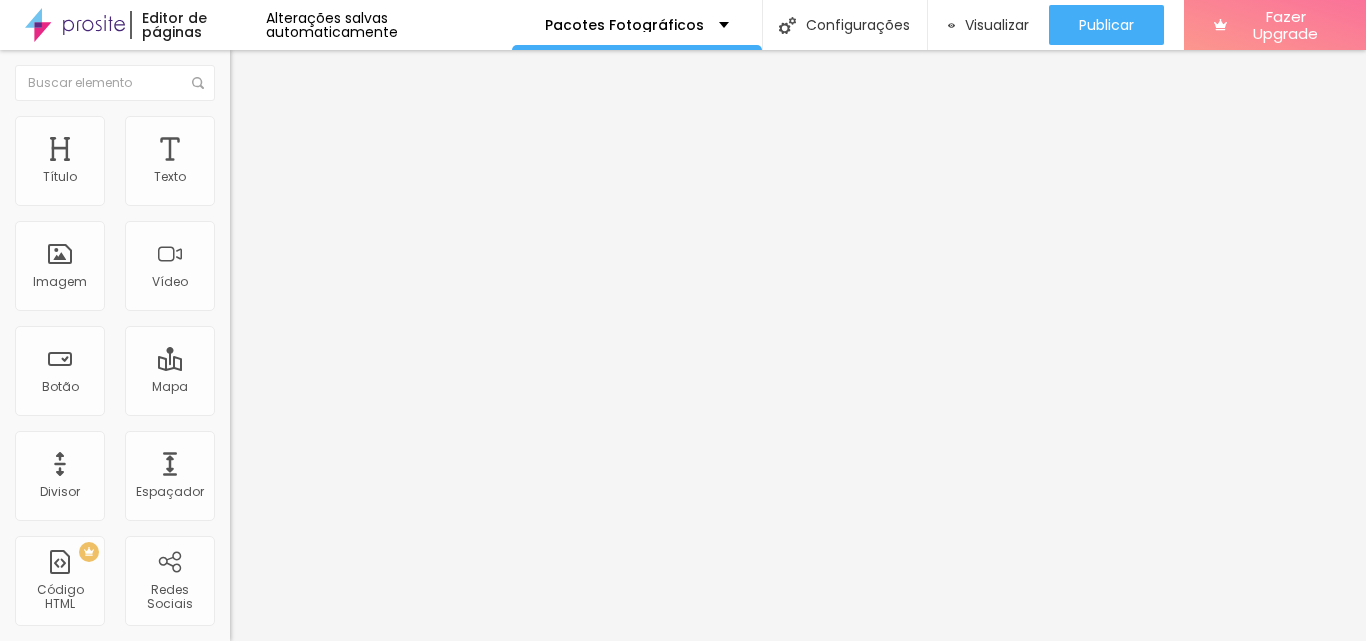 click on "WhatsApp" at bounding box center (345, 901) 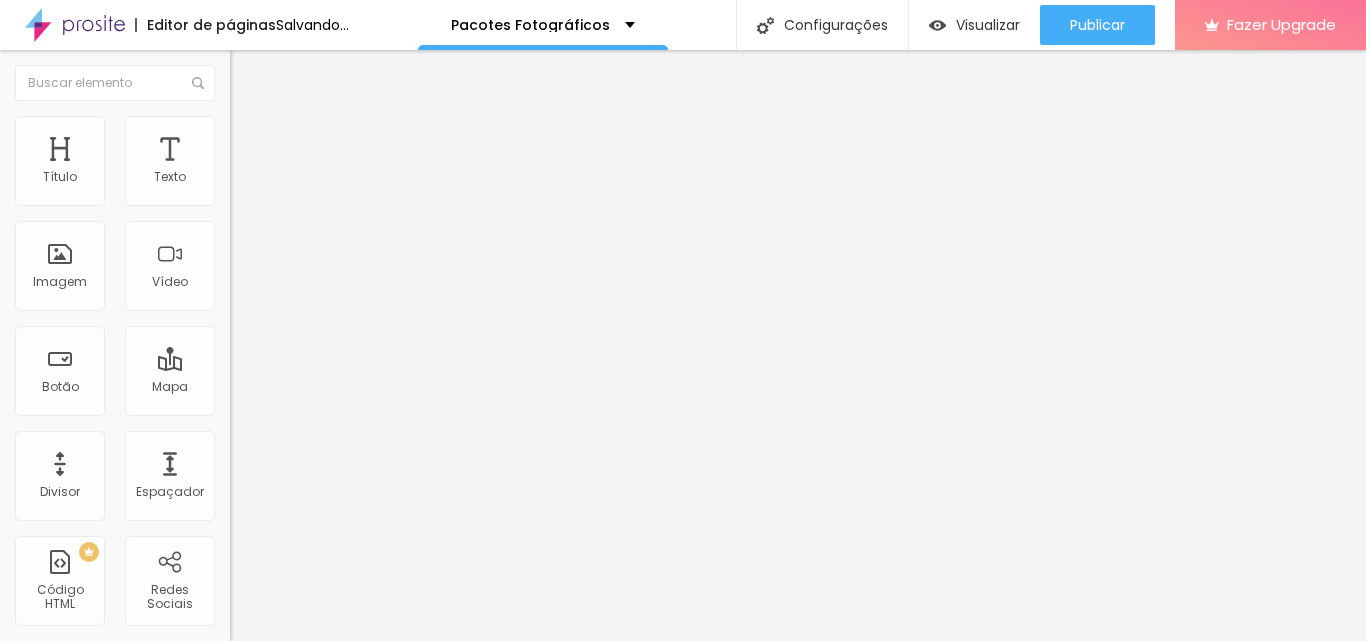 click at bounding box center [683, 792] 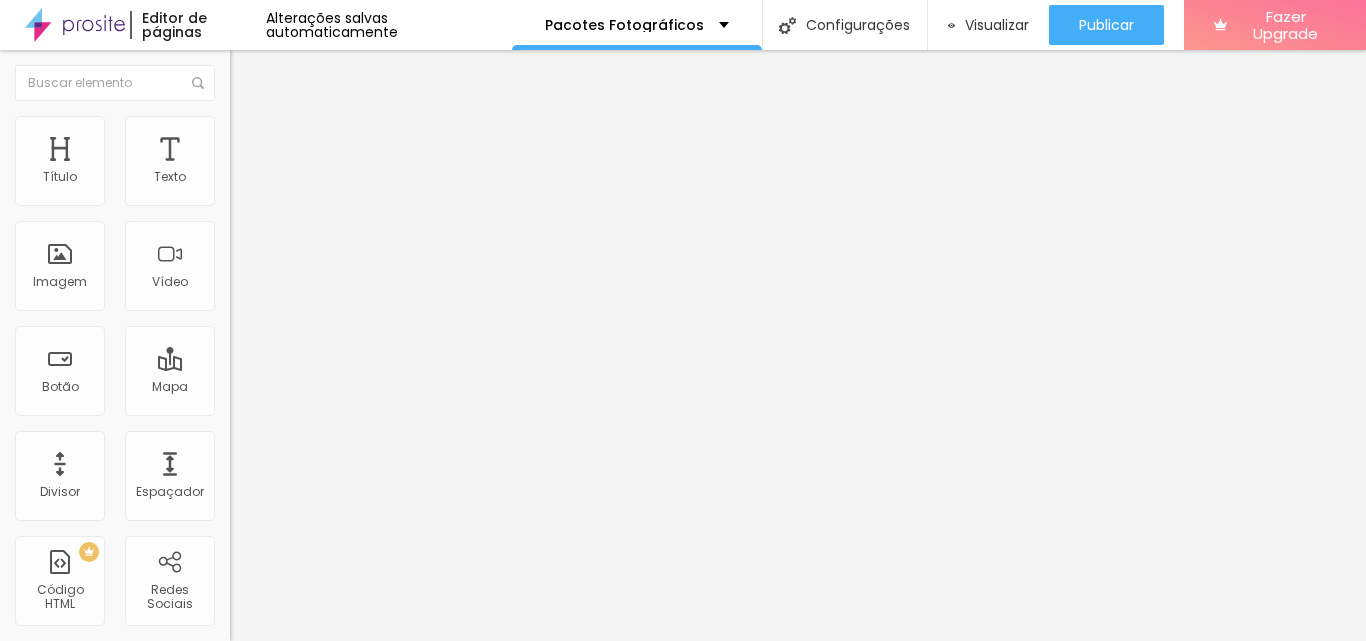 drag, startPoint x: 92, startPoint y: 236, endPoint x: 93, endPoint y: 261, distance: 25.019993 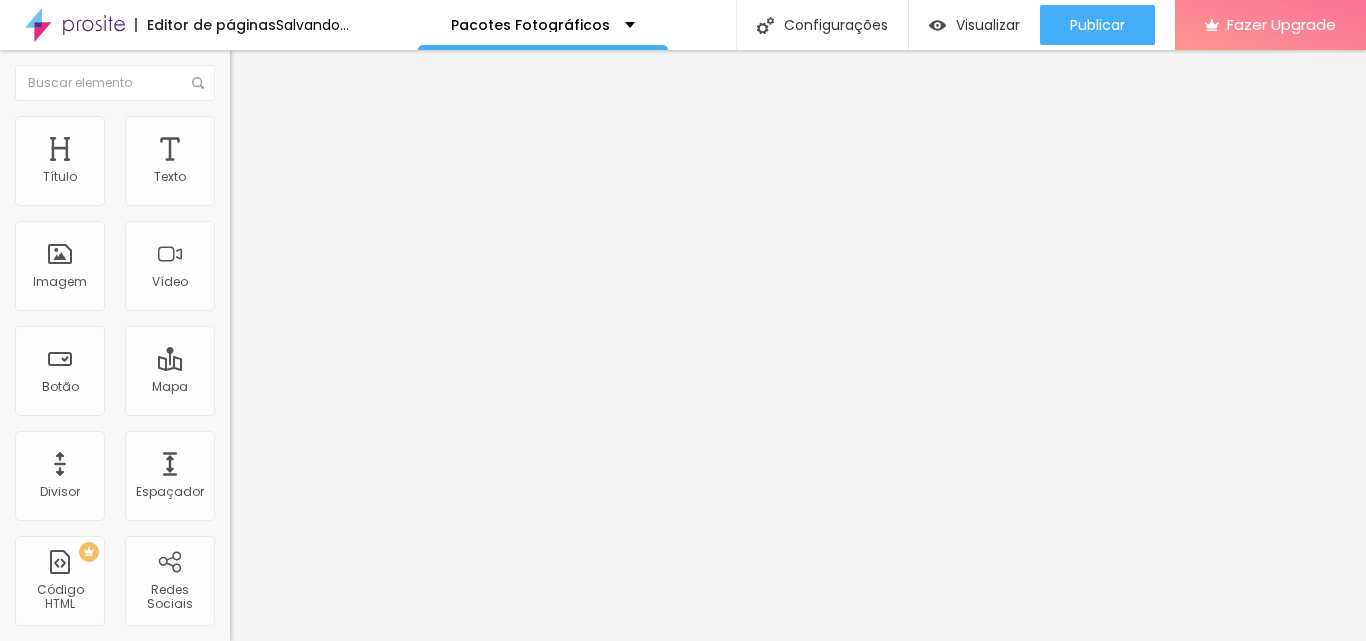 click on "Quadrado" at bounding box center (262, 347) 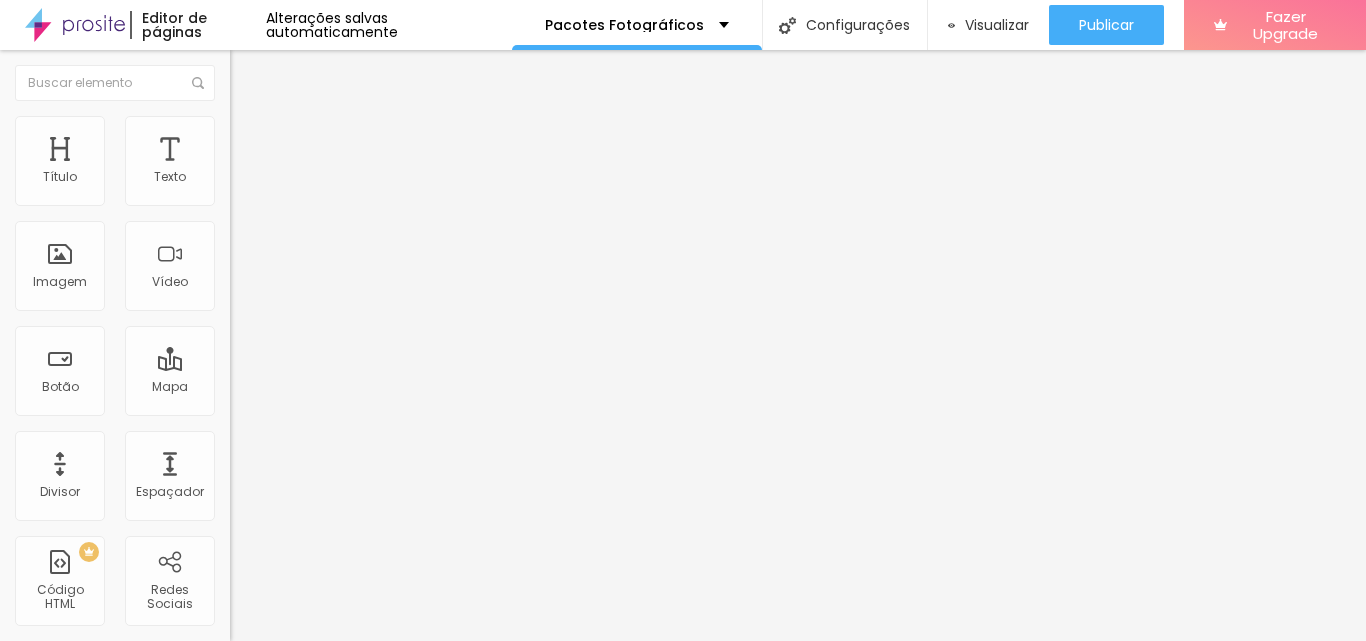click on "Original" at bounding box center (254, 359) 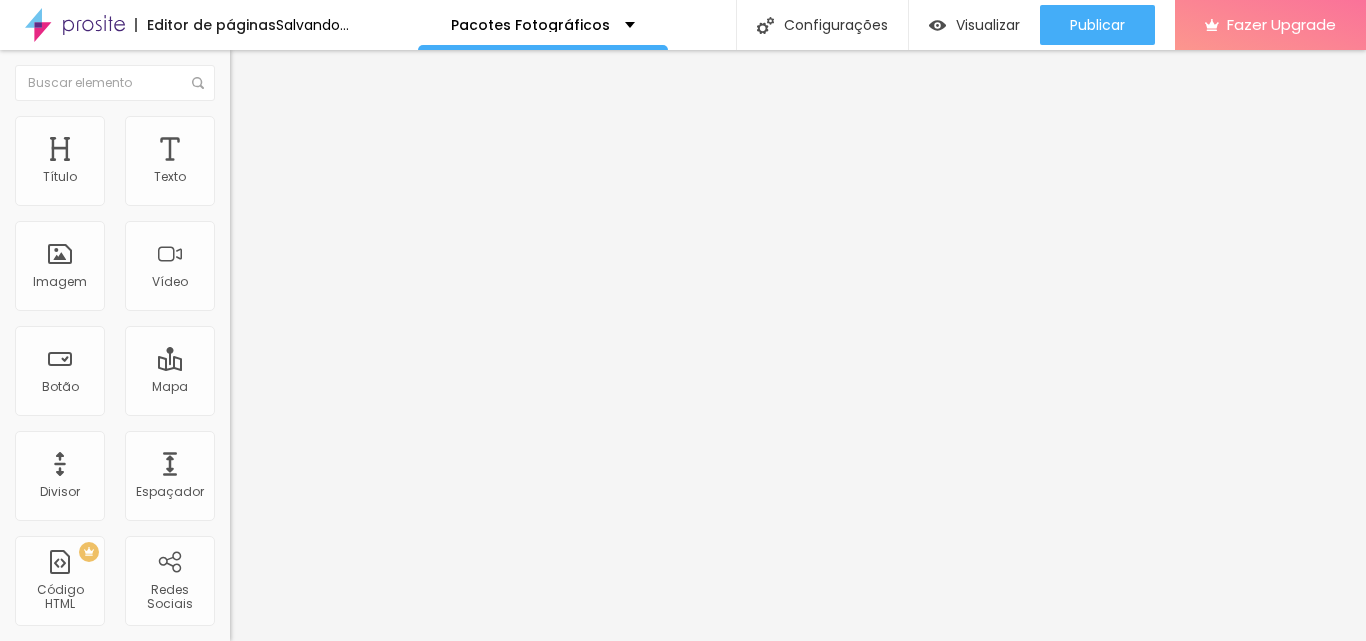 click on "Trocar imagem" at bounding box center (345, 163) 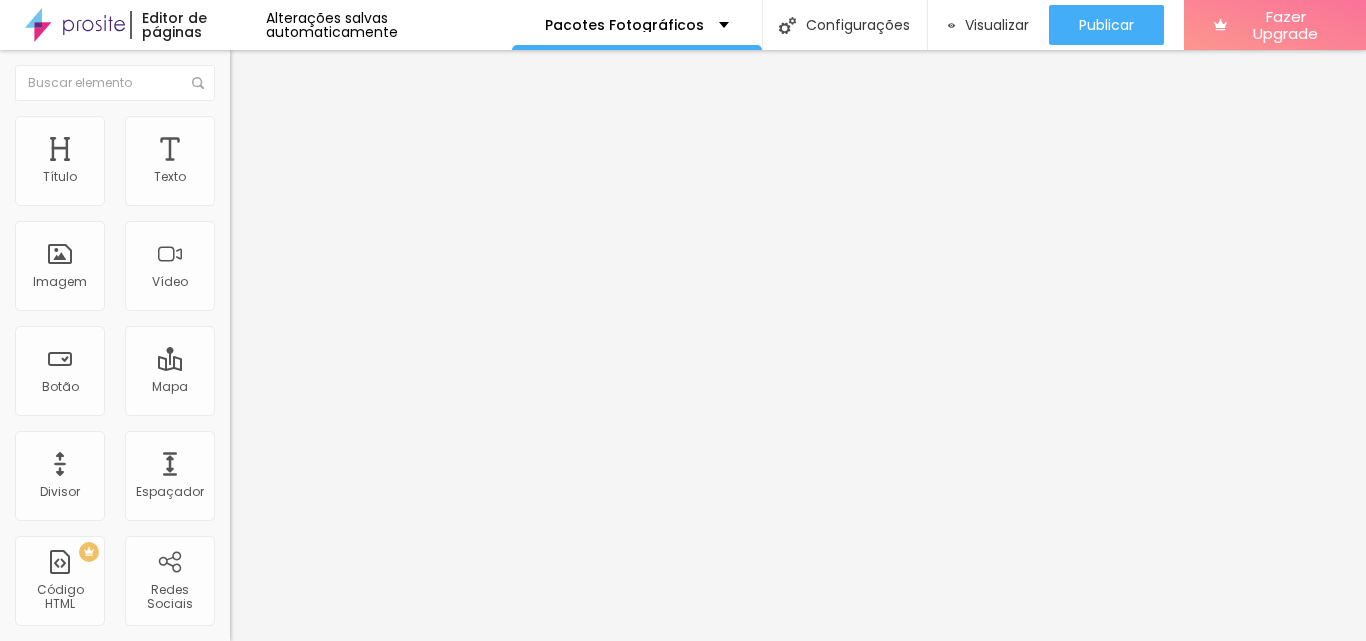 click on "Trocar imagem" at bounding box center [345, 163] 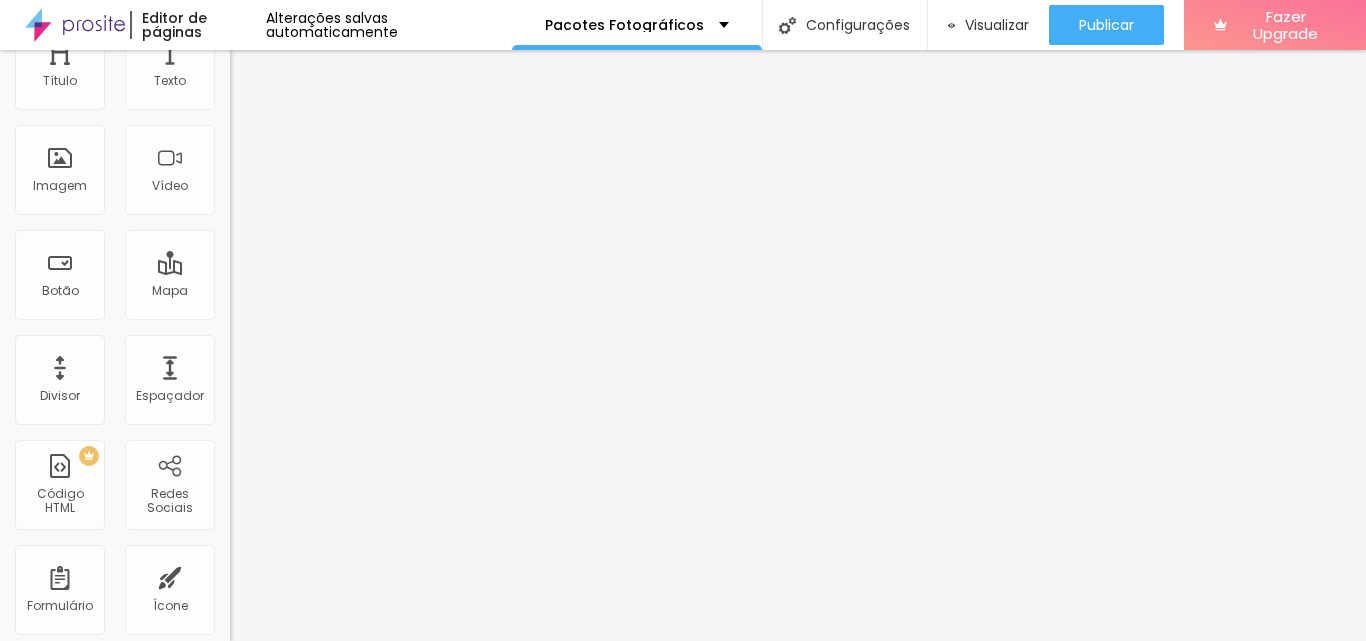 scroll, scrollTop: 0, scrollLeft: 0, axis: both 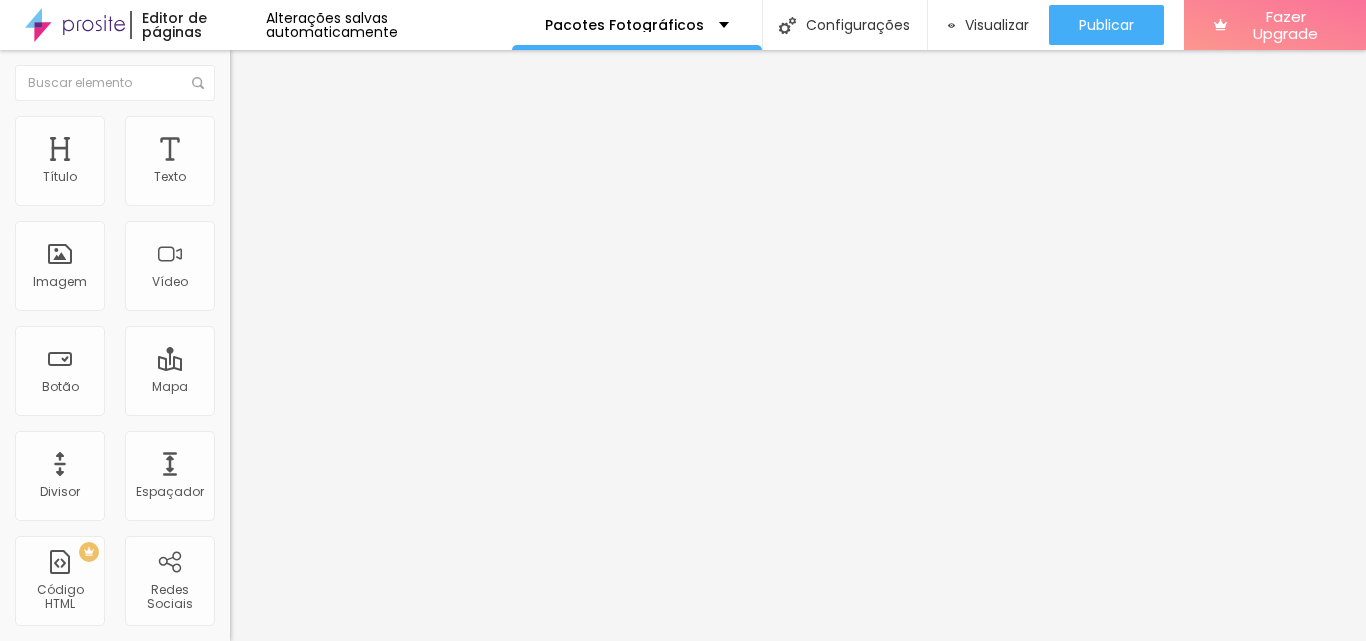 click on "Trocar imagem" at bounding box center [345, 163] 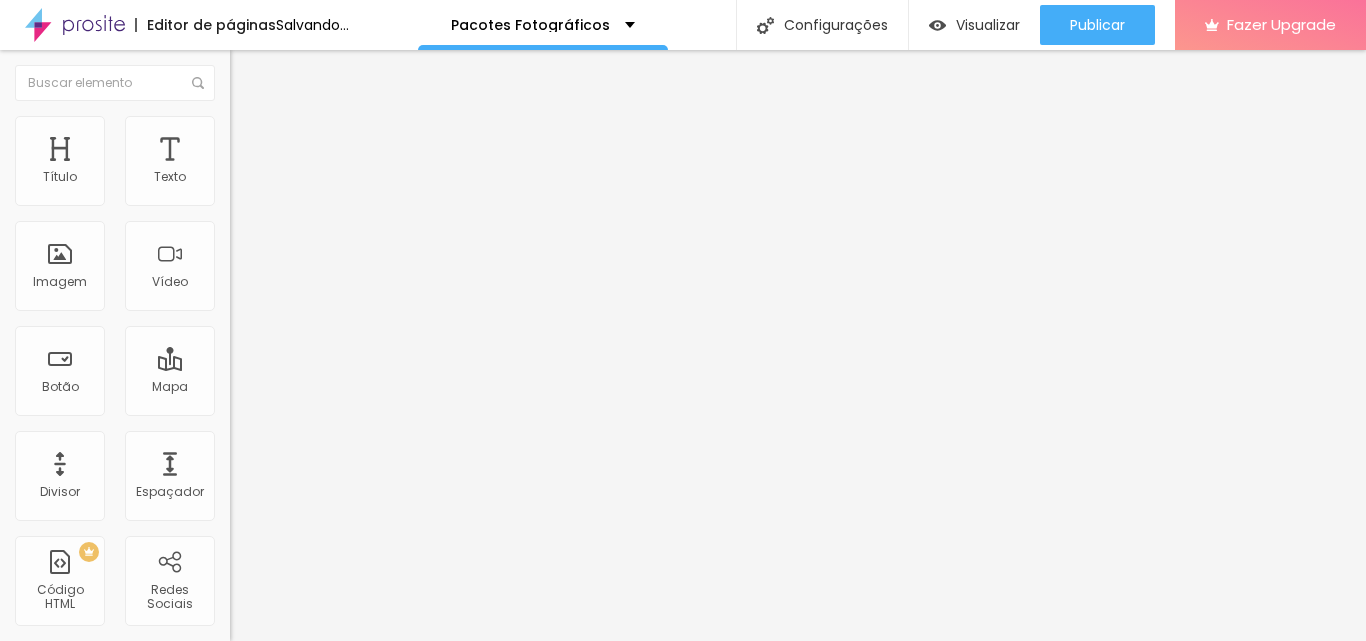 click on "Adicionar imagem" at bounding box center (294, 163) 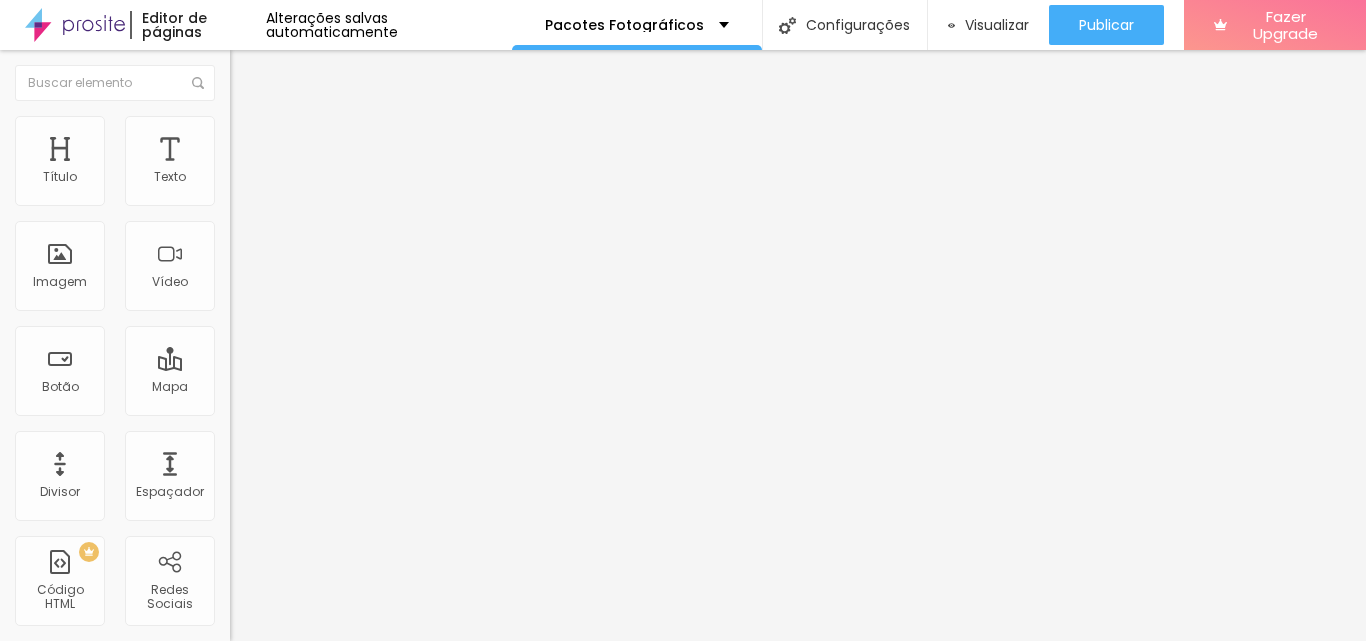 click at bounding box center (35, 701) 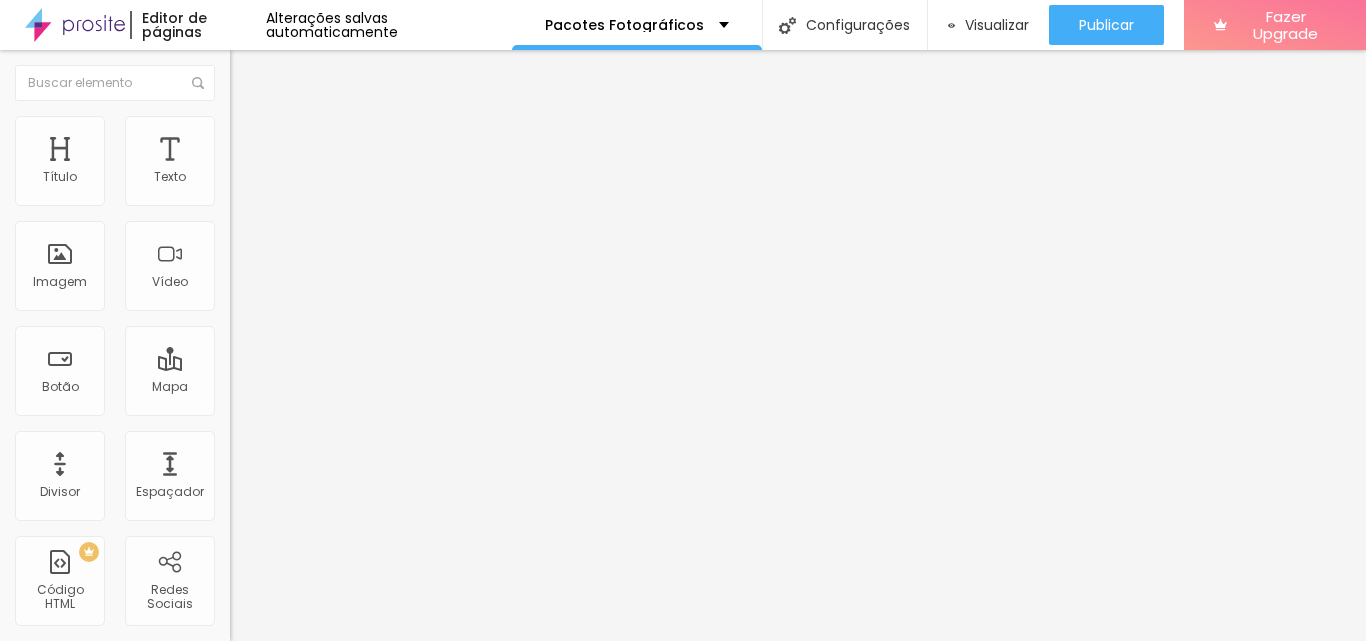 click on "16:9 Cinema" at bounding box center [268, 304] 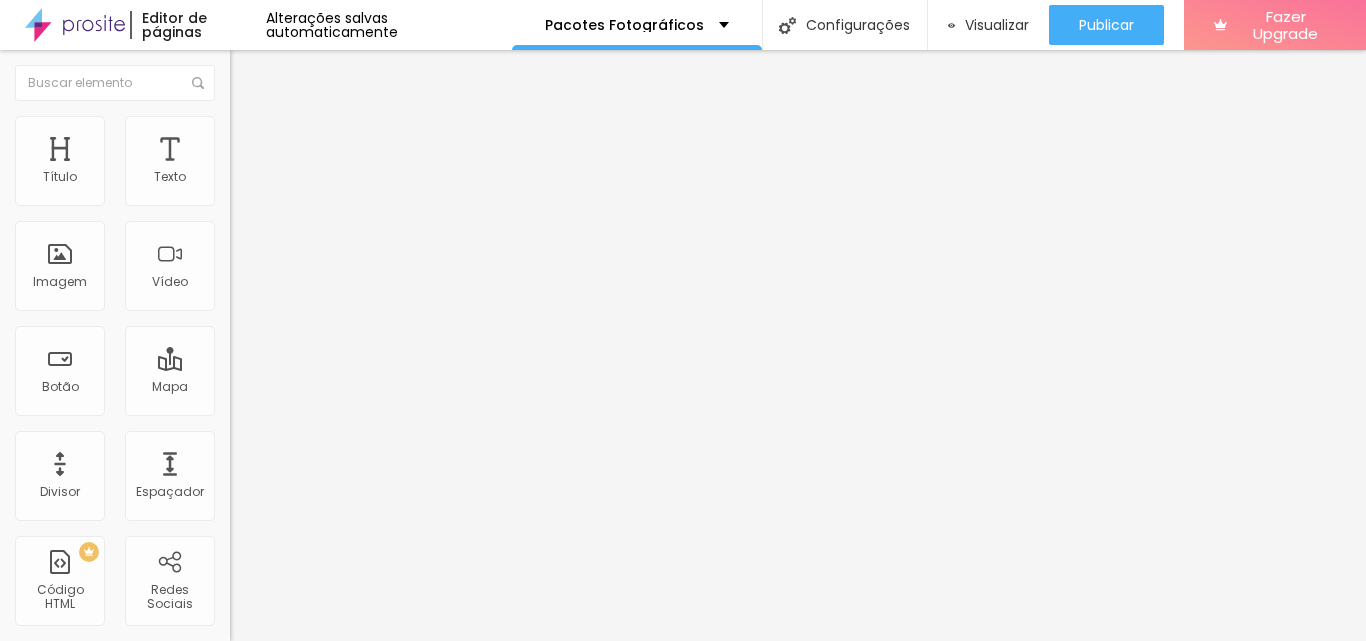 click on "Upload" at bounding box center (66, 769) 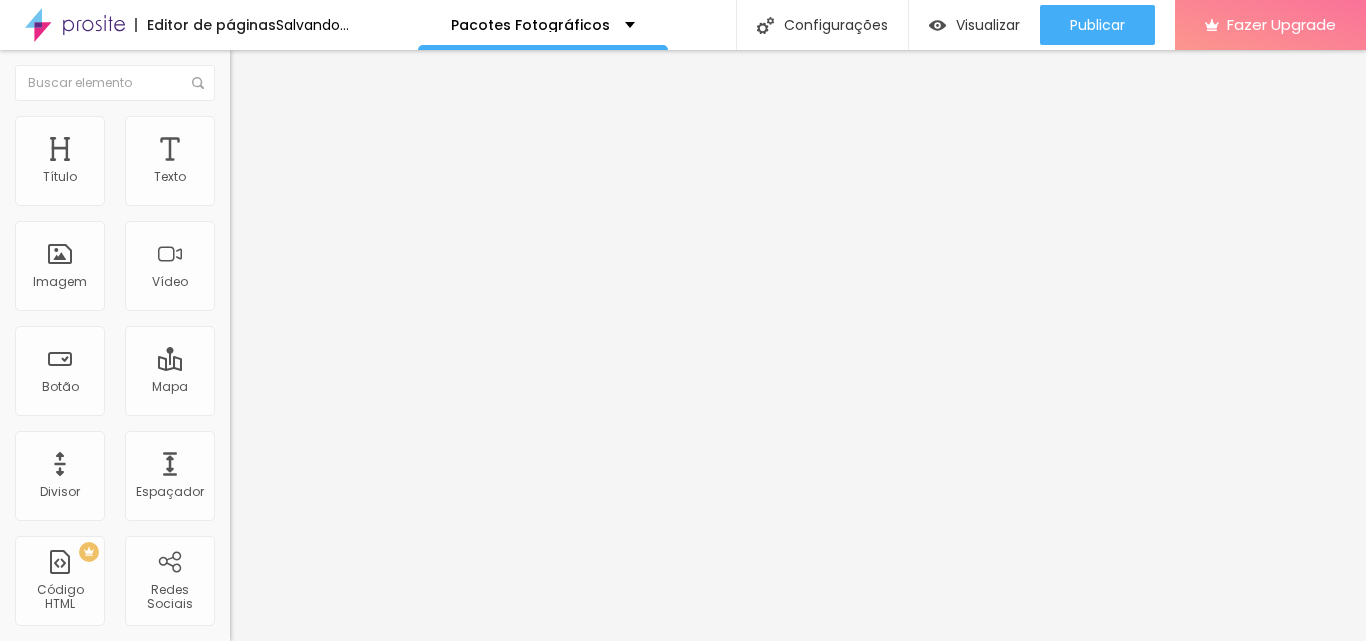 click on "16:9 Cinema" at bounding box center [268, 304] 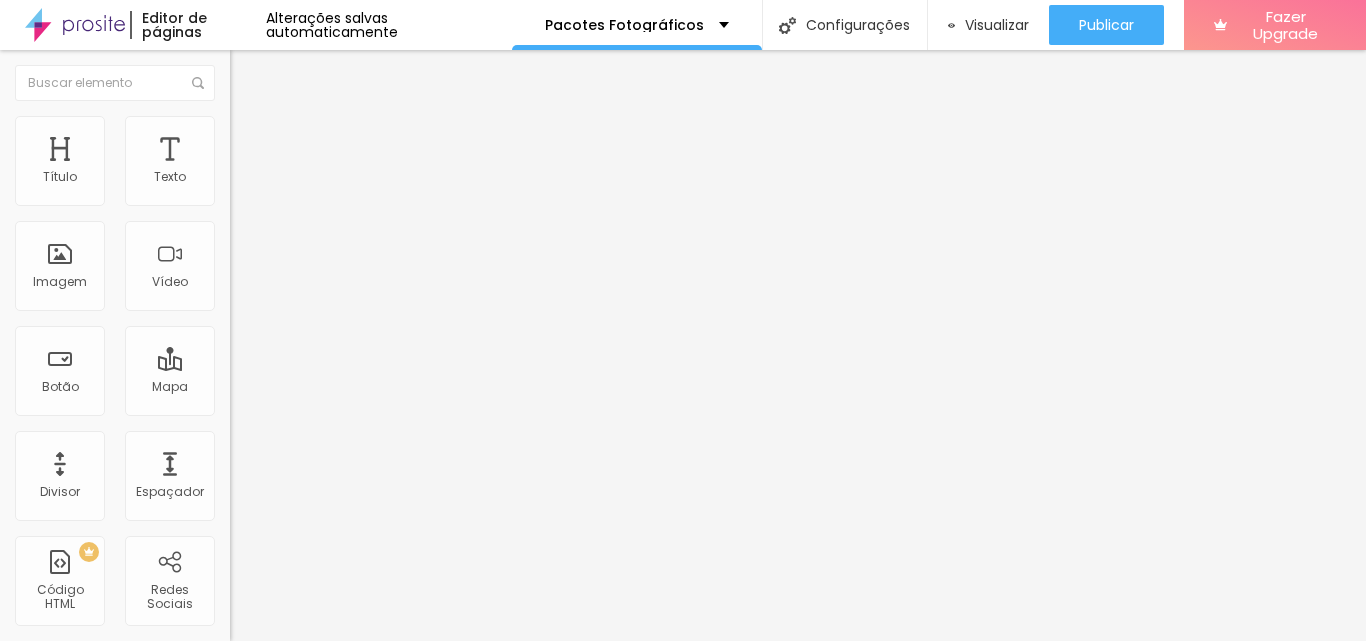 click on "Padrão" at bounding box center (252, 335) 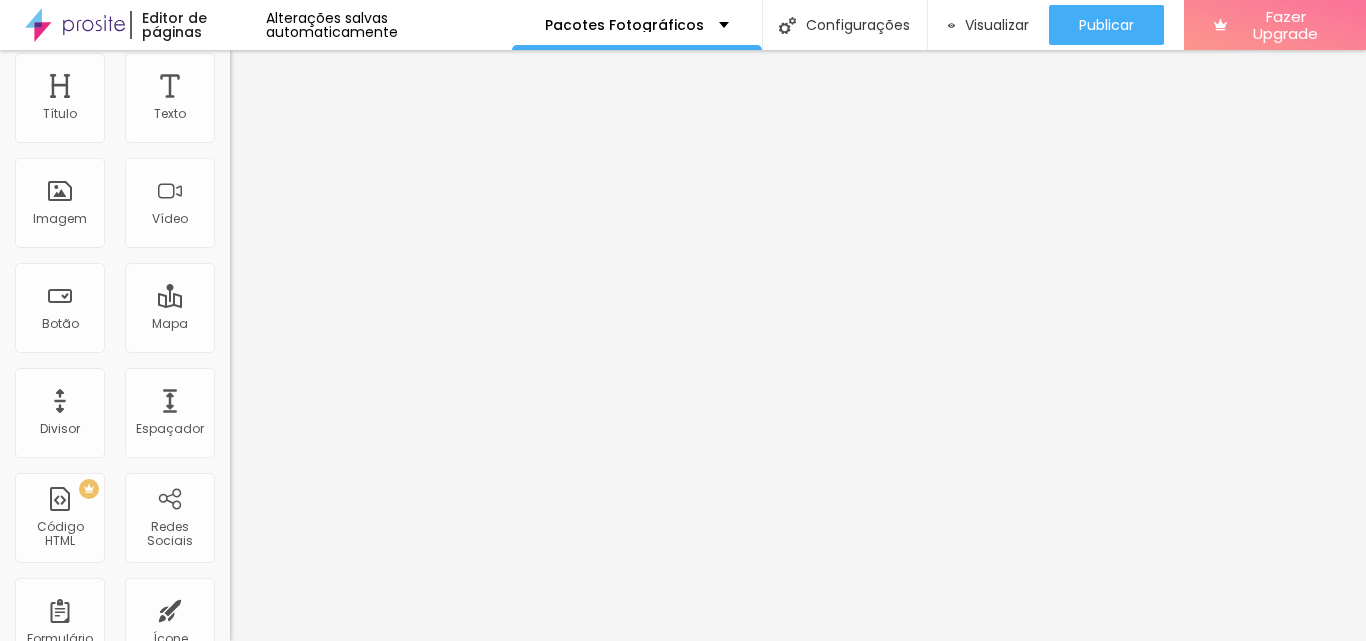 scroll, scrollTop: 96, scrollLeft: 0, axis: vertical 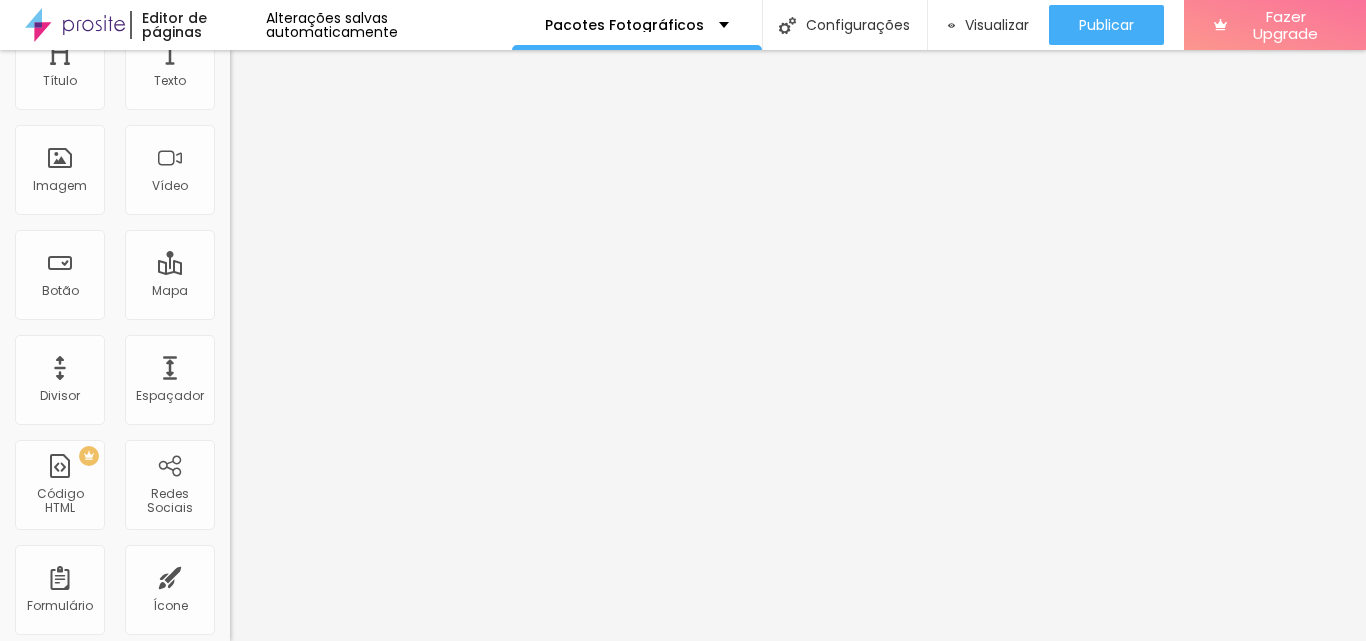 click on "Quadrado" at bounding box center (262, 251) 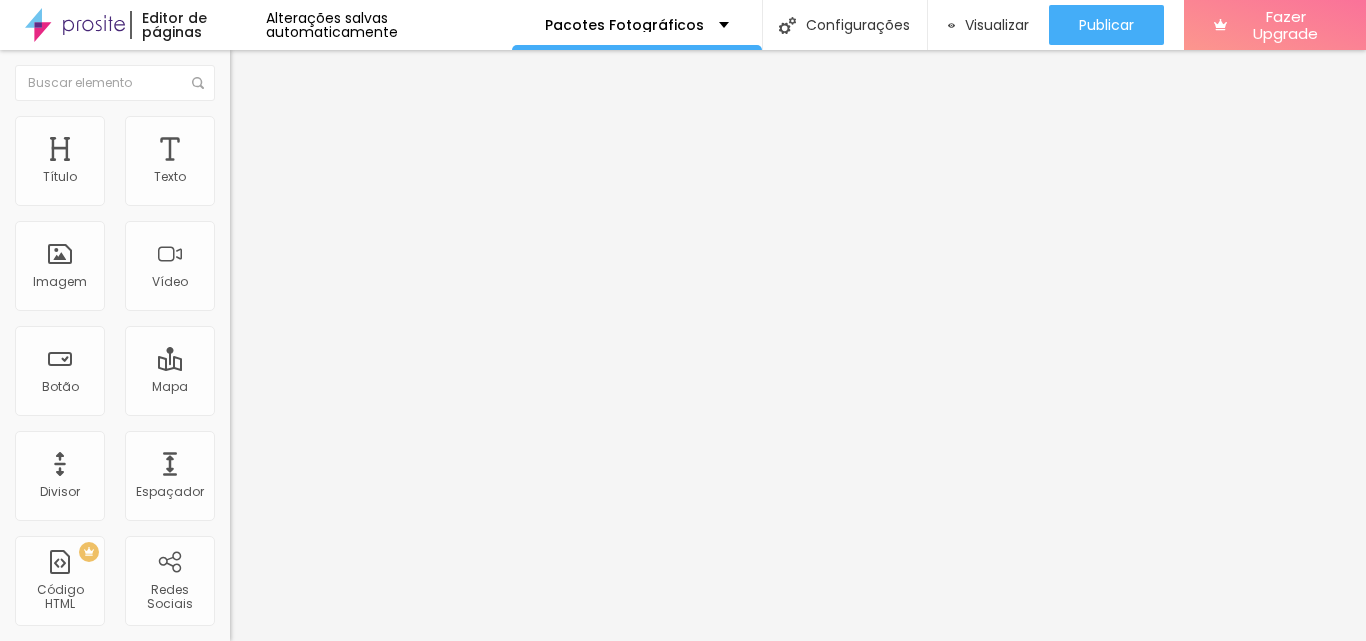 click on "4:3 Padrão" at bounding box center (263, 304) 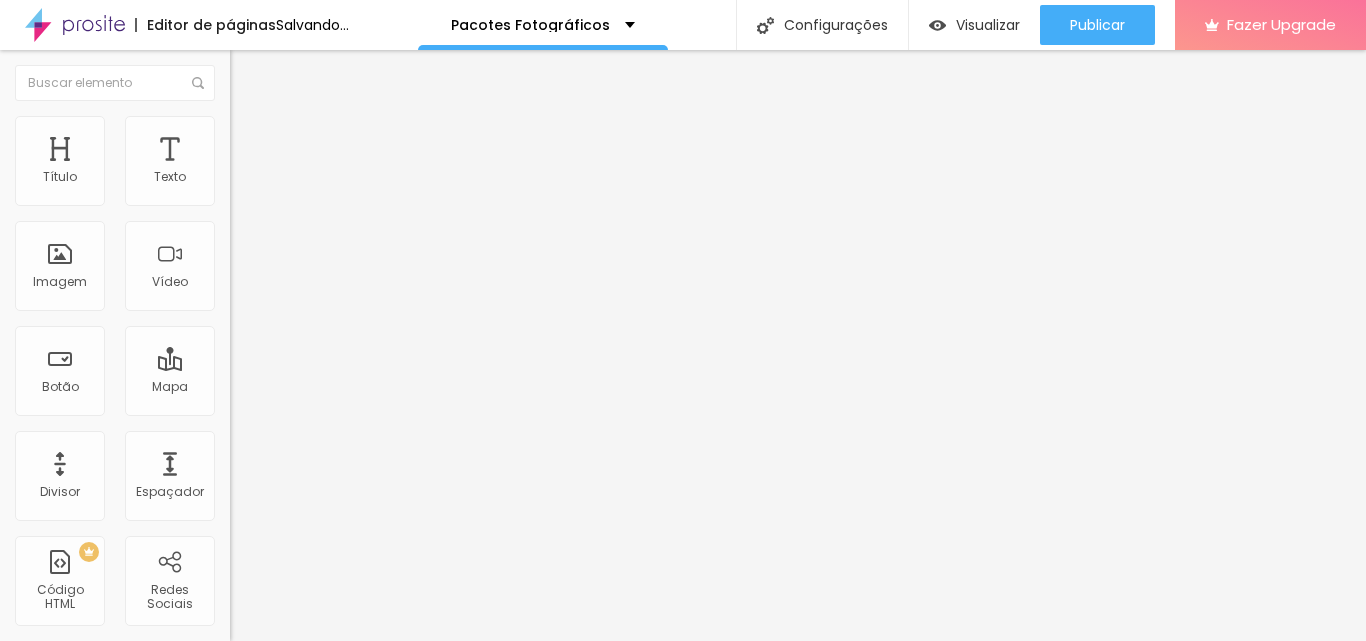 click on "Escolher" at bounding box center [107, 1017] 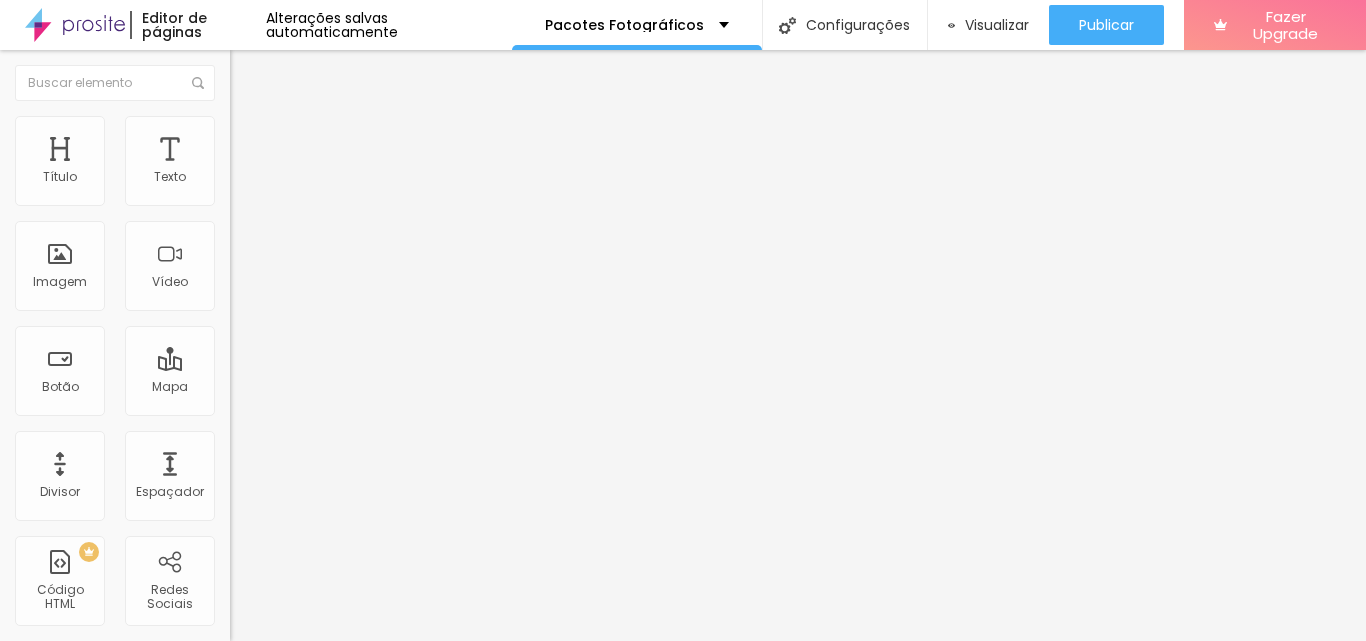 click on "Trocar imagem" at bounding box center (284, 163) 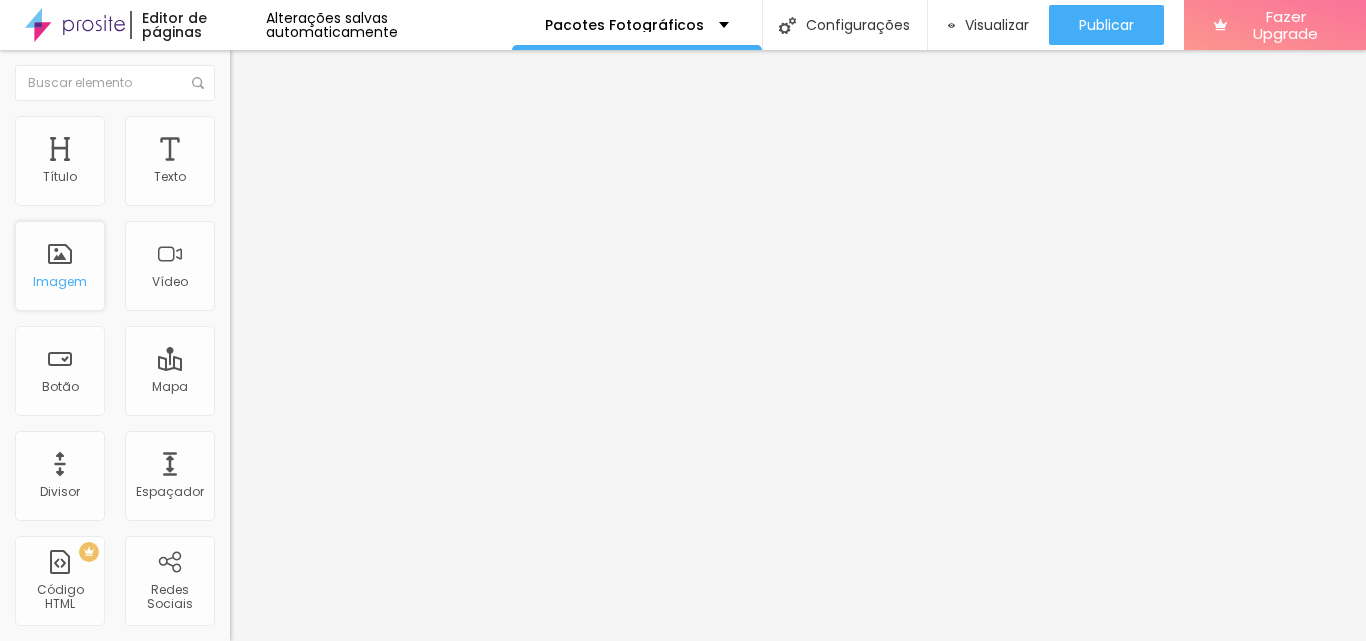 click on "Imagem" at bounding box center [60, 282] 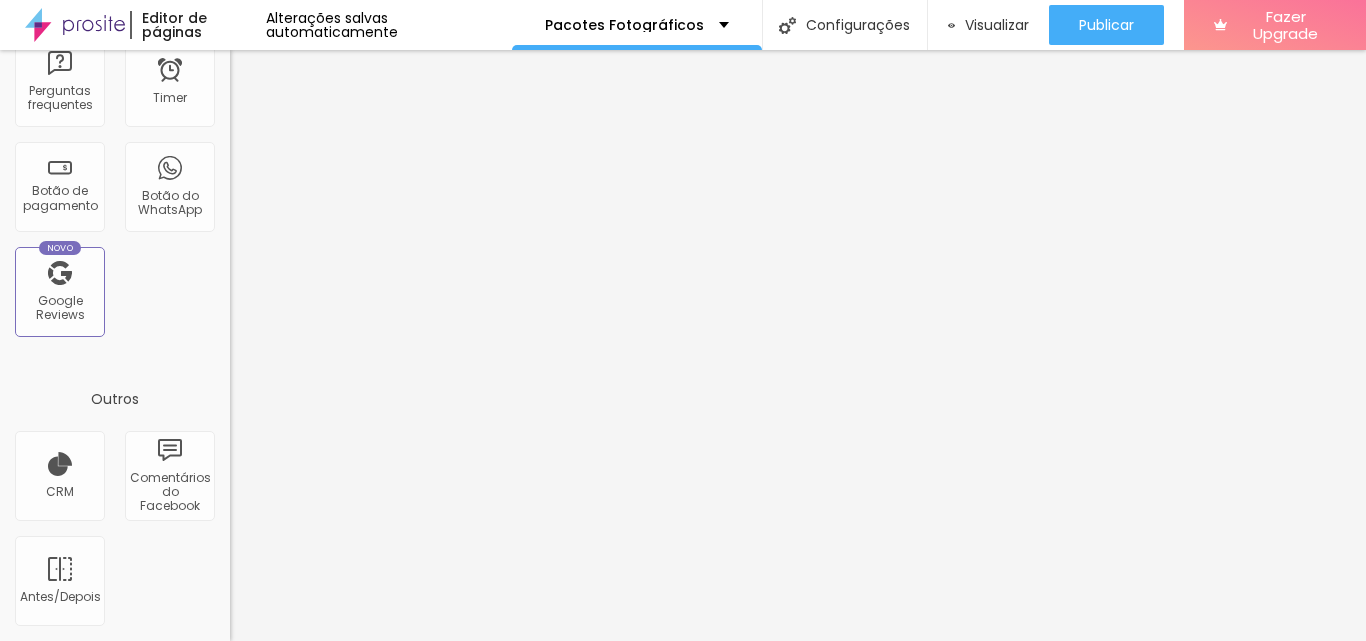 scroll, scrollTop: 0, scrollLeft: 0, axis: both 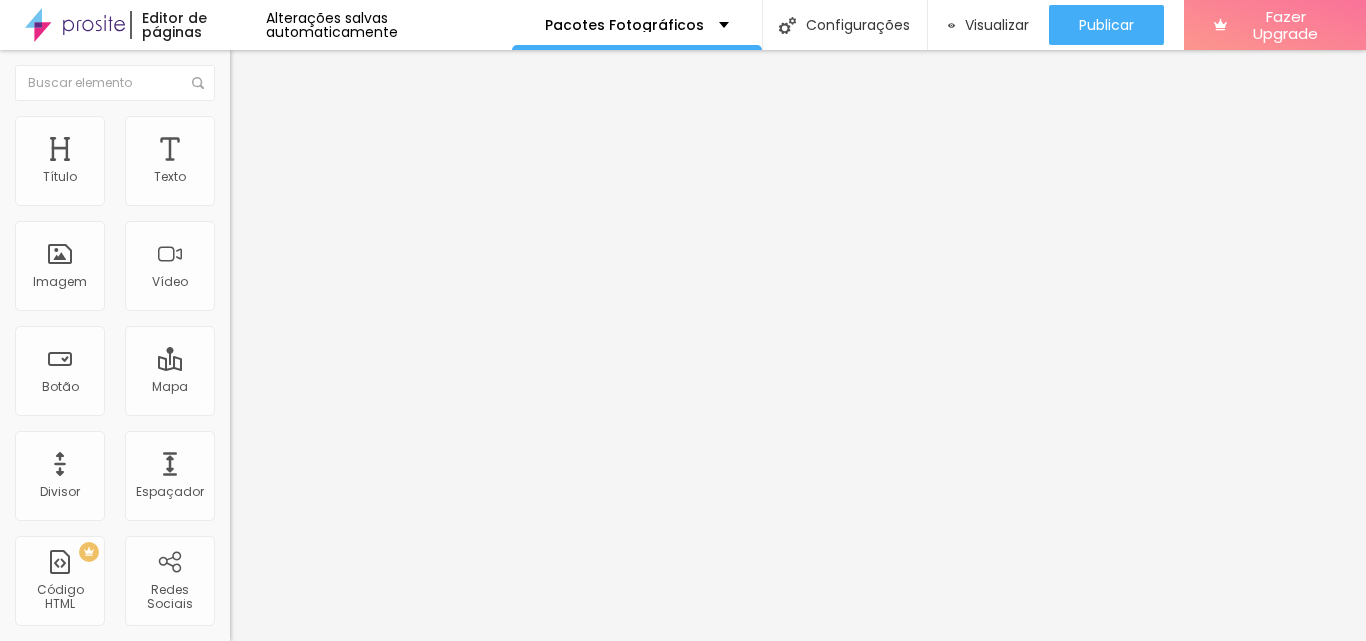 click on "Estilo" at bounding box center (345, 126) 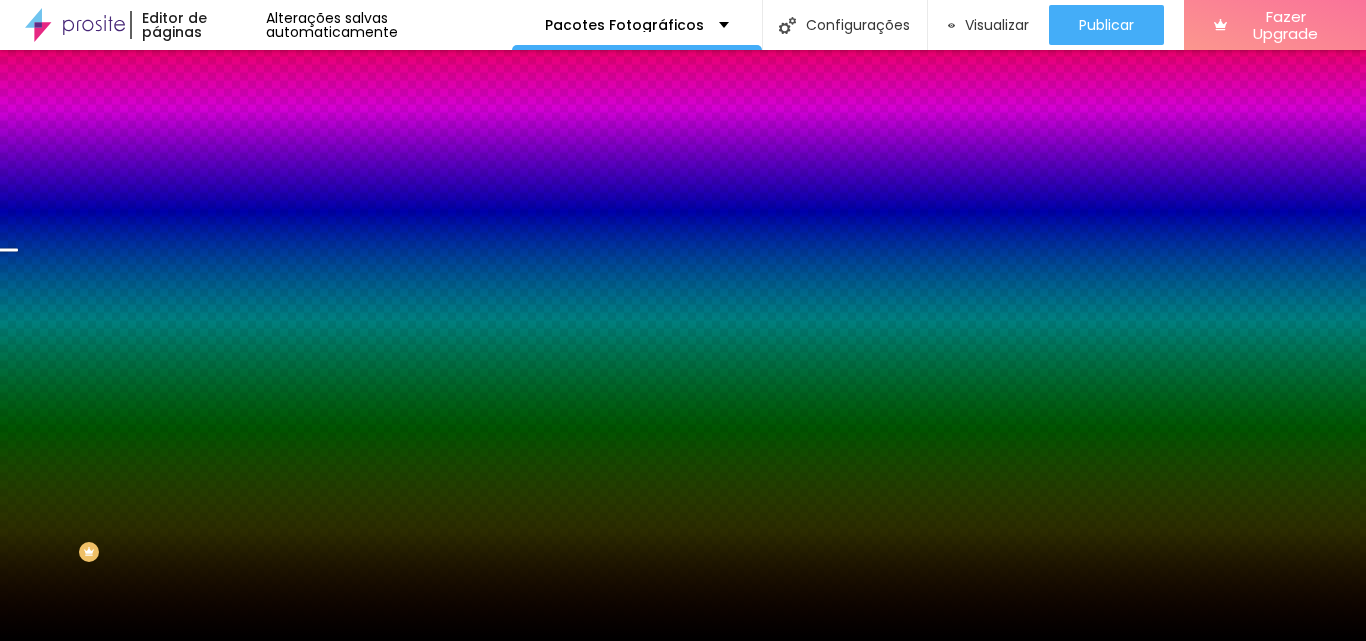 click on "Trocar imagem" at bounding box center [284, 175] 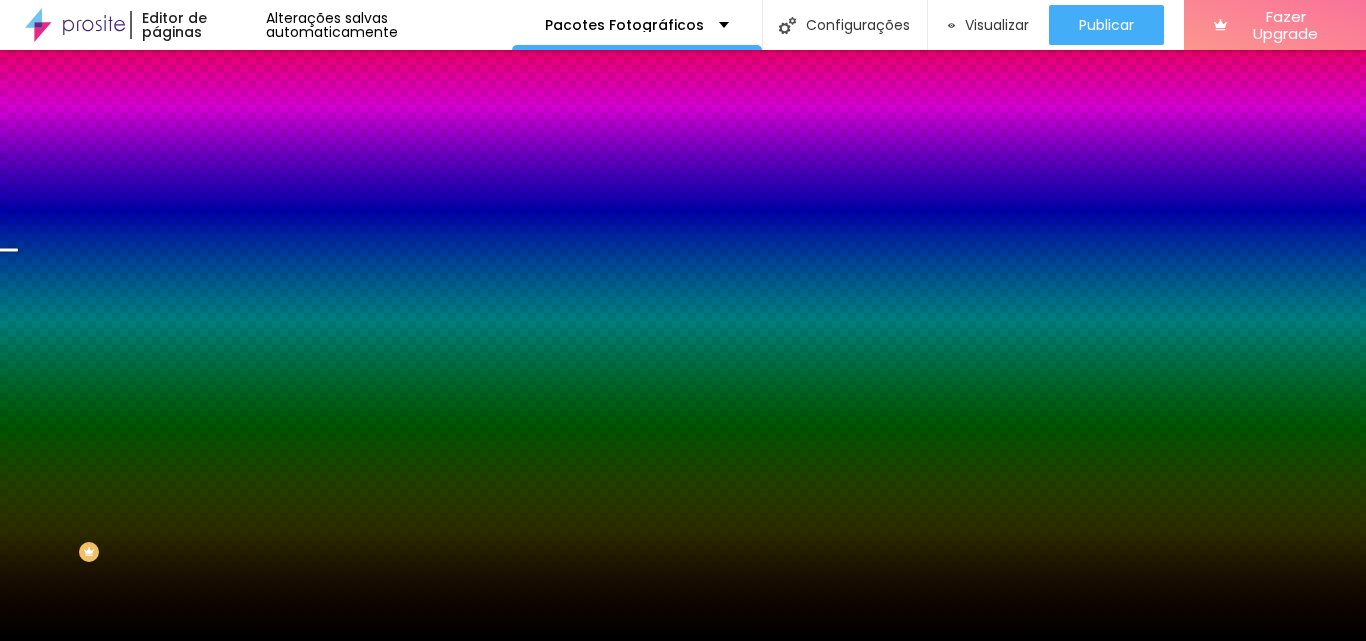 click at bounding box center (683, 840) 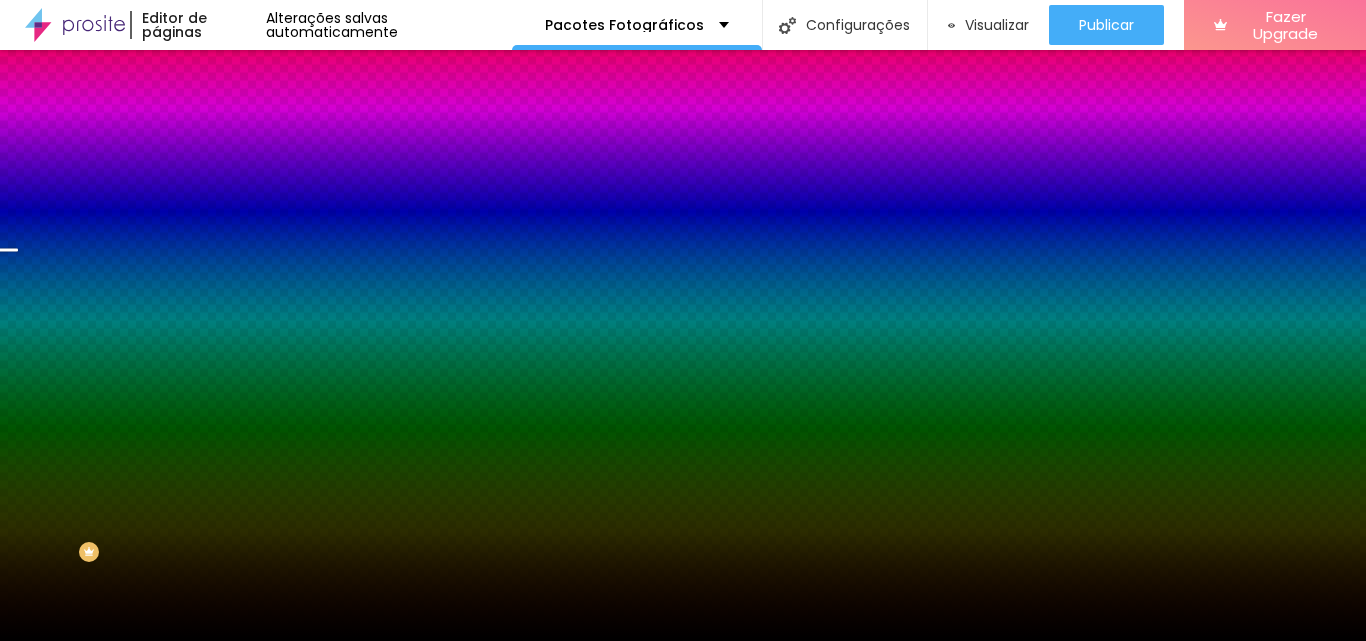 click on "Trocar imagem" at bounding box center [284, 175] 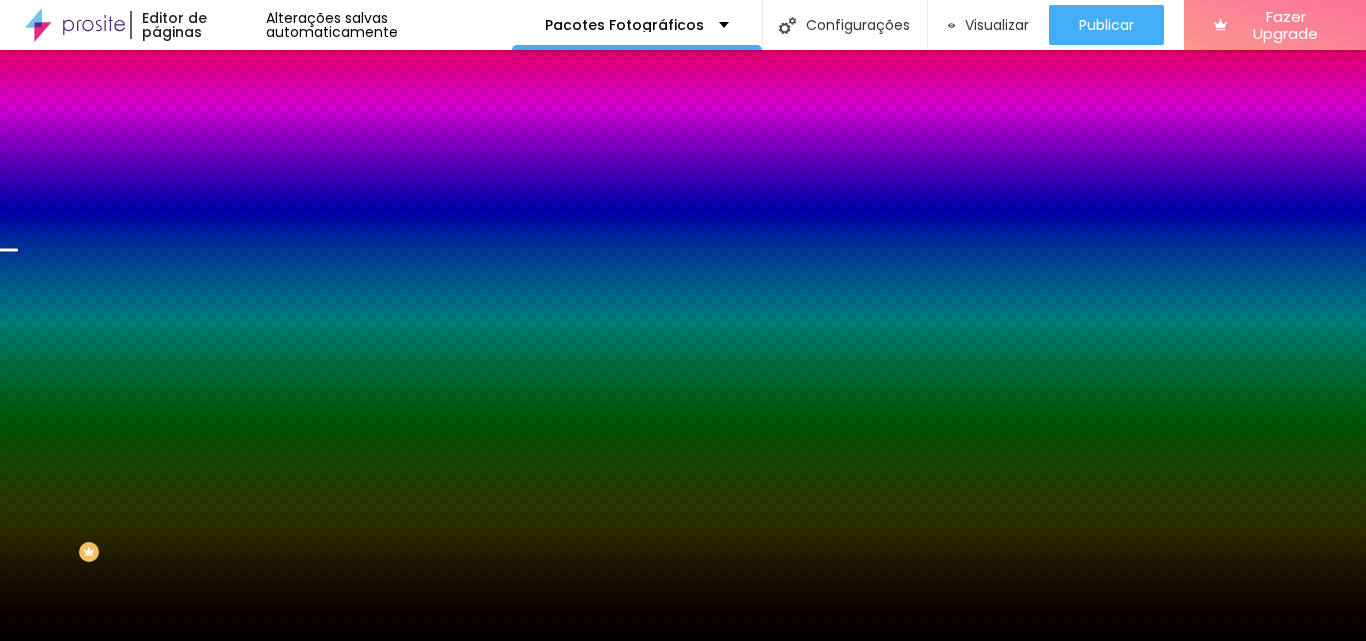 click at bounding box center (683, 852) 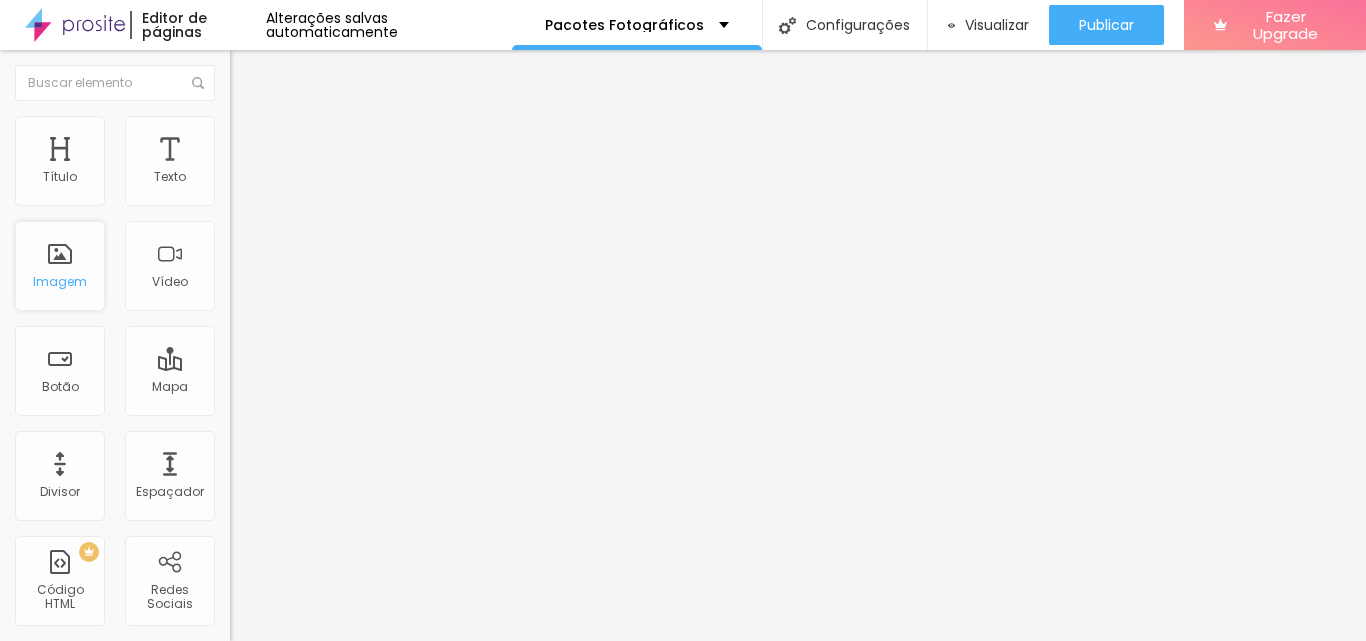 click on "Imagem" at bounding box center (60, 282) 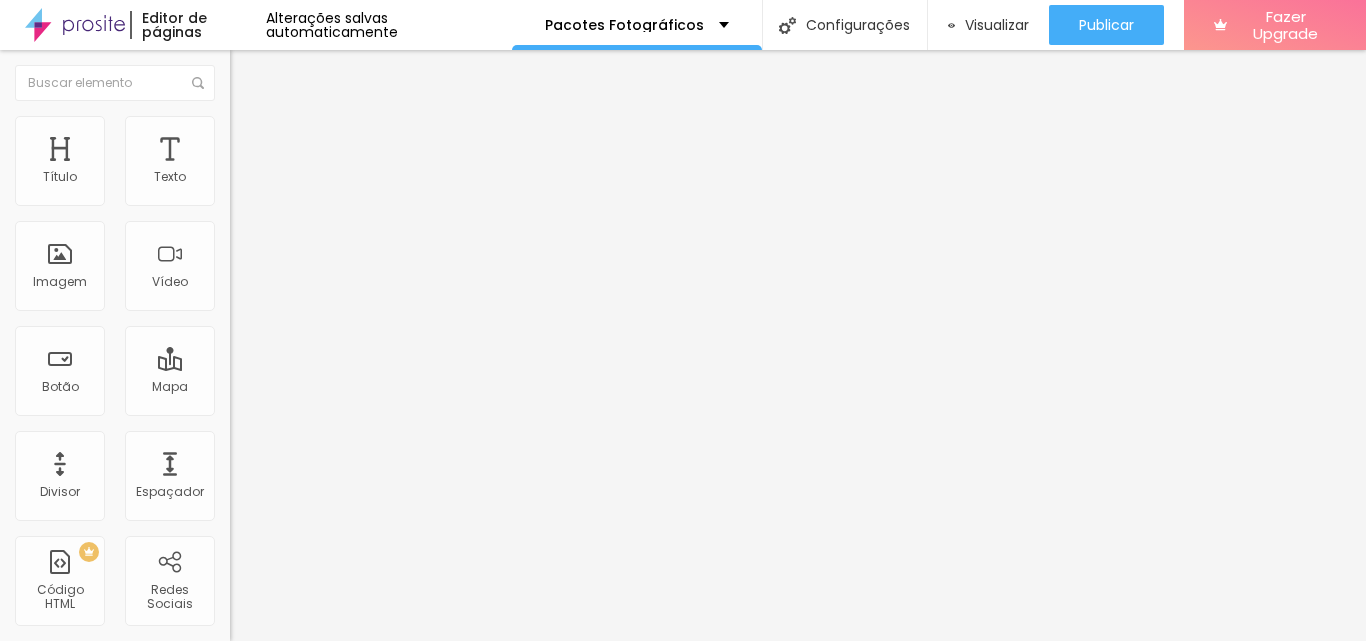 click at bounding box center [253, 73] 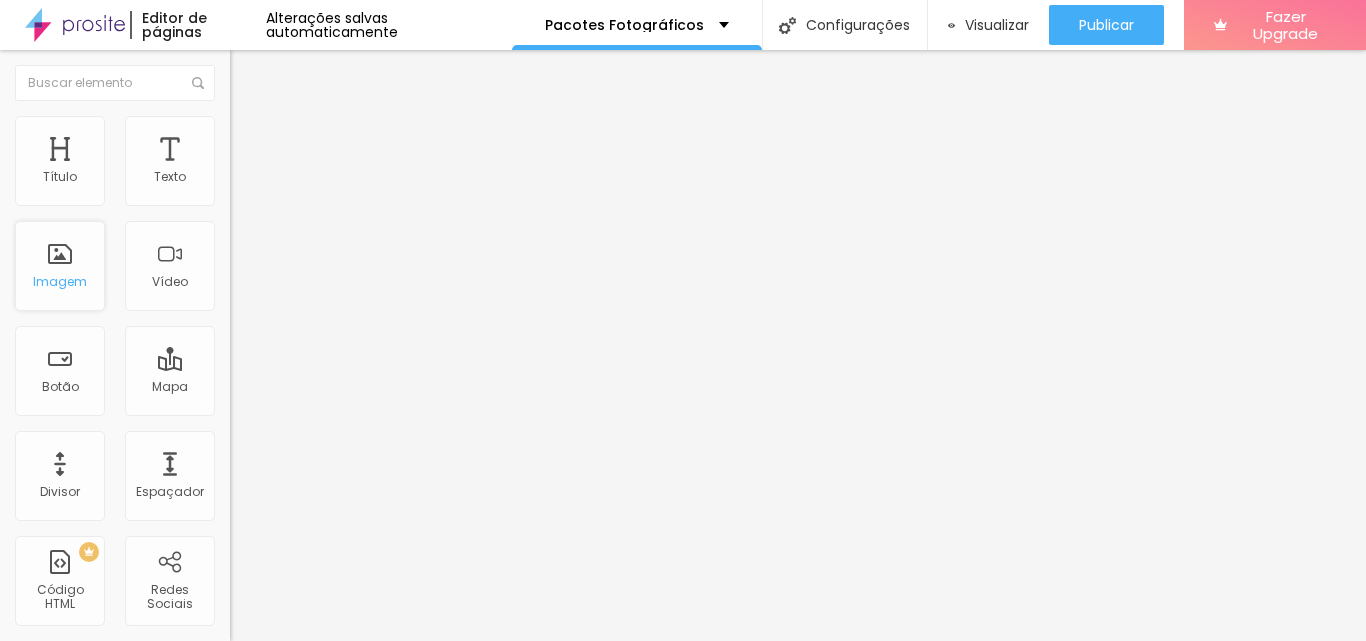 click on "Imagem" at bounding box center (60, 282) 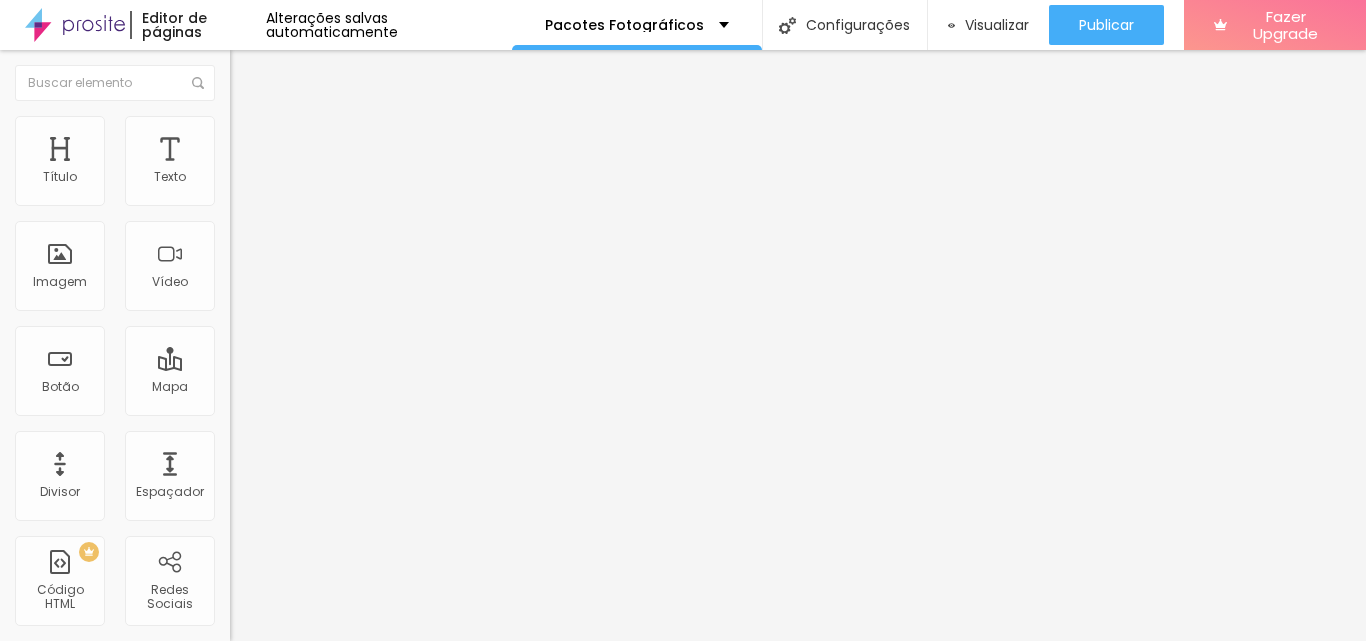 click at bounding box center [253, 73] 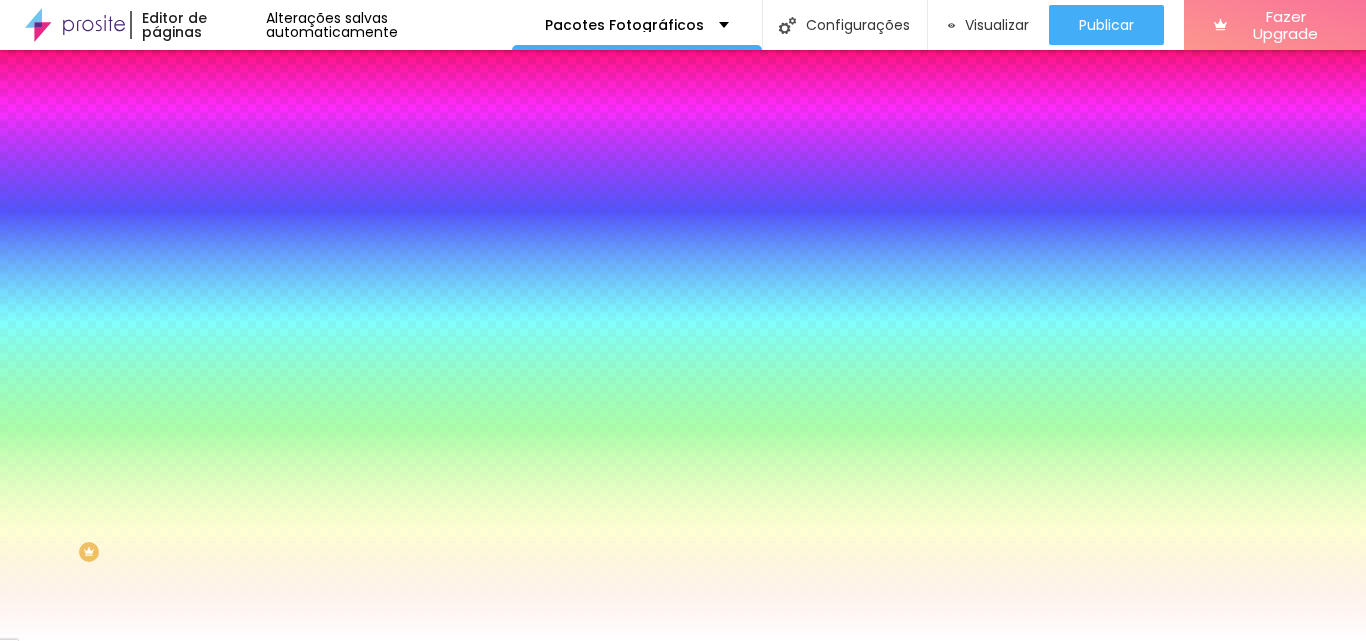 type on "158" 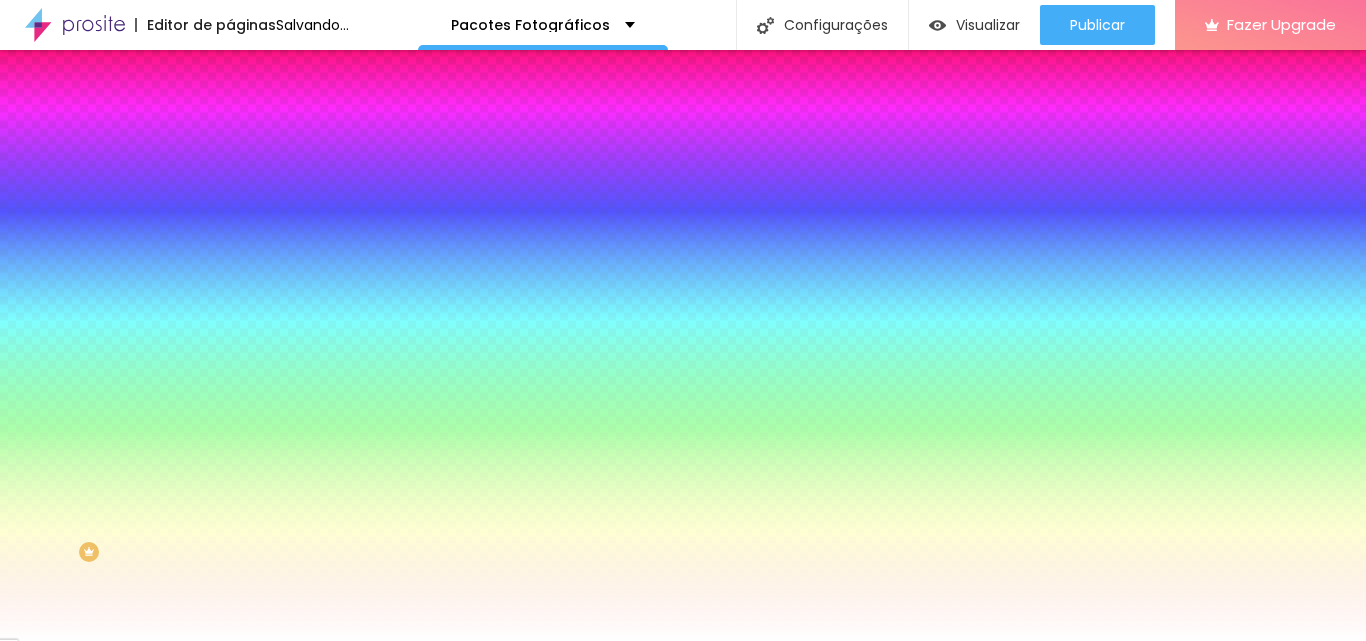 type on "0" 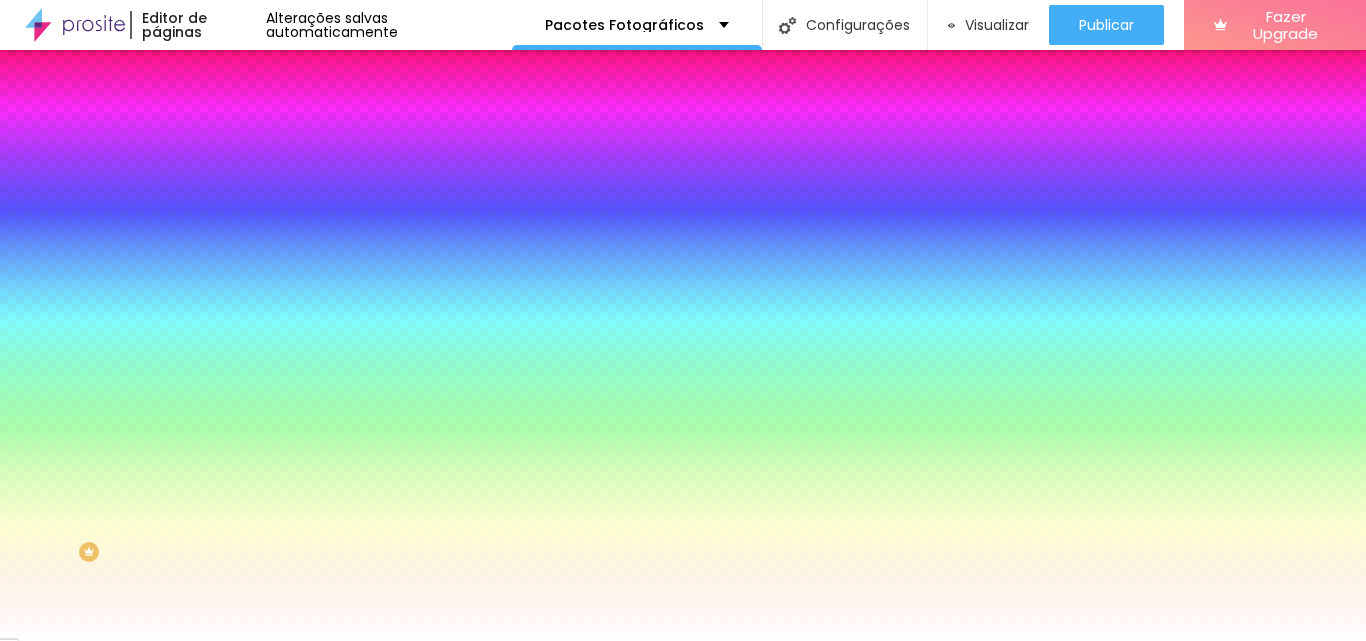 click on "Avançado" at bounding box center [281, 149] 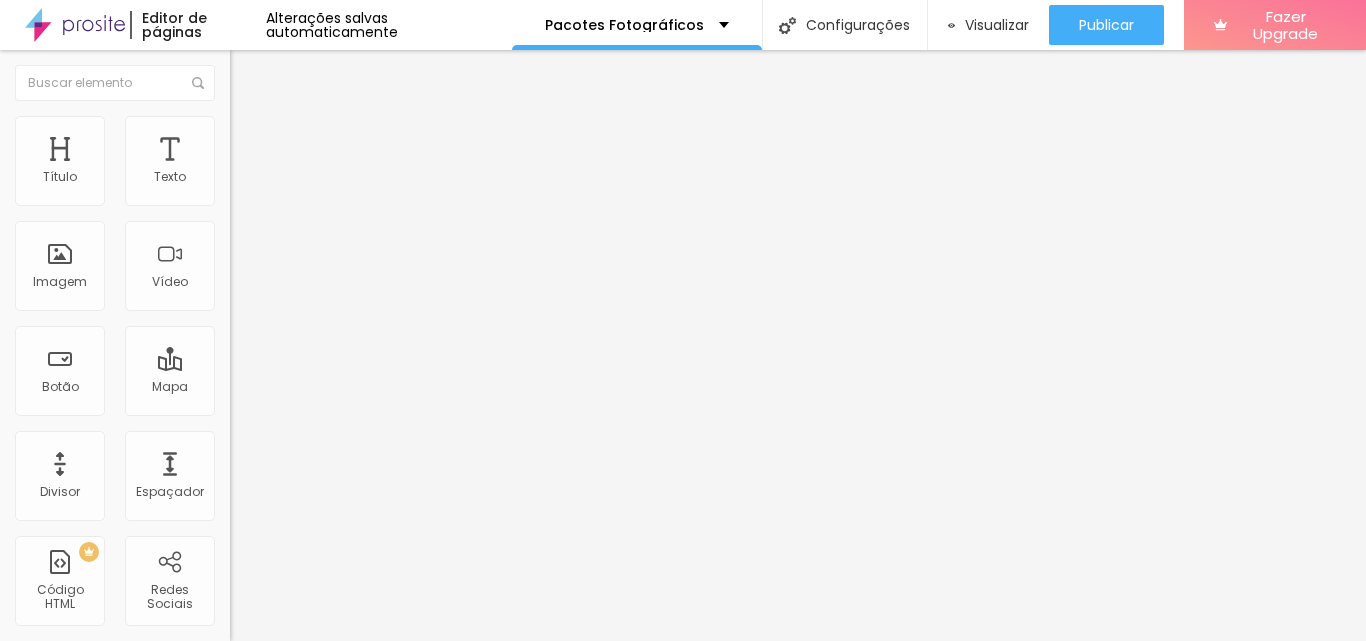 click at bounding box center [683, 653] 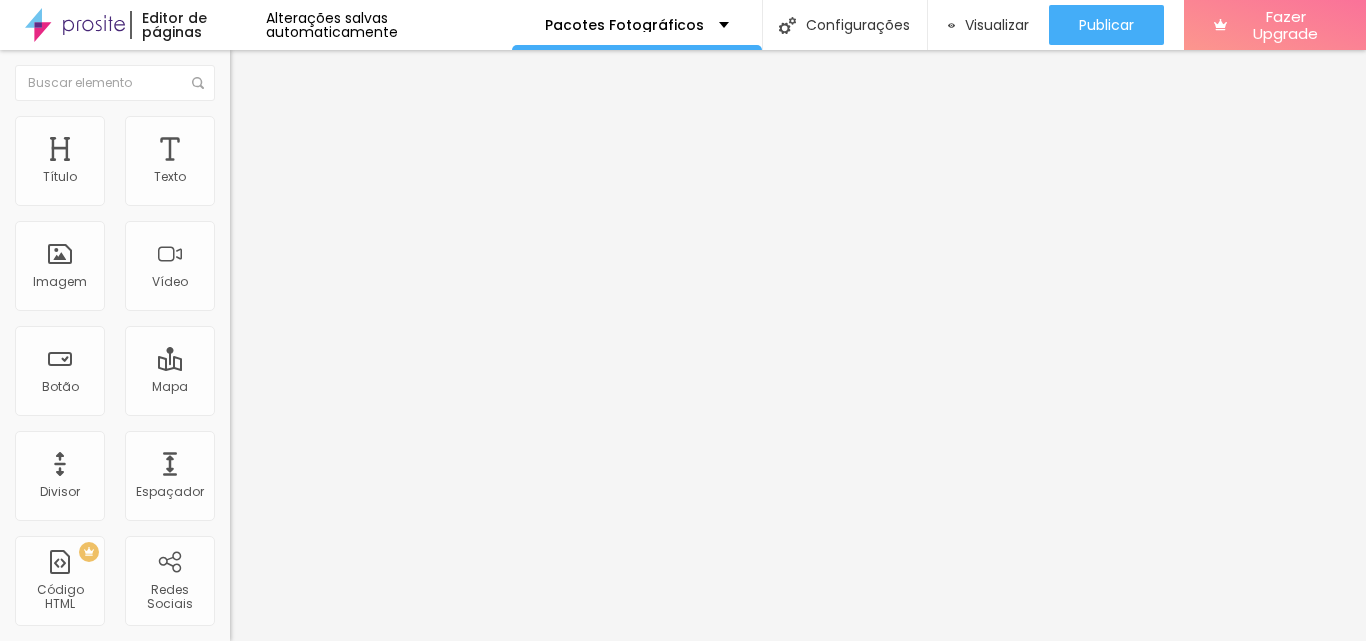 click on "Estilo" at bounding box center (345, 126) 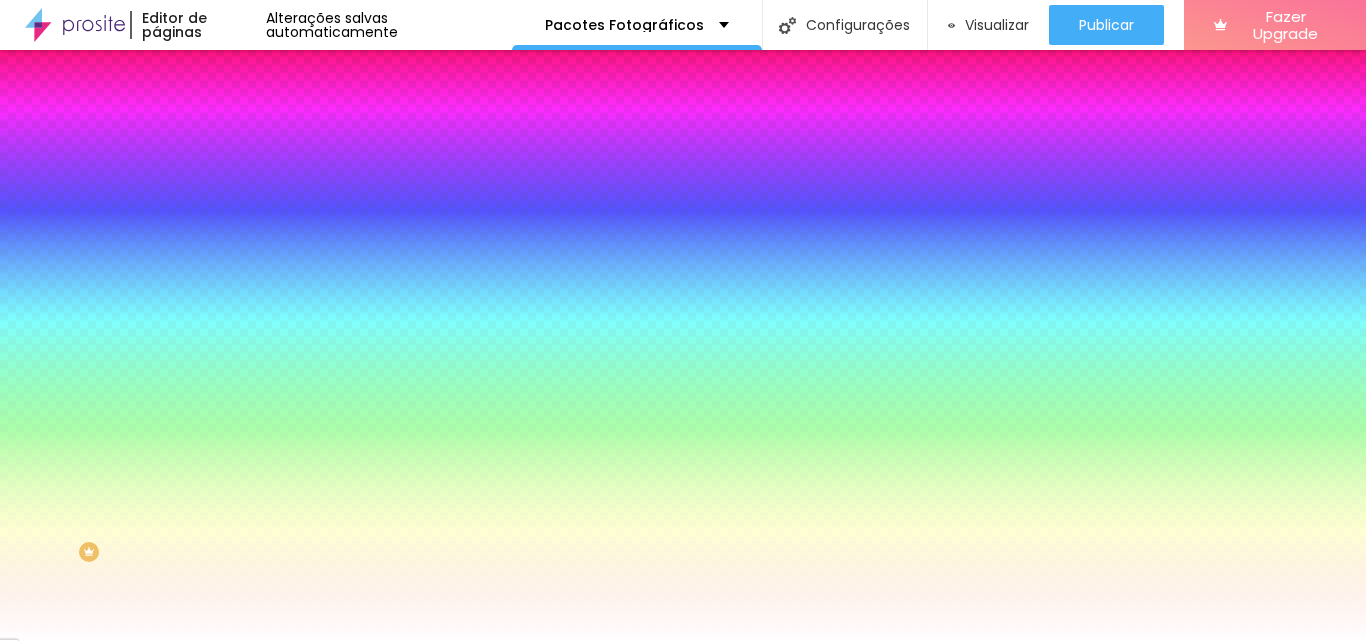 click on "Conteúdo" at bounding box center [345, 106] 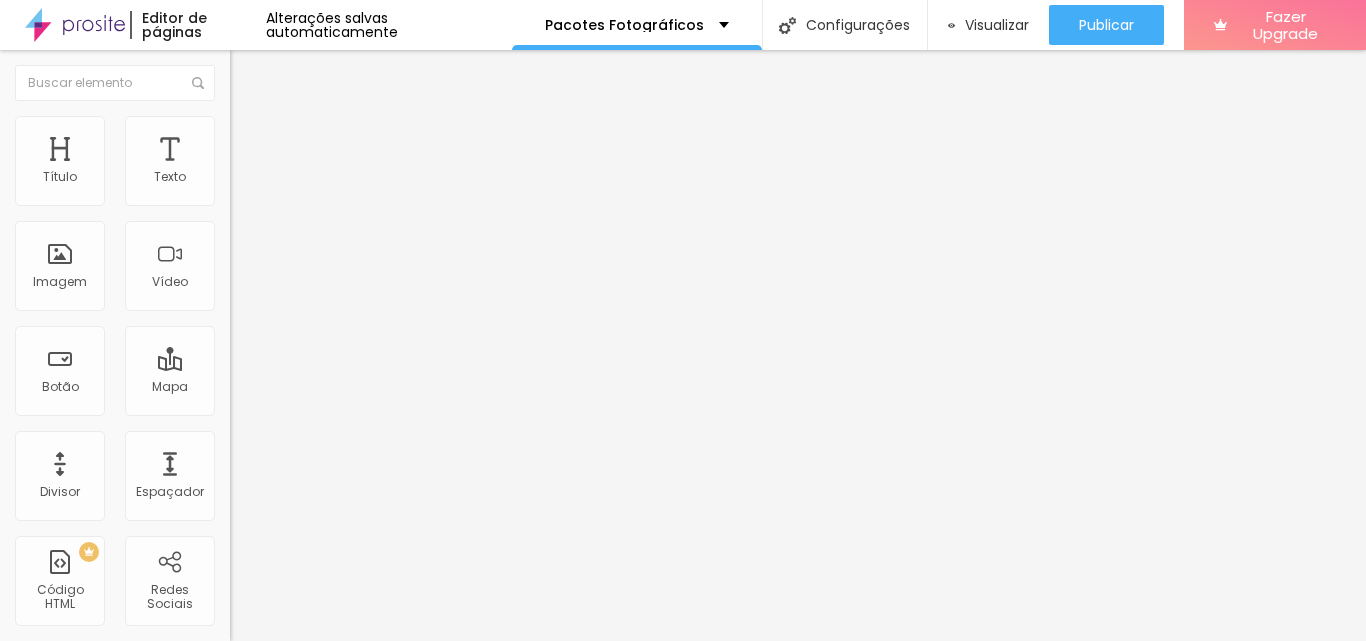 click at bounding box center (253, 73) 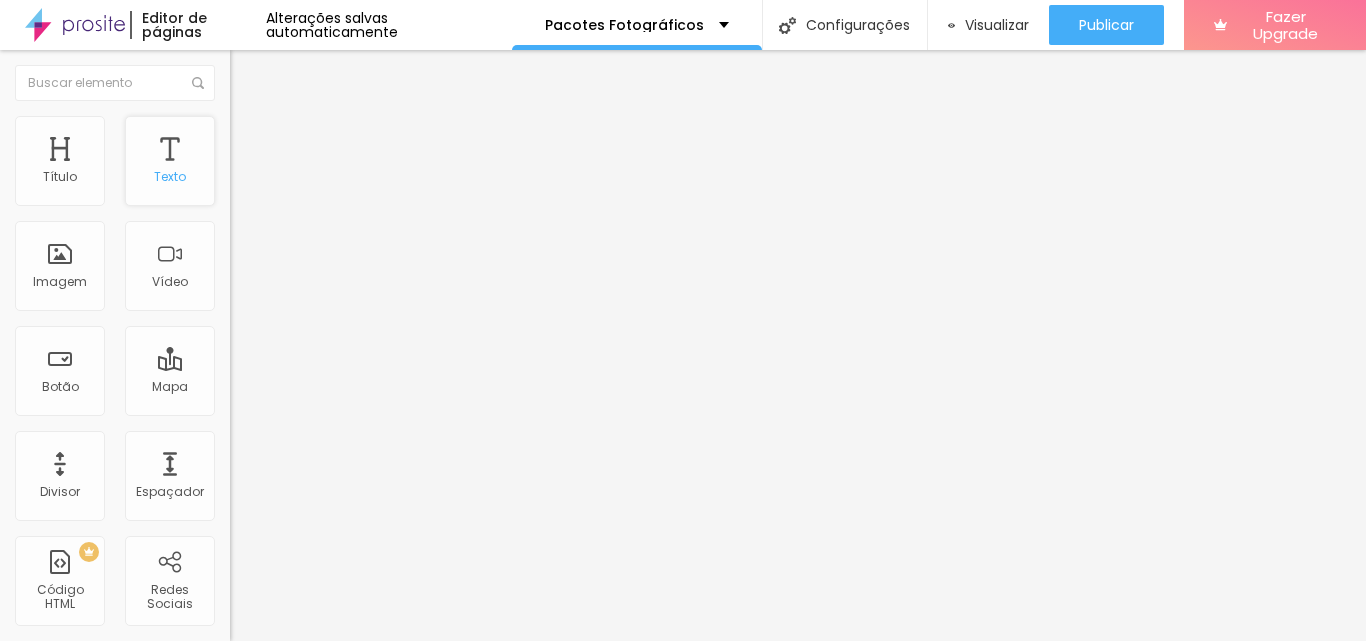 click on "Texto" at bounding box center [170, 161] 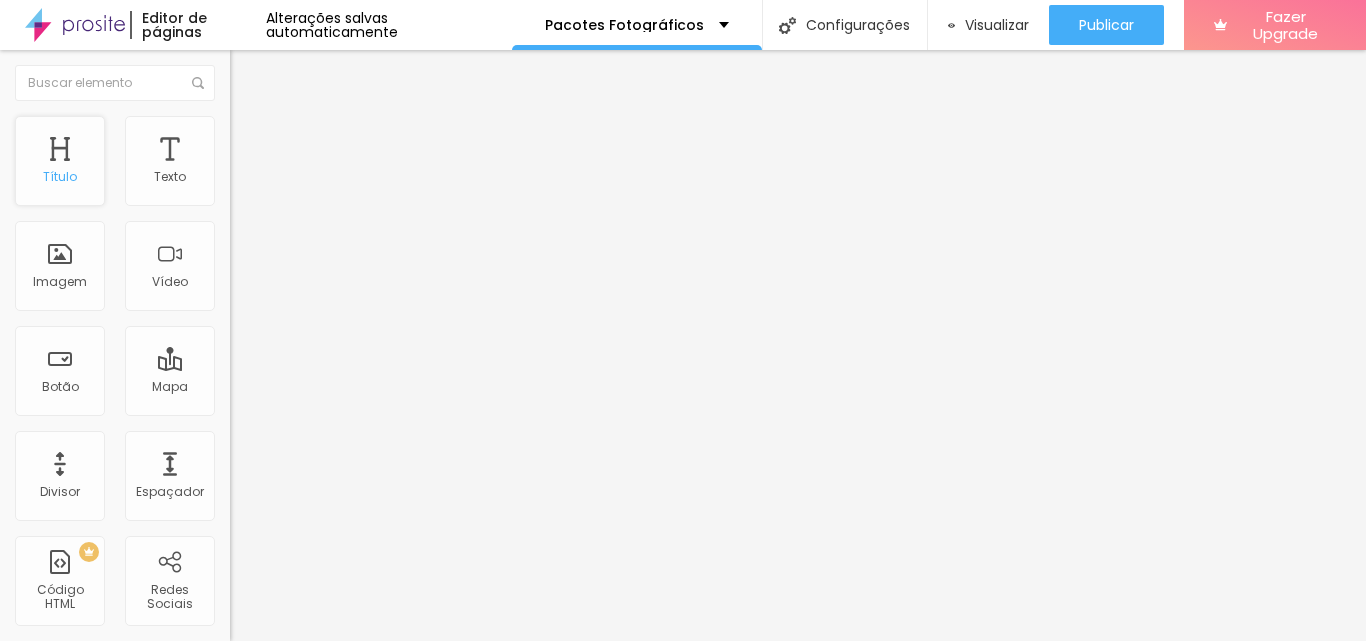 click on "Título" at bounding box center (60, 161) 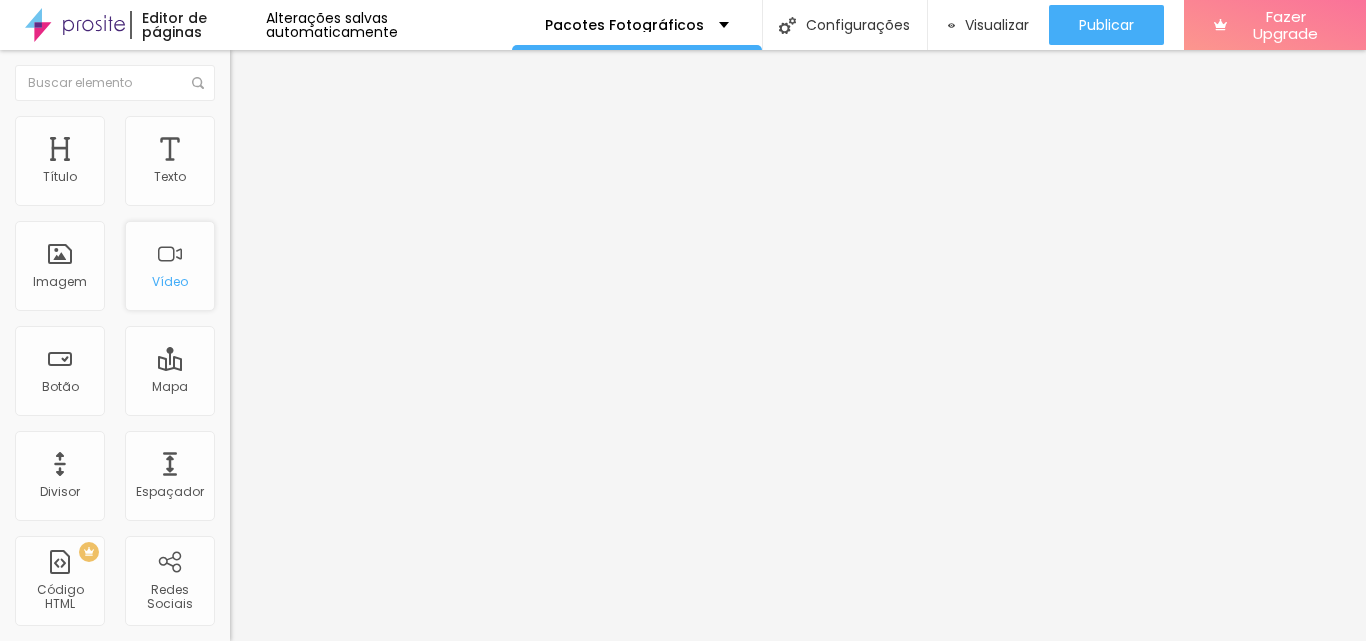click on "Vídeo" at bounding box center (170, 282) 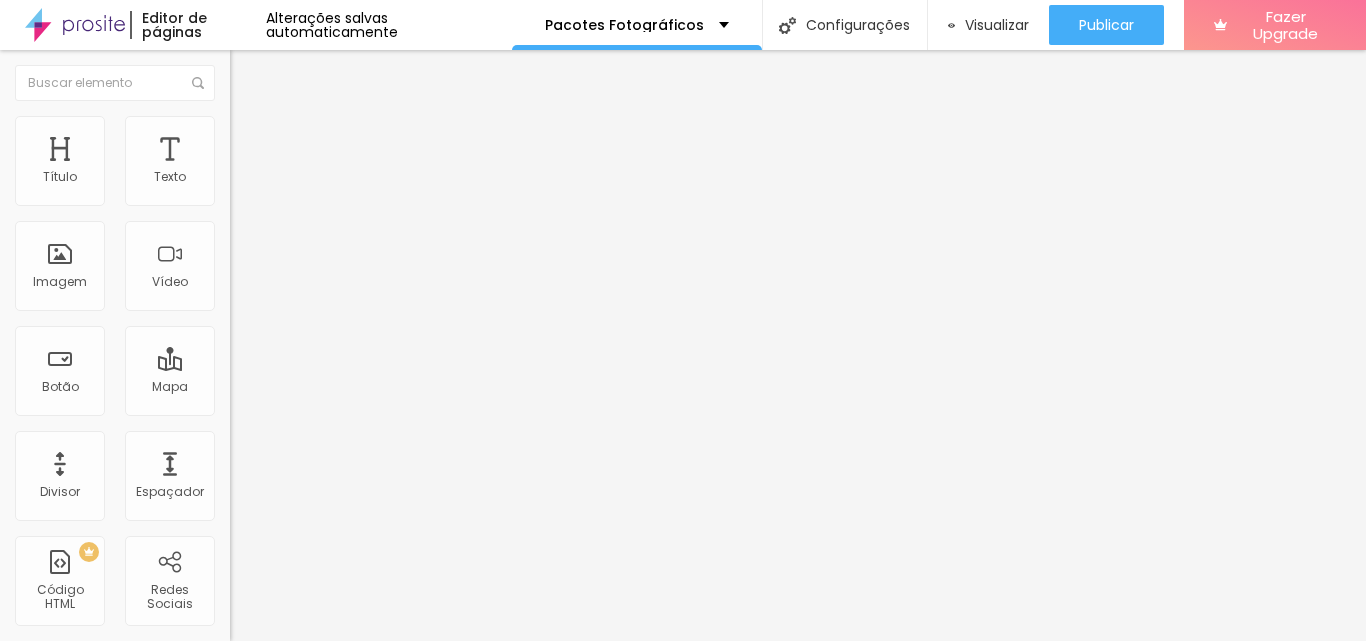 click at bounding box center [253, 73] 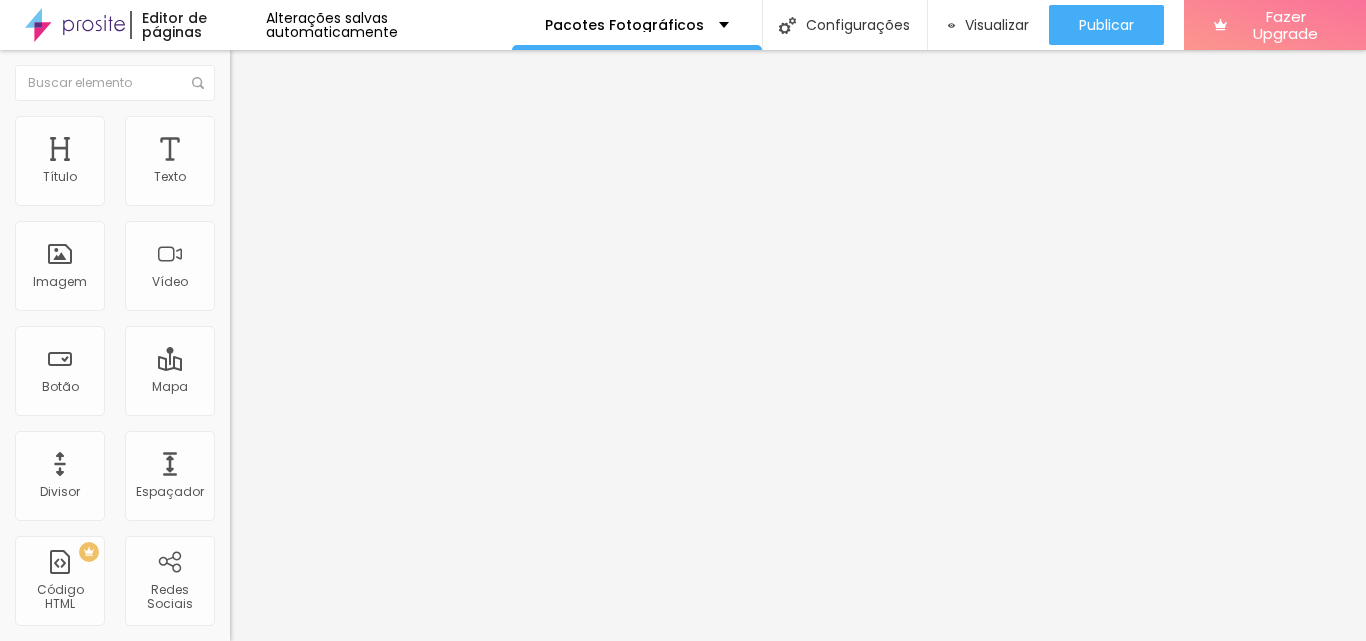 click at bounding box center (253, 73) 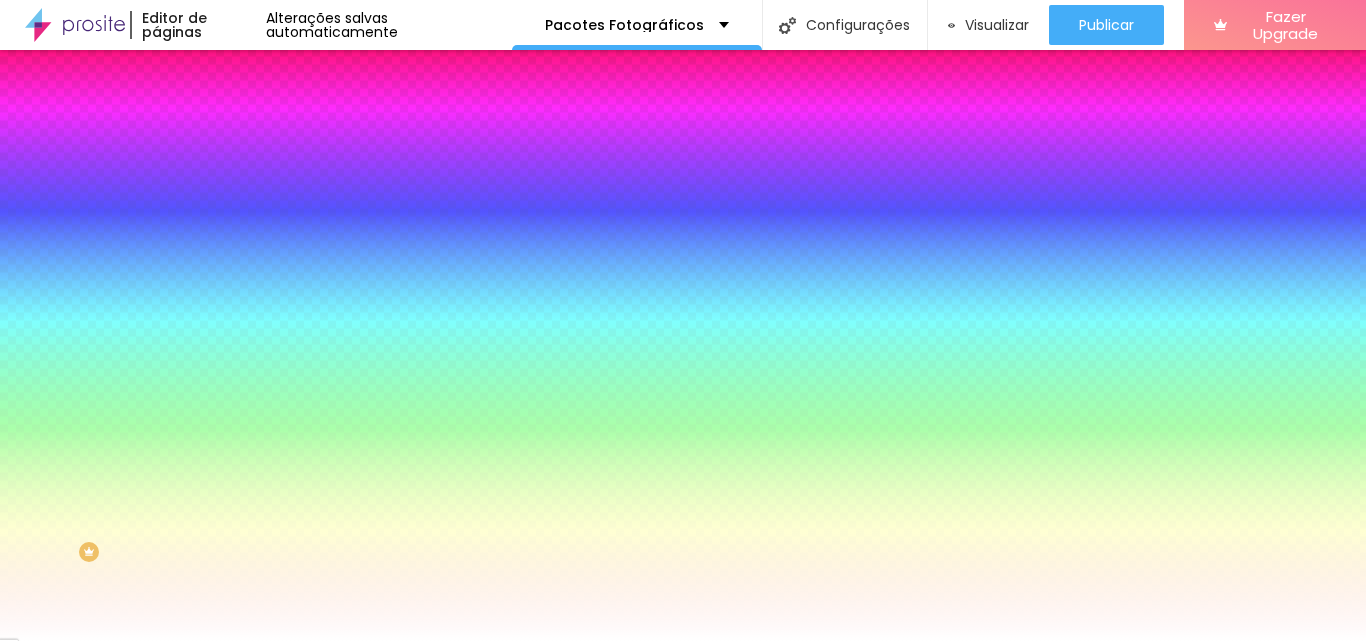 click at bounding box center [253, 73] 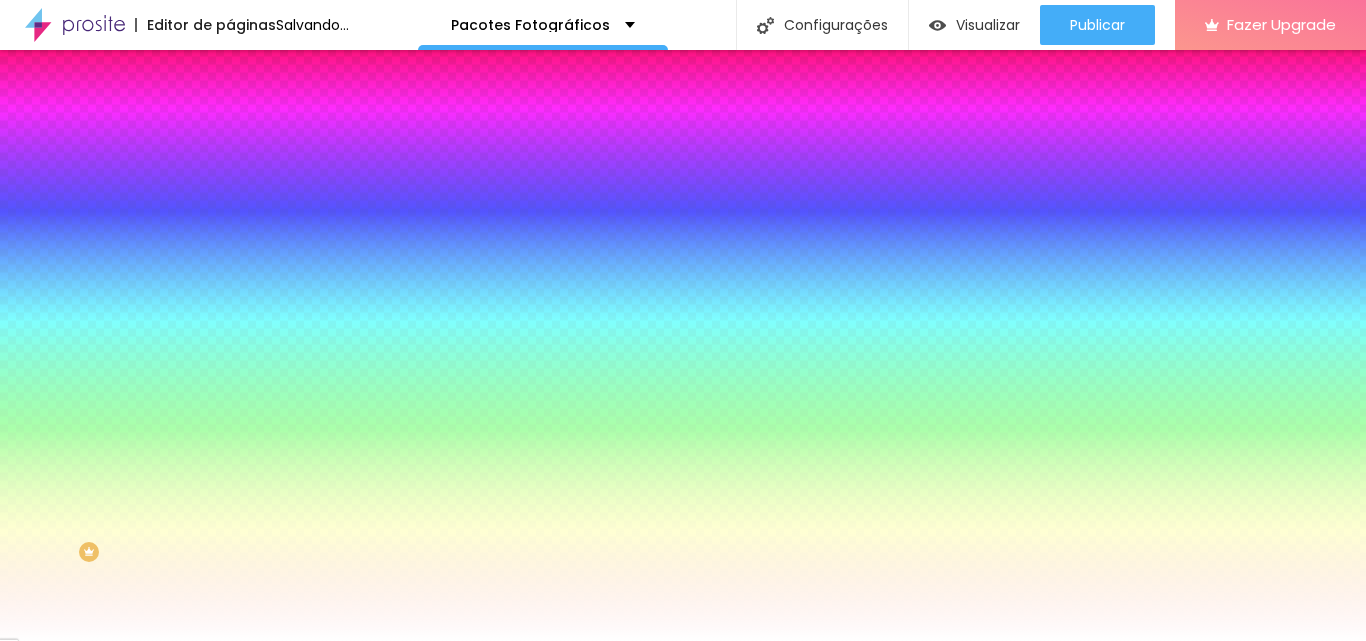 click on "Conteúdo" at bounding box center [345, 106] 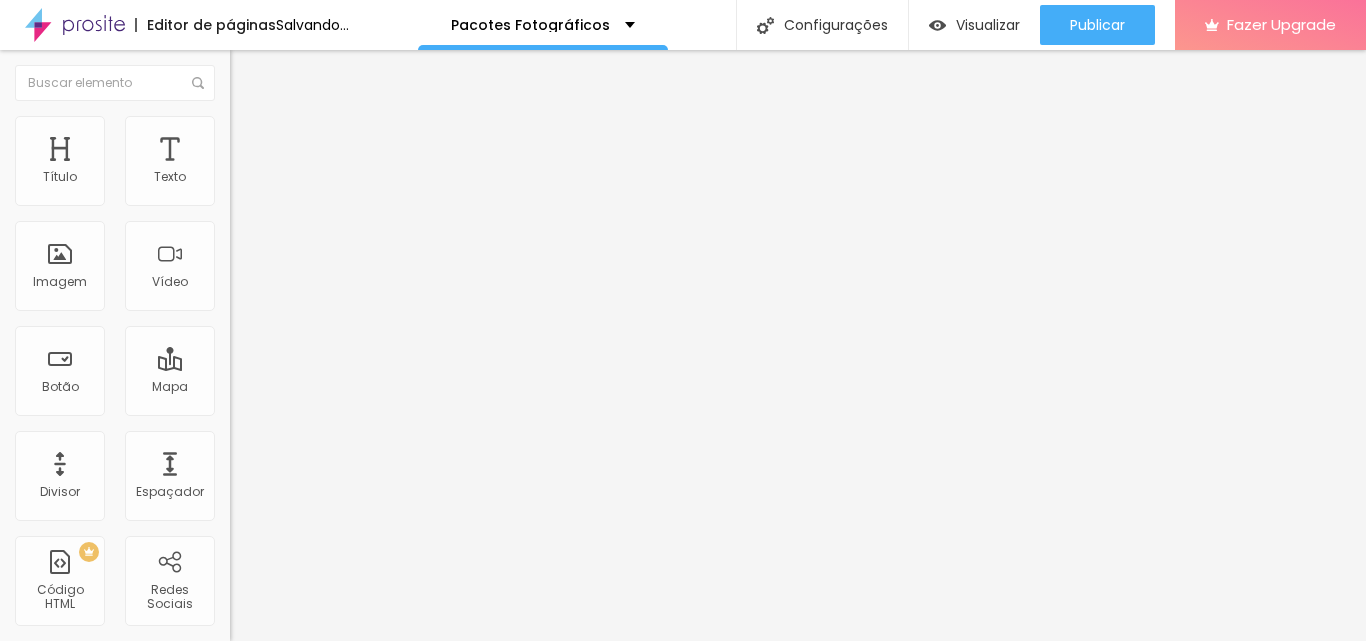 click on "Editar Coluna" at bounding box center [345, 73] 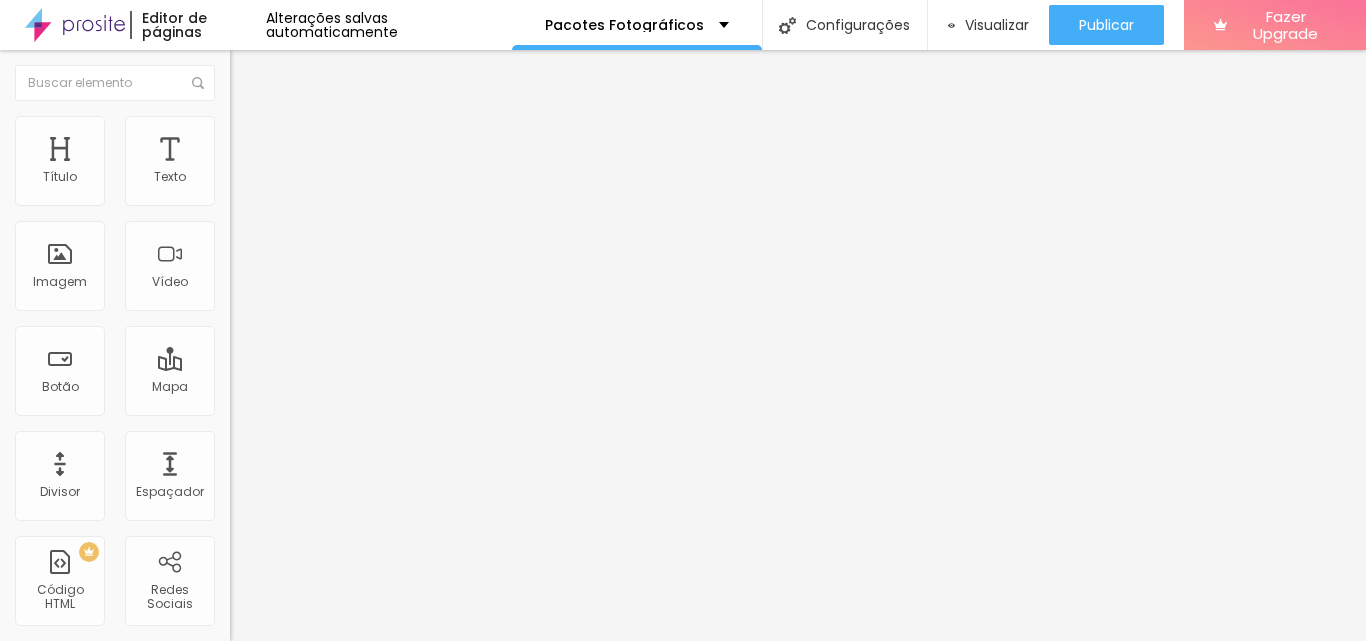 click on "Editar Mapa Conteúdo Estilo Avançado Alboom Brasil Alinhamento 15 Zoom" at bounding box center [345, 345] 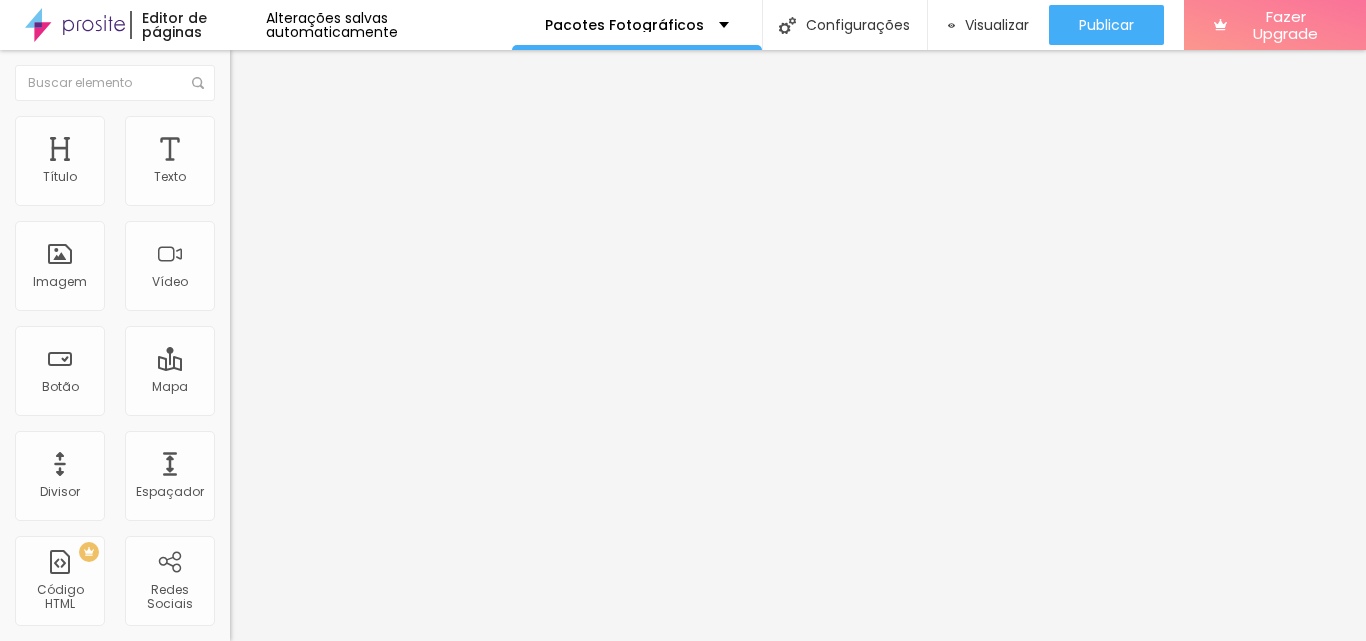 click on "Avançado" at bounding box center [281, 149] 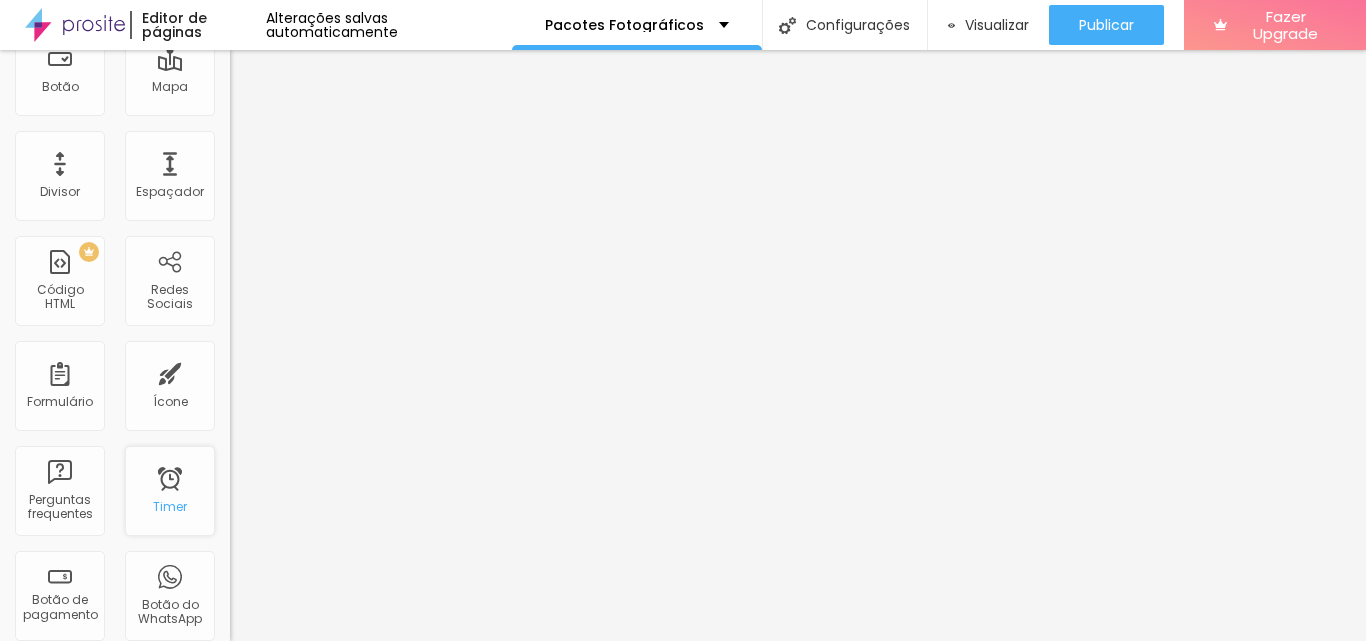 scroll, scrollTop: 200, scrollLeft: 0, axis: vertical 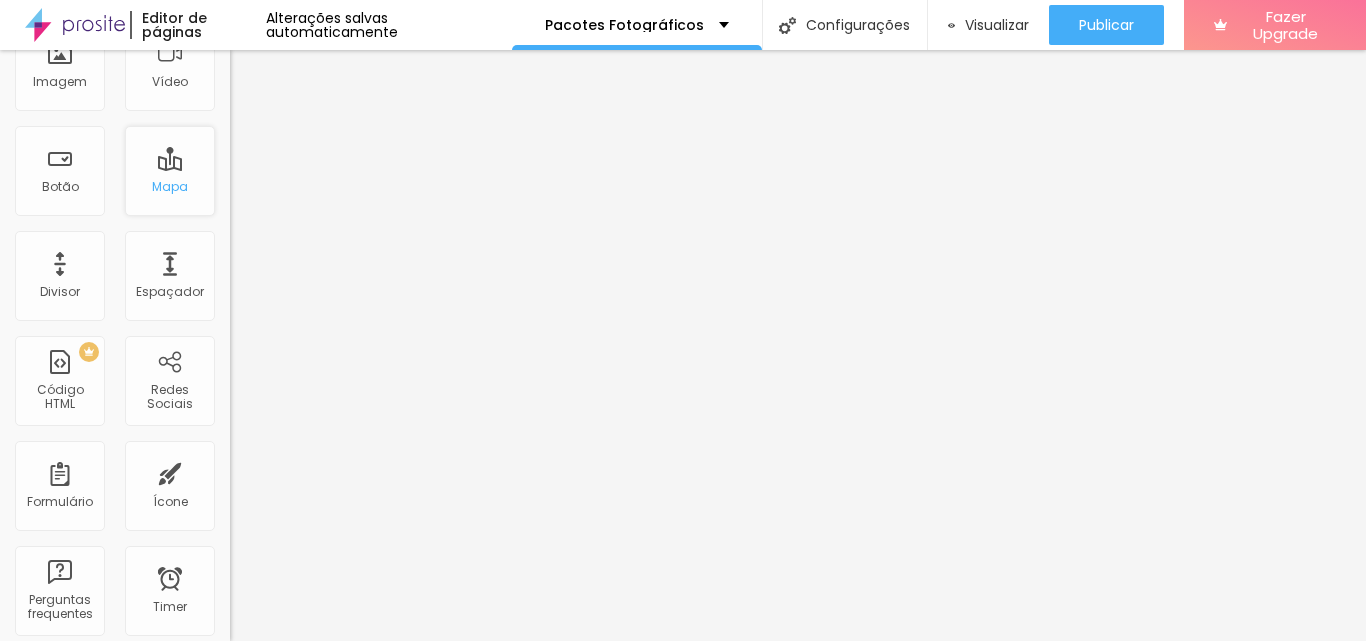 click on "Mapa" at bounding box center [170, 187] 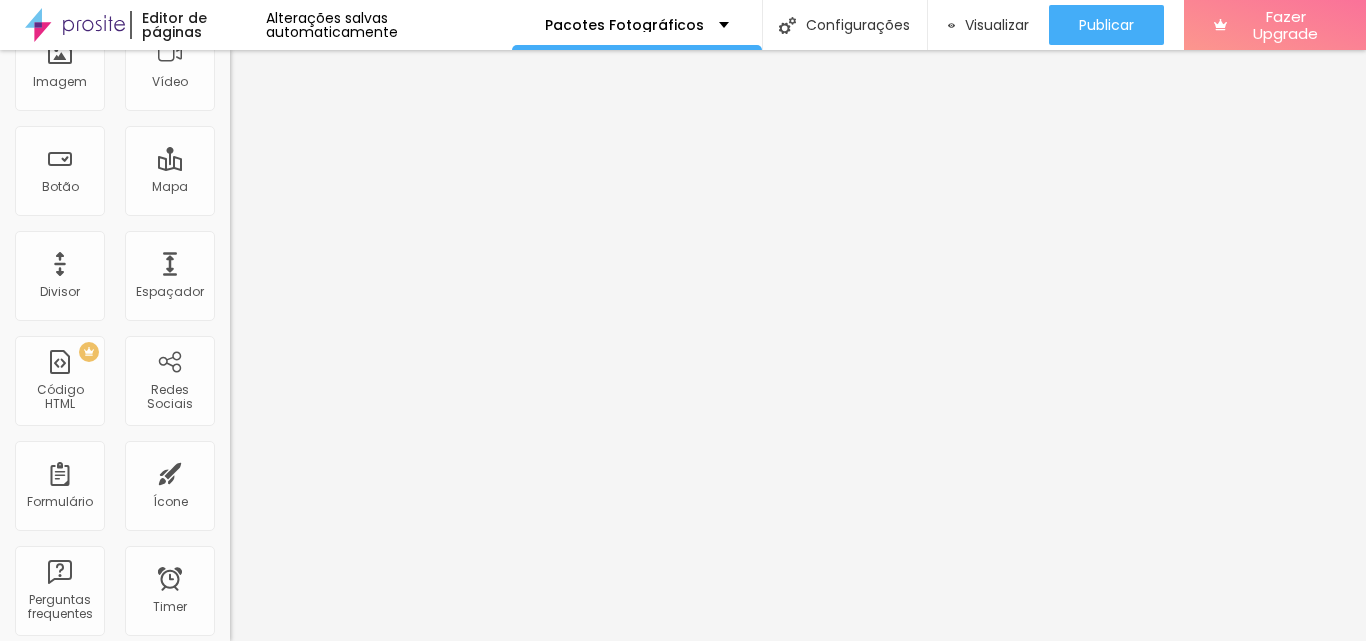 scroll, scrollTop: 0, scrollLeft: 0, axis: both 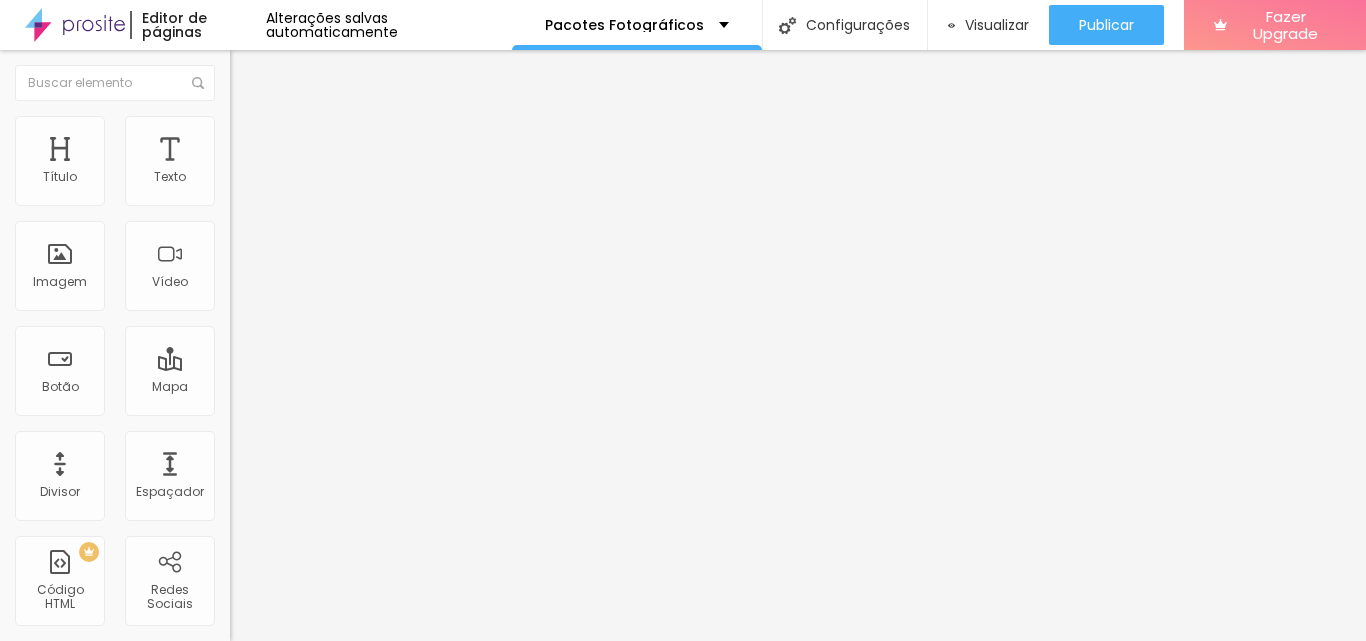 click at bounding box center (253, 73) 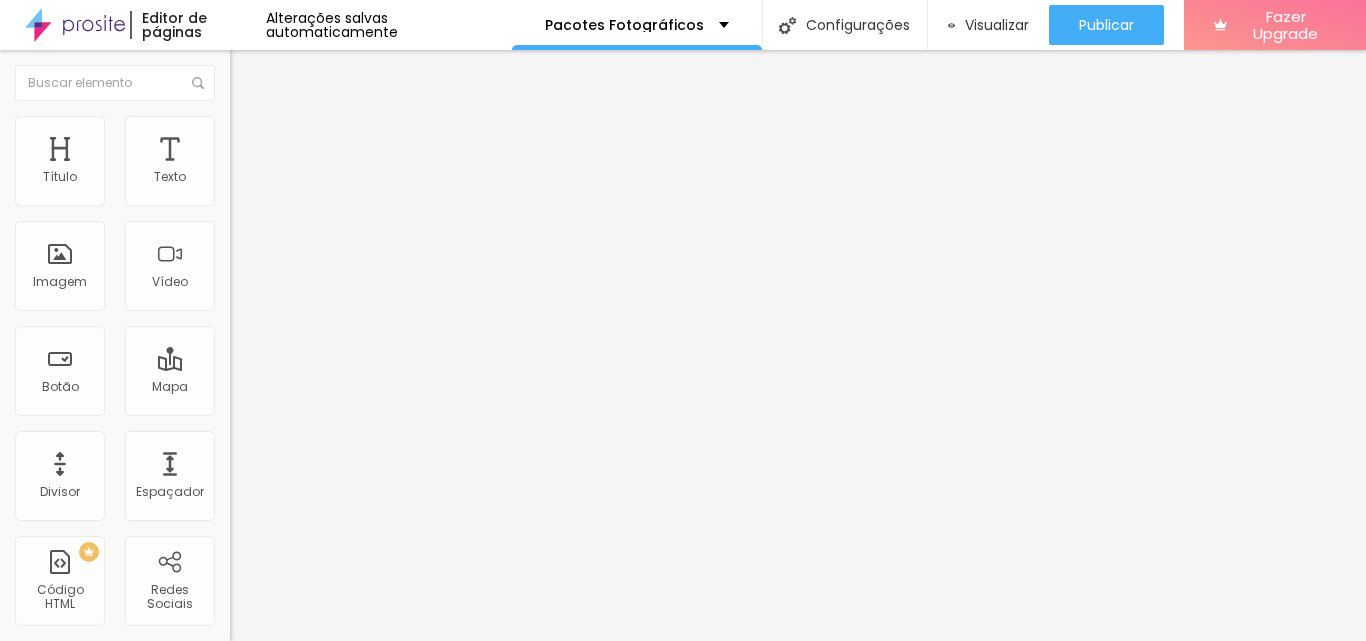 drag, startPoint x: 123, startPoint y: 226, endPoint x: 5, endPoint y: 230, distance: 118.06778 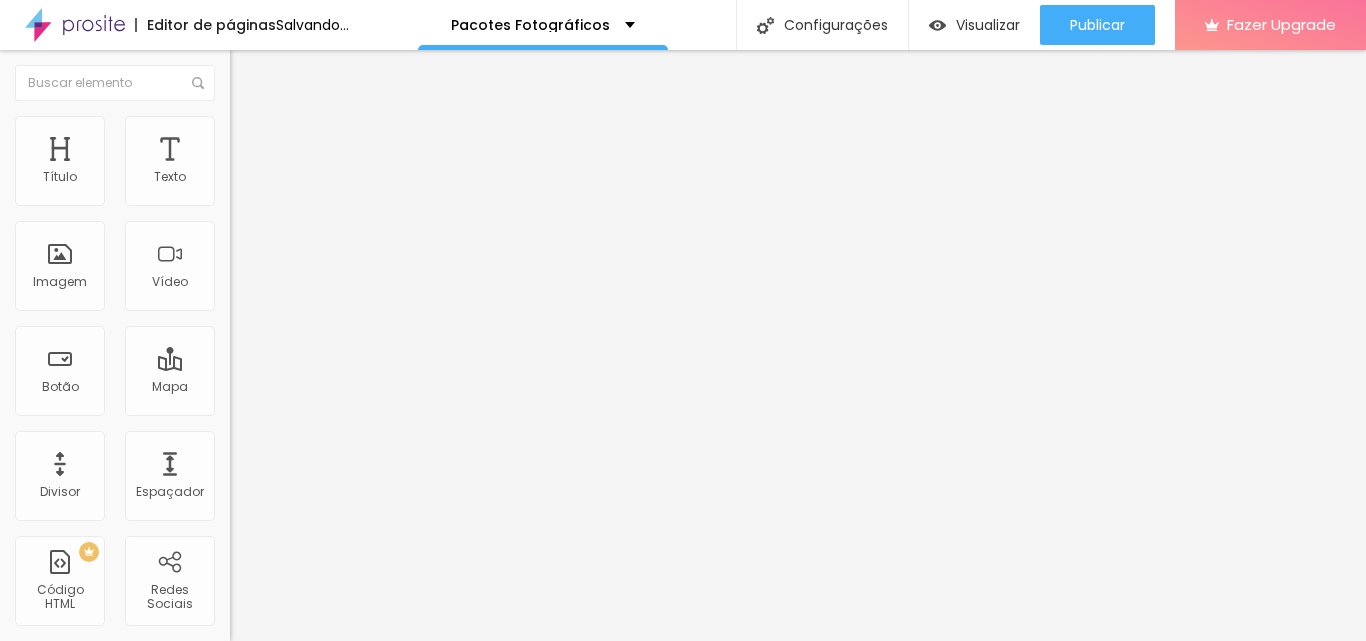 type on "nossa senhora de lourdes - ibirite nossa senhora aparecida 35" 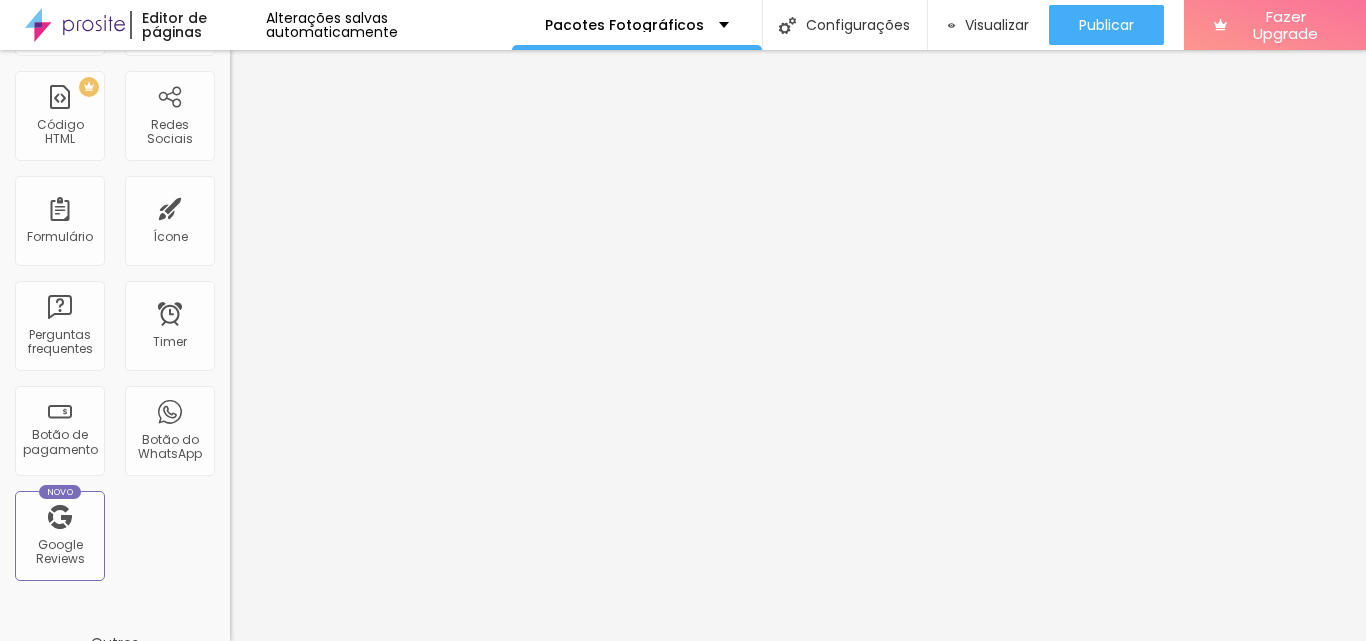 scroll, scrollTop: 500, scrollLeft: 0, axis: vertical 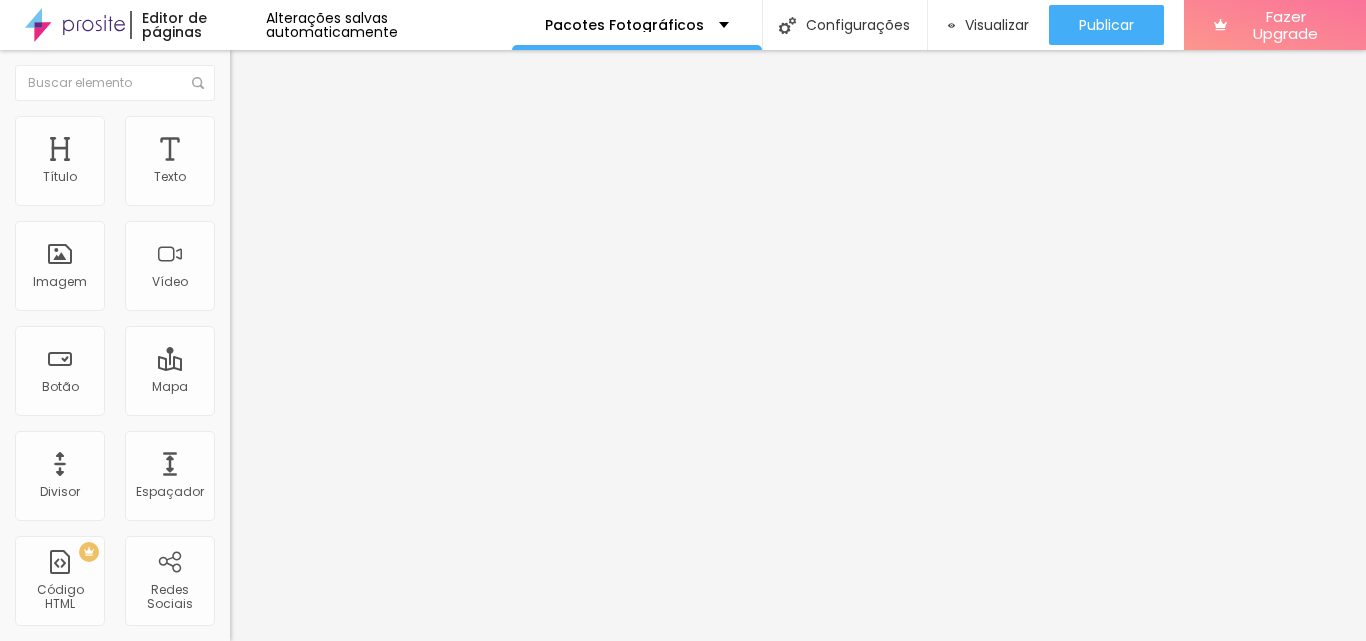 drag, startPoint x: 148, startPoint y: 224, endPoint x: 0, endPoint y: 224, distance: 148 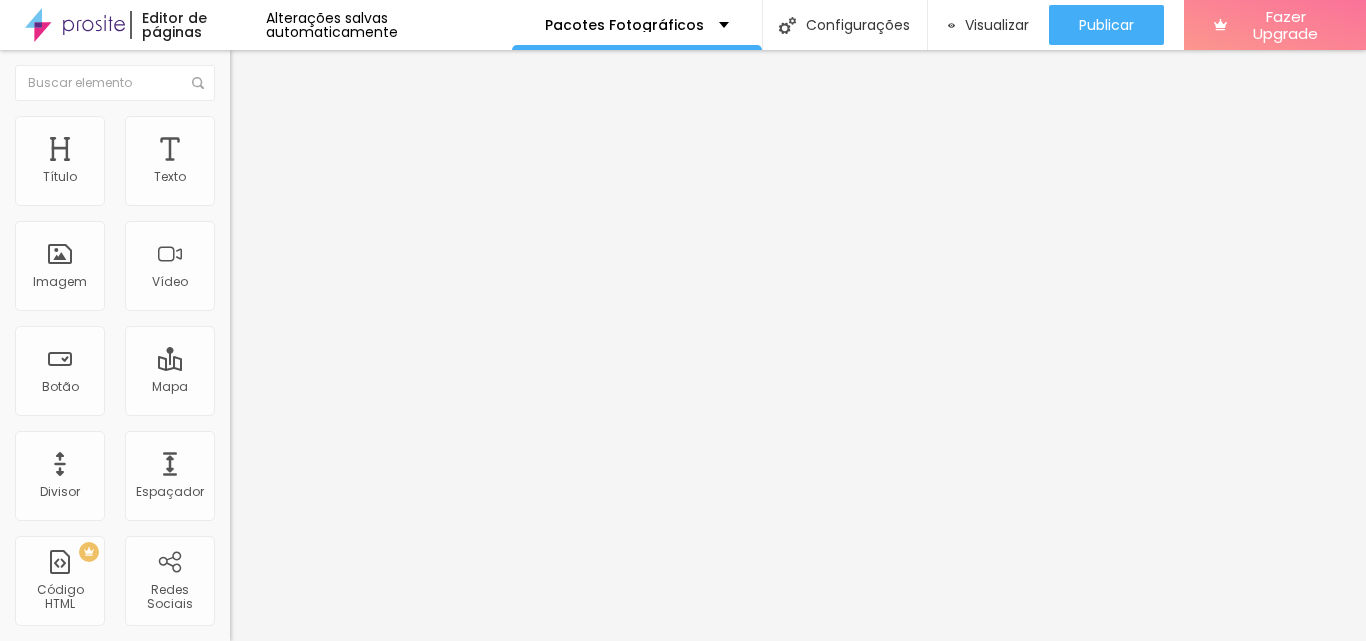 type on "Fale COM" 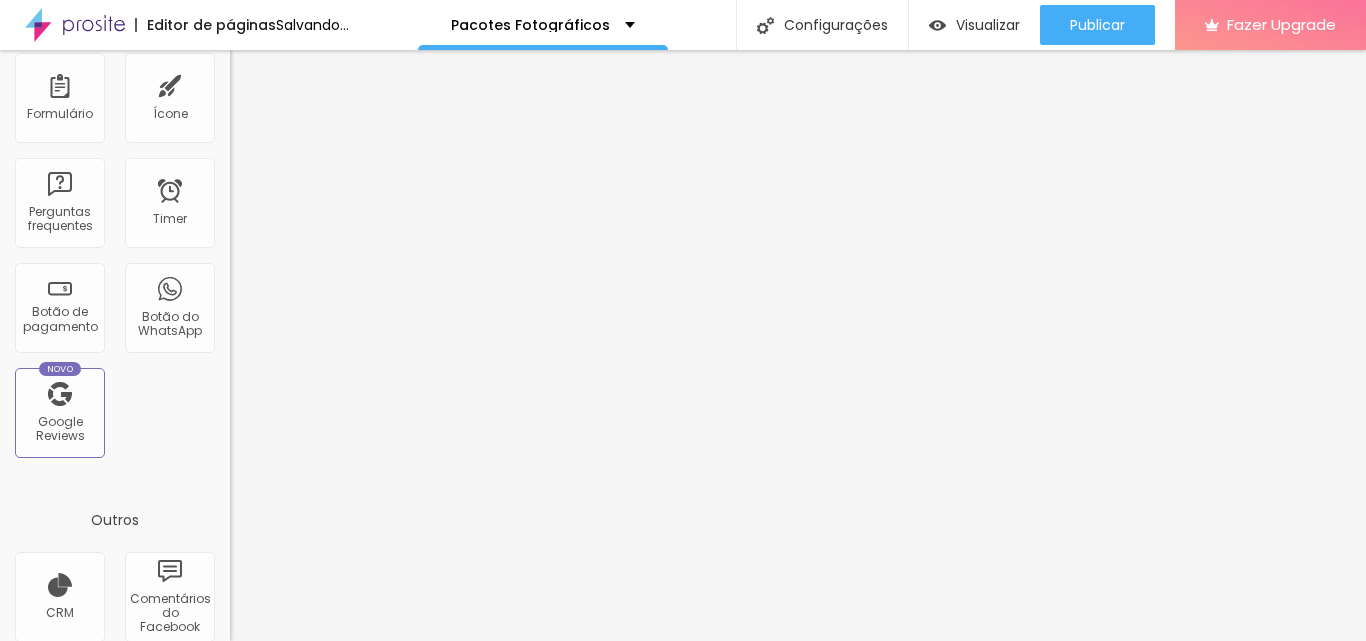 scroll, scrollTop: 600, scrollLeft: 0, axis: vertical 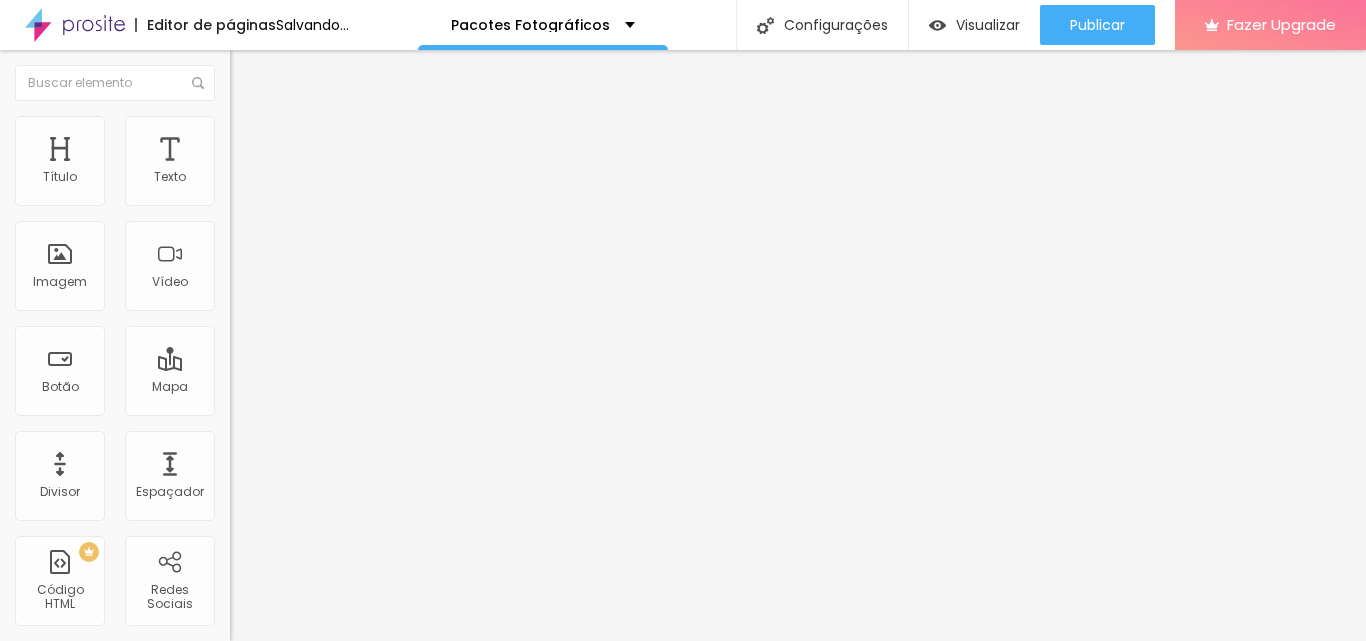 drag, startPoint x: 160, startPoint y: 286, endPoint x: 0, endPoint y: 286, distance: 160 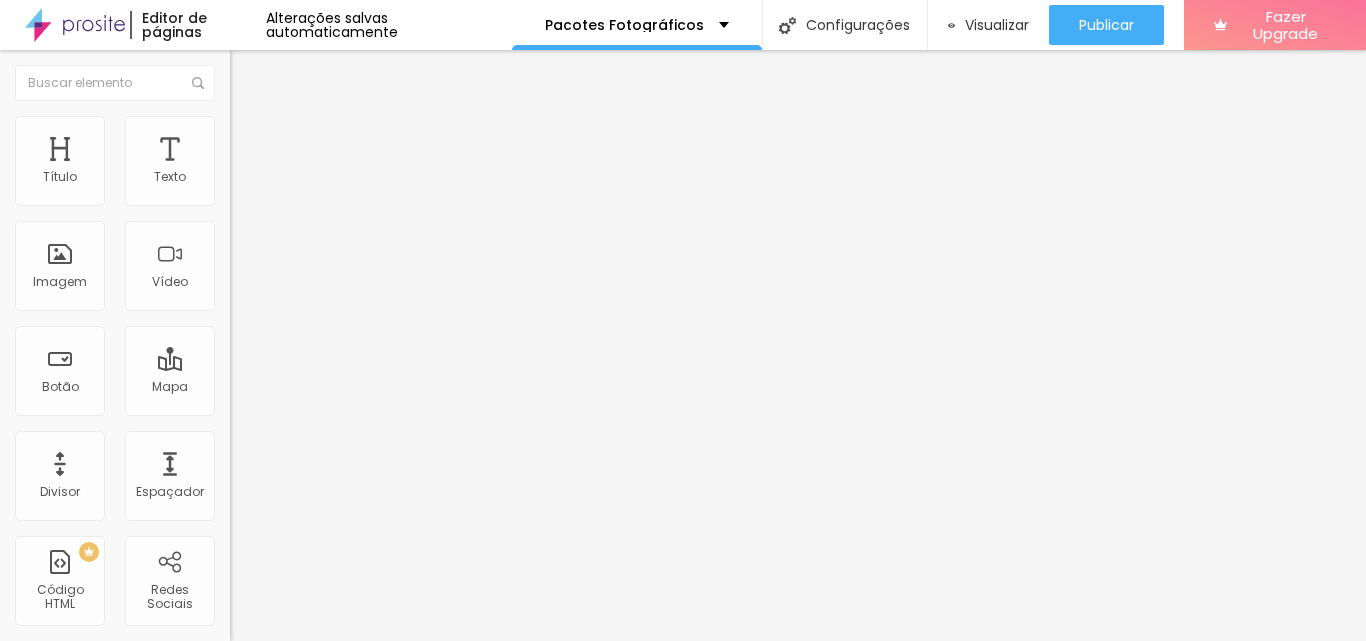 type on "CONTRATAR PACOTE" 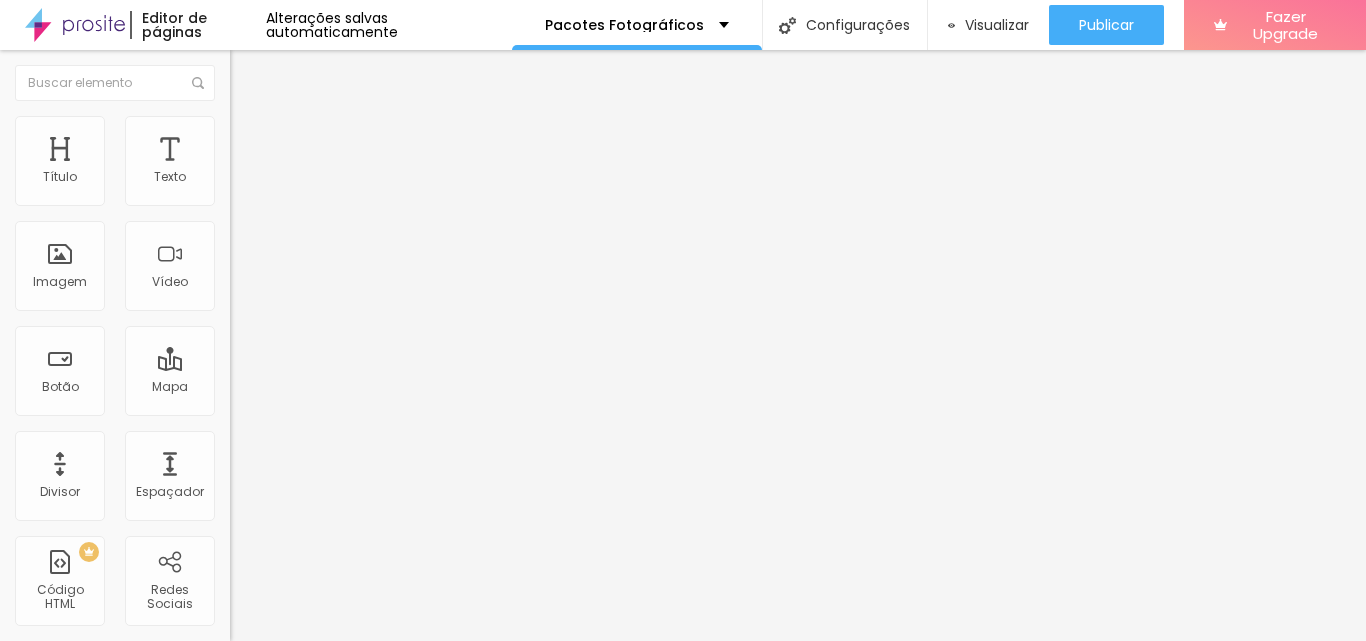 click on "Olá, cheguei até você PELO SITE e gostaria de mais informações" at bounding box center (343, 708) 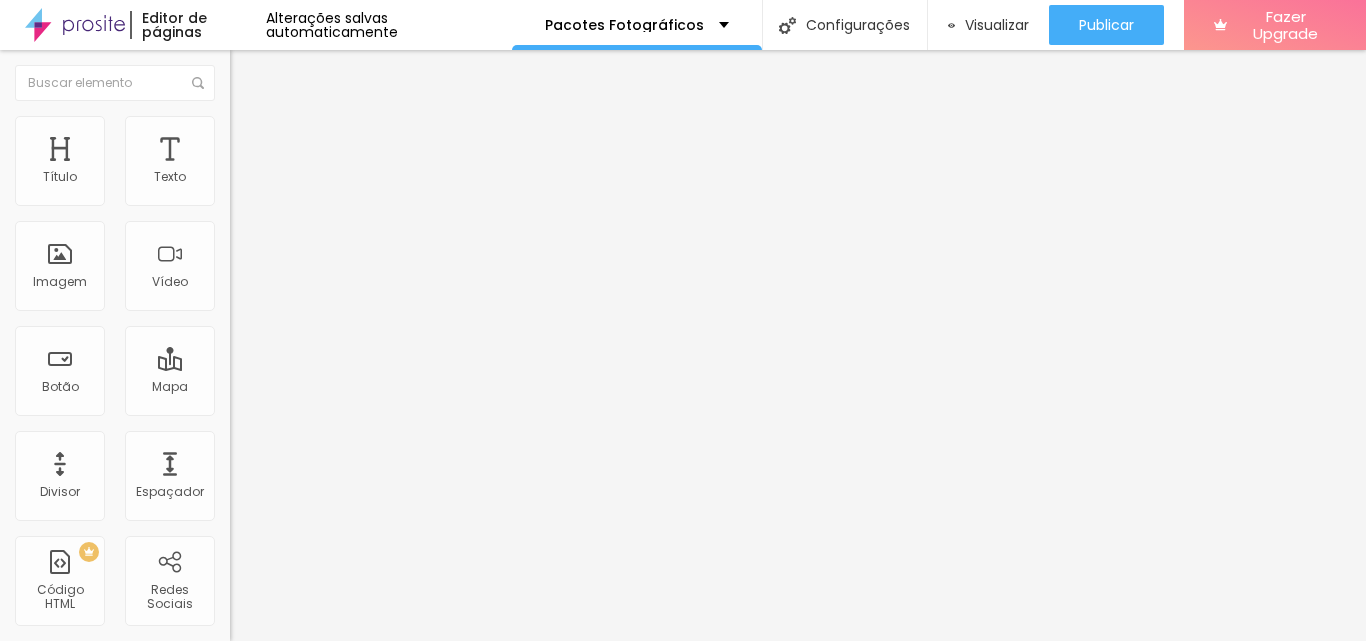 type on "Olá, cheguei até você PELO SITE e gostaria de mais informações." 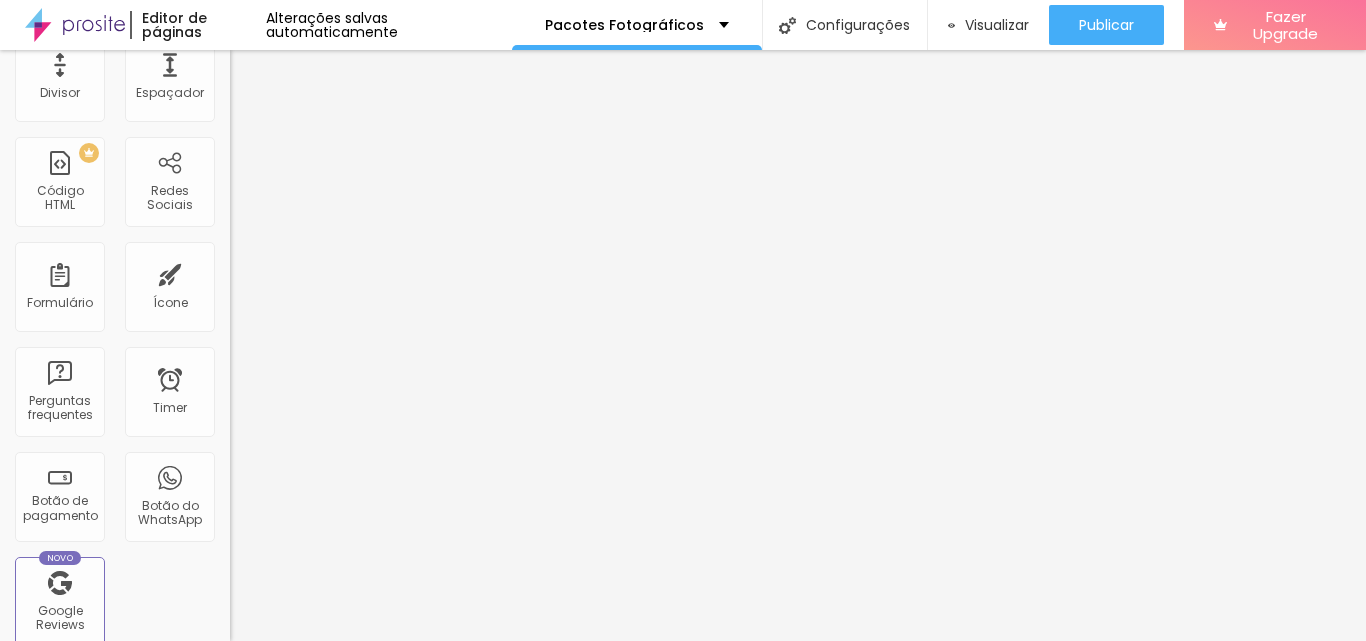 scroll, scrollTop: 400, scrollLeft: 0, axis: vertical 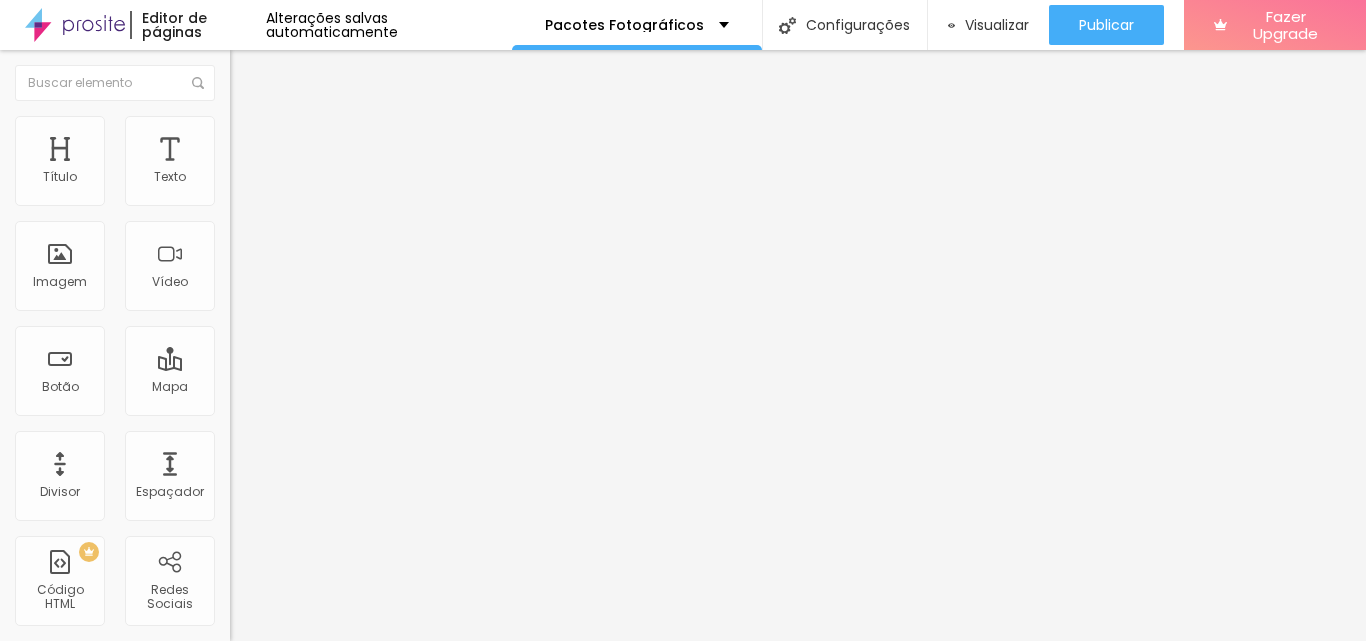 click at bounding box center [253, 73] 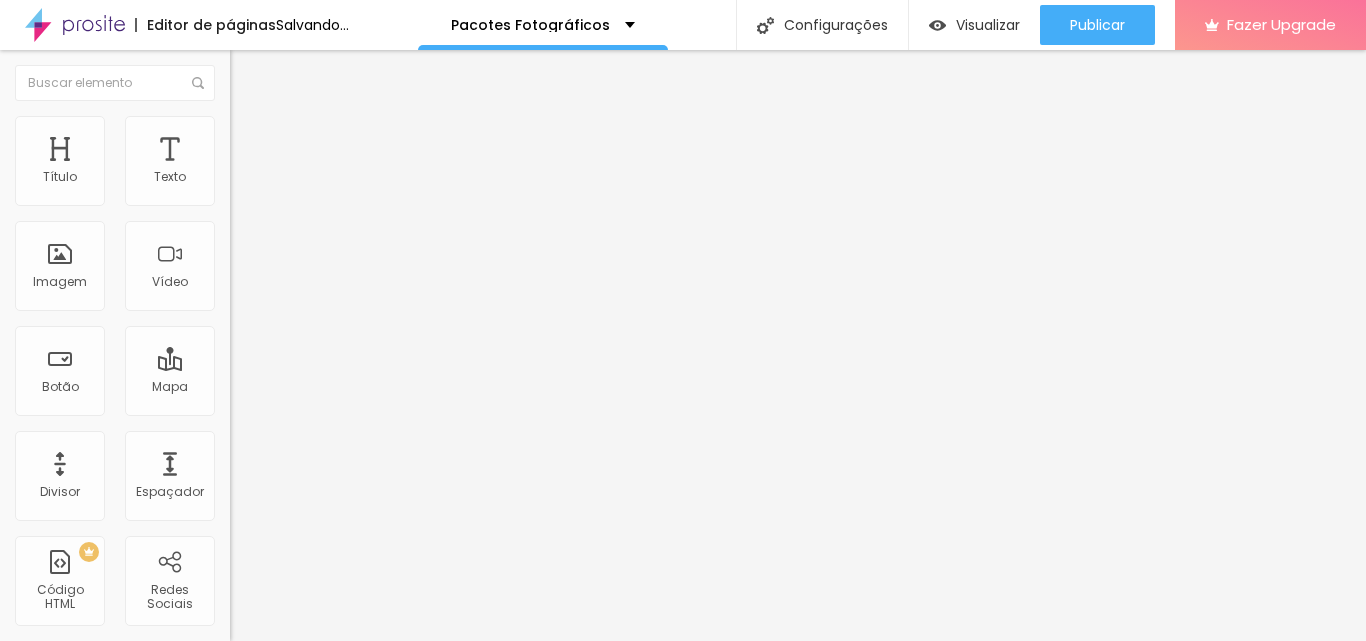 click at bounding box center [253, 73] 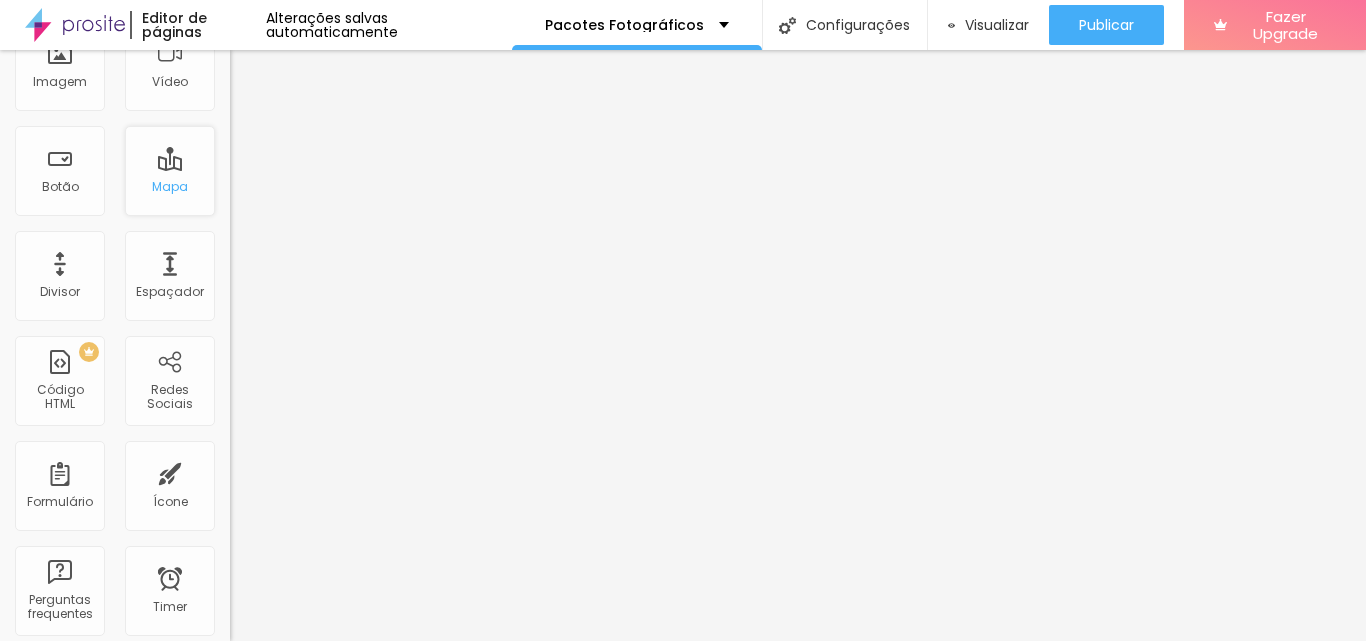 scroll, scrollTop: 400, scrollLeft: 0, axis: vertical 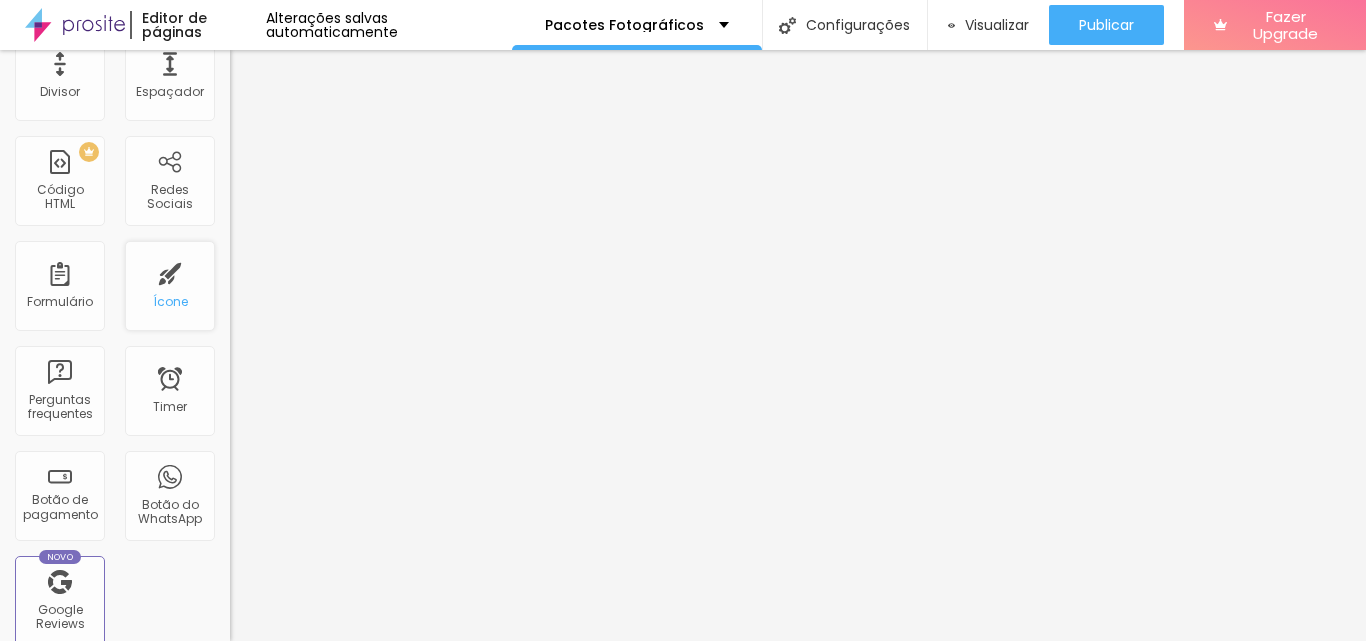 click on "Ícone" at bounding box center (170, 286) 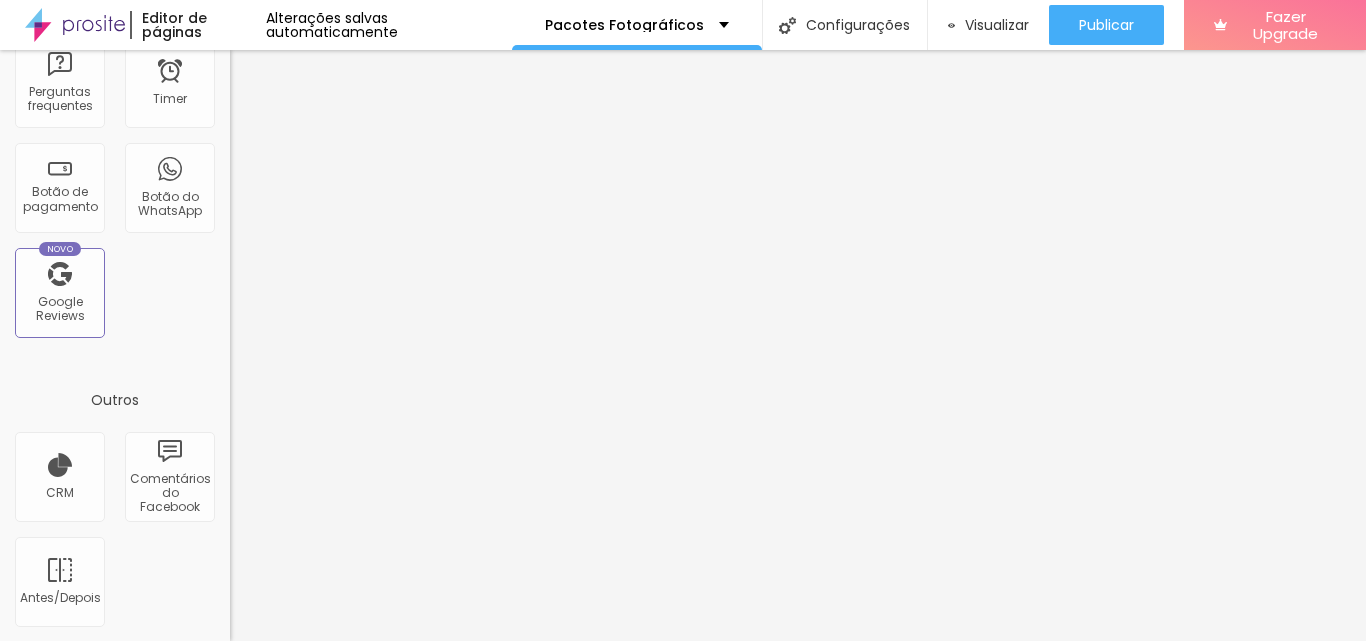 scroll, scrollTop: 709, scrollLeft: 0, axis: vertical 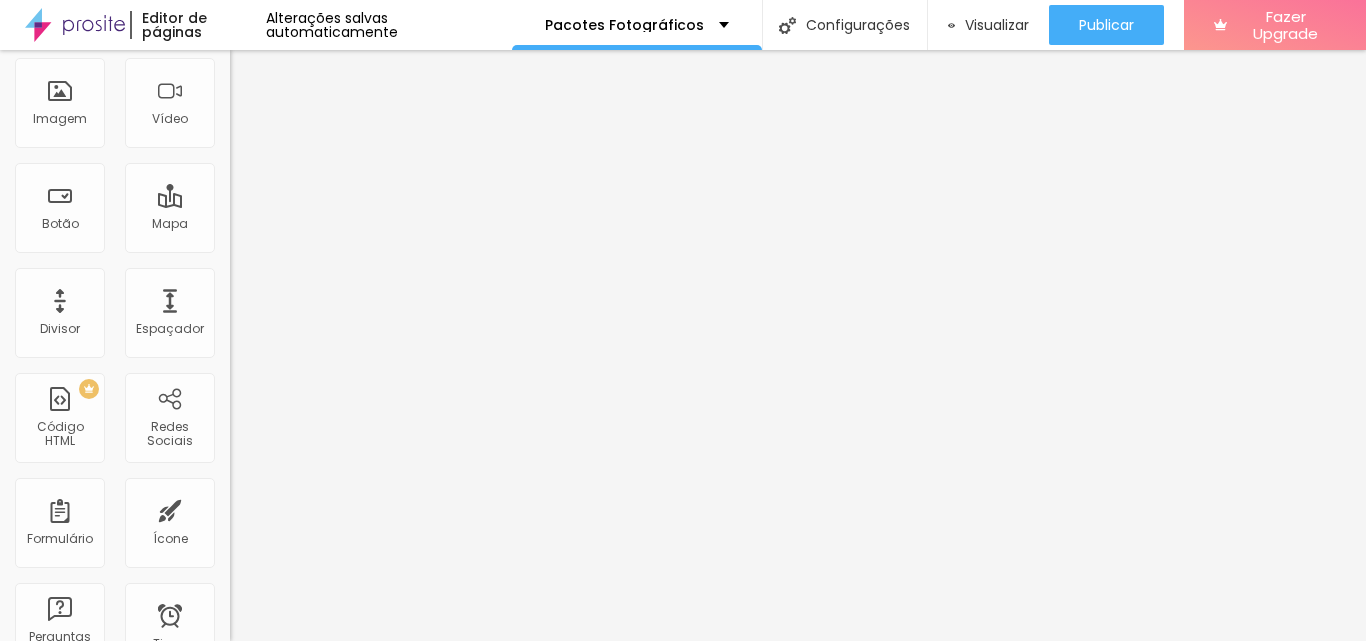 click on "Adicionar imagem" at bounding box center (294, 12) 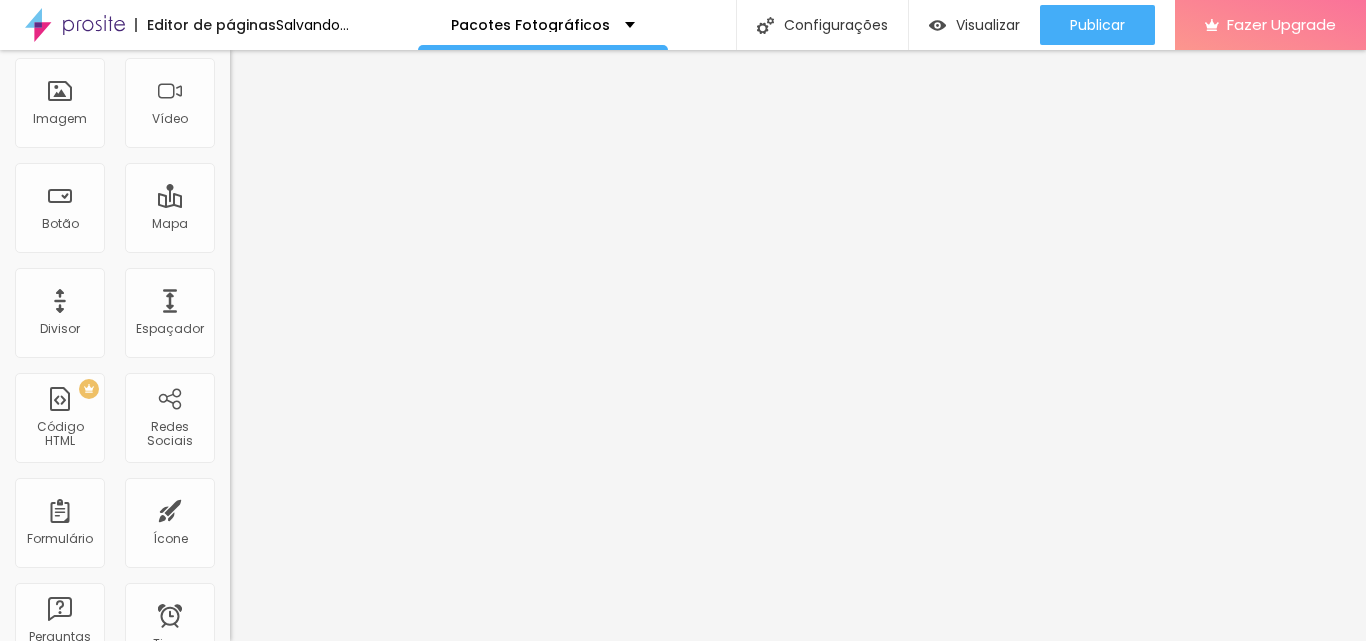 click on "No meio" at bounding box center (255, 219) 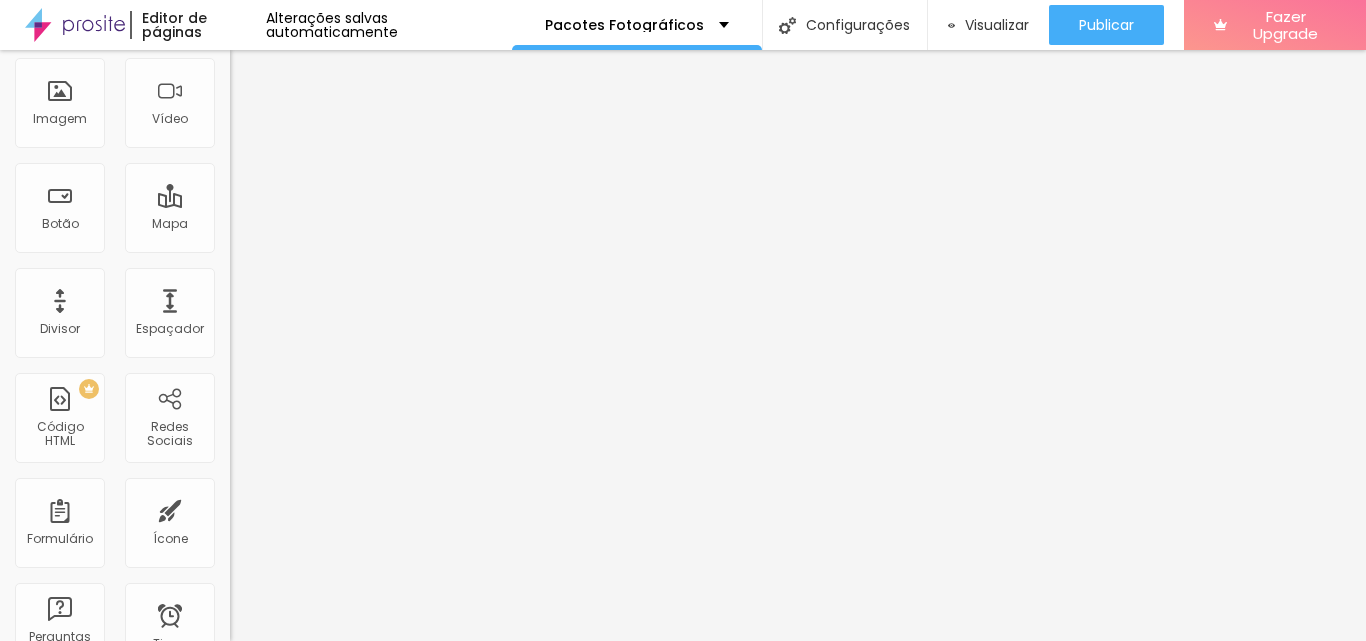 scroll, scrollTop: 254, scrollLeft: 0, axis: vertical 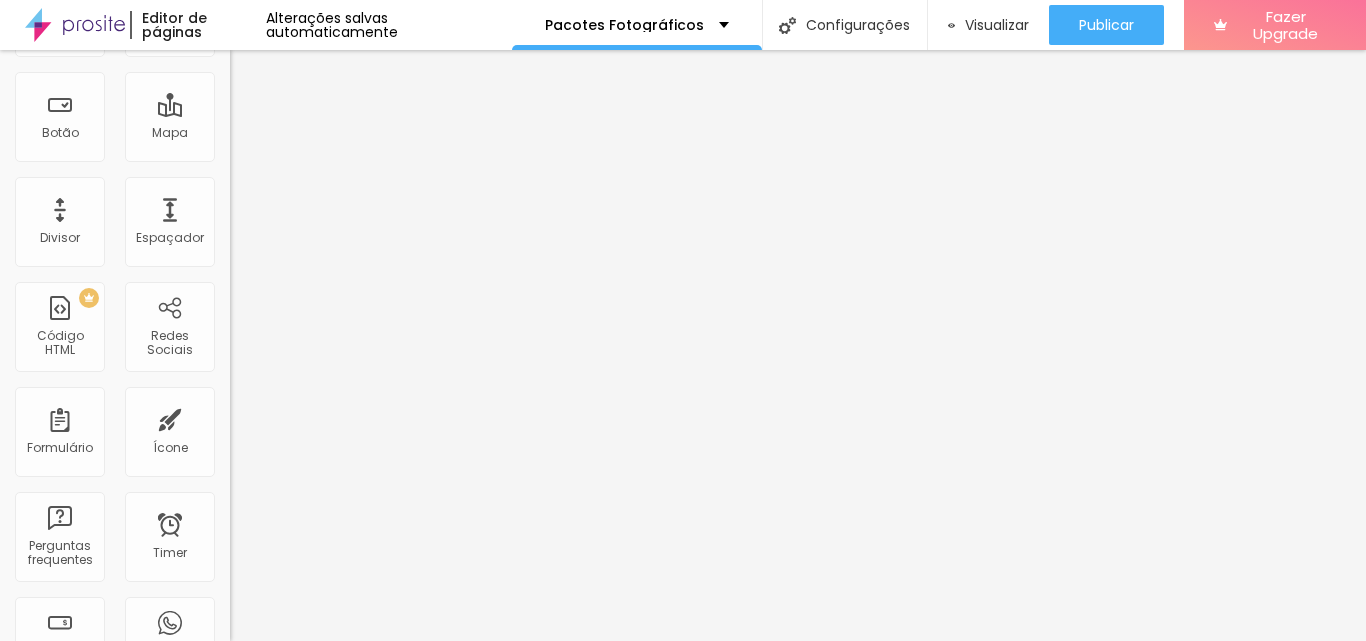 click on "16:9 Cinema" at bounding box center (268, 164) 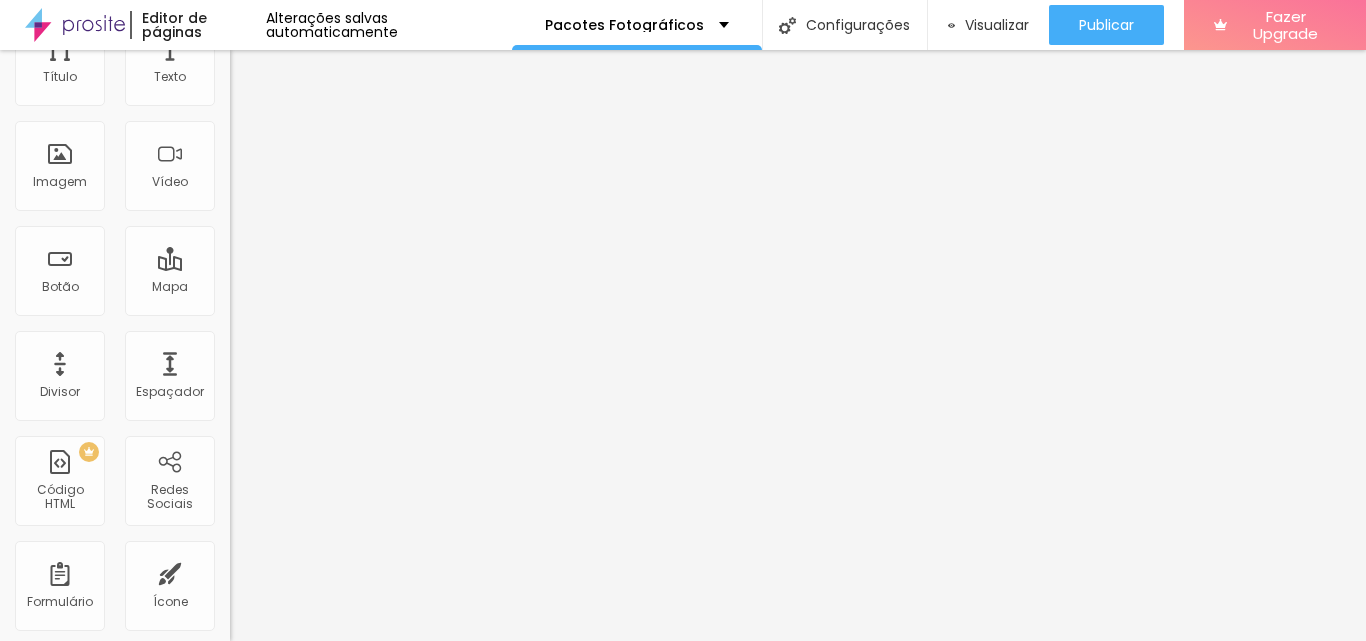 scroll, scrollTop: 200, scrollLeft: 0, axis: vertical 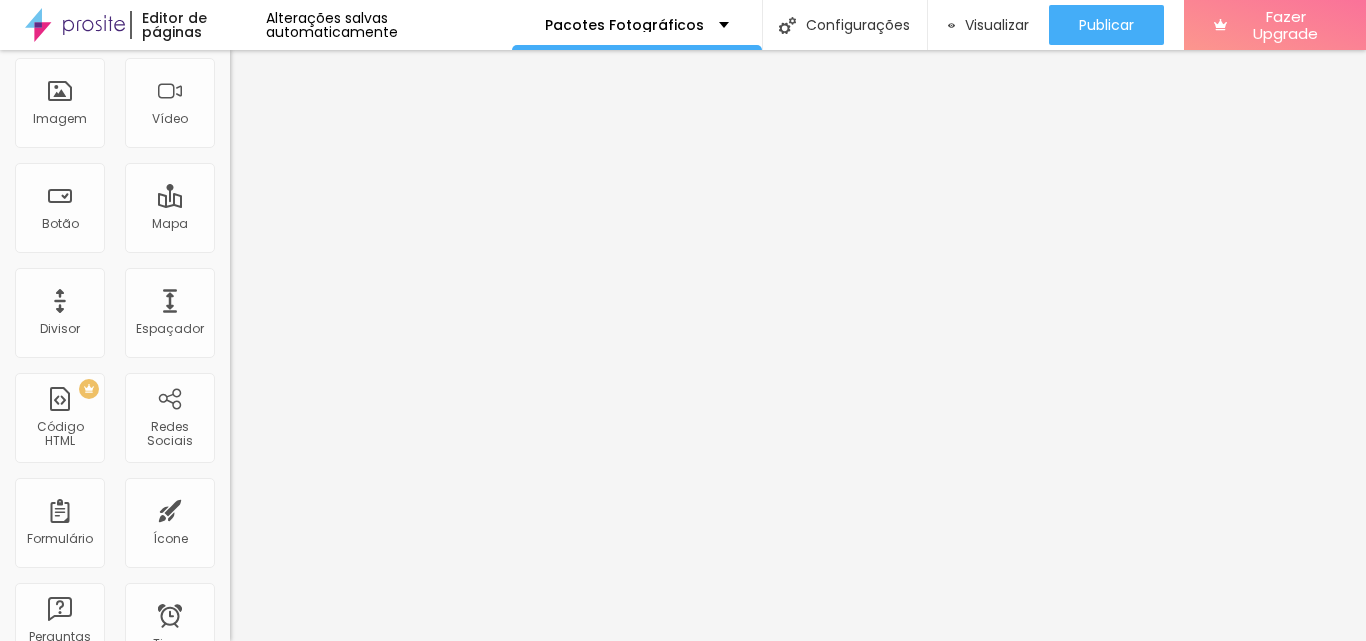 click on "Adicionar imagem" at bounding box center [294, 12] 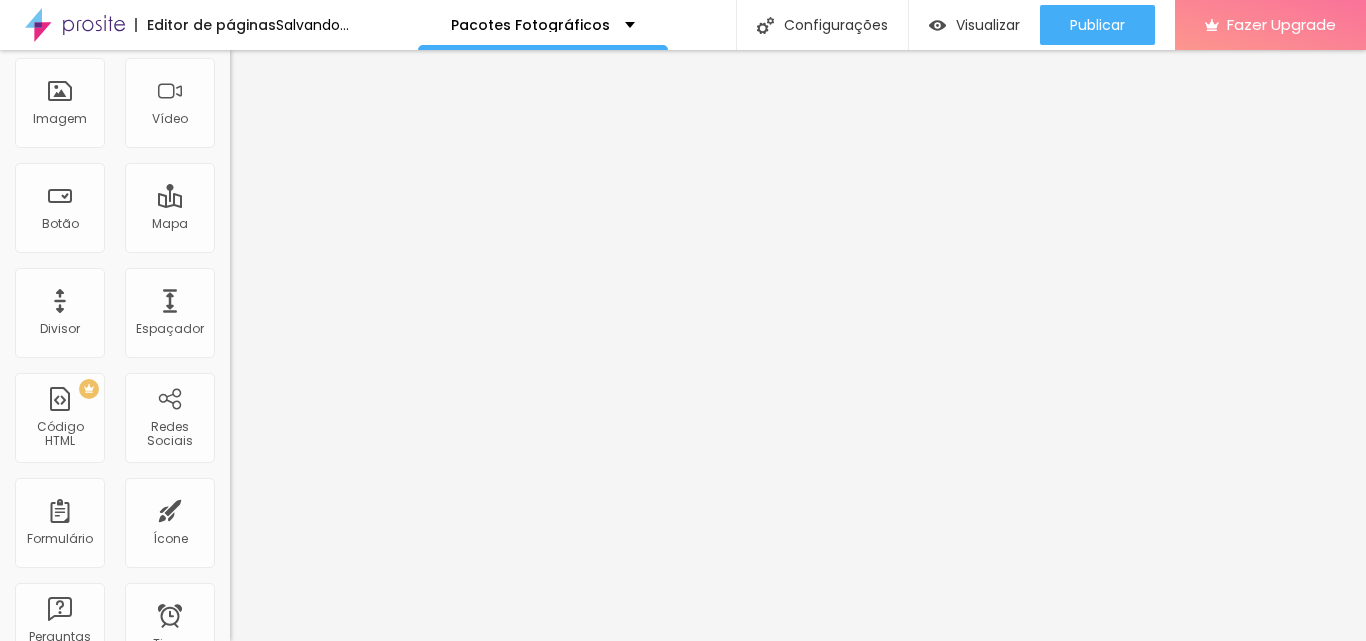 click at bounding box center (683, 852) 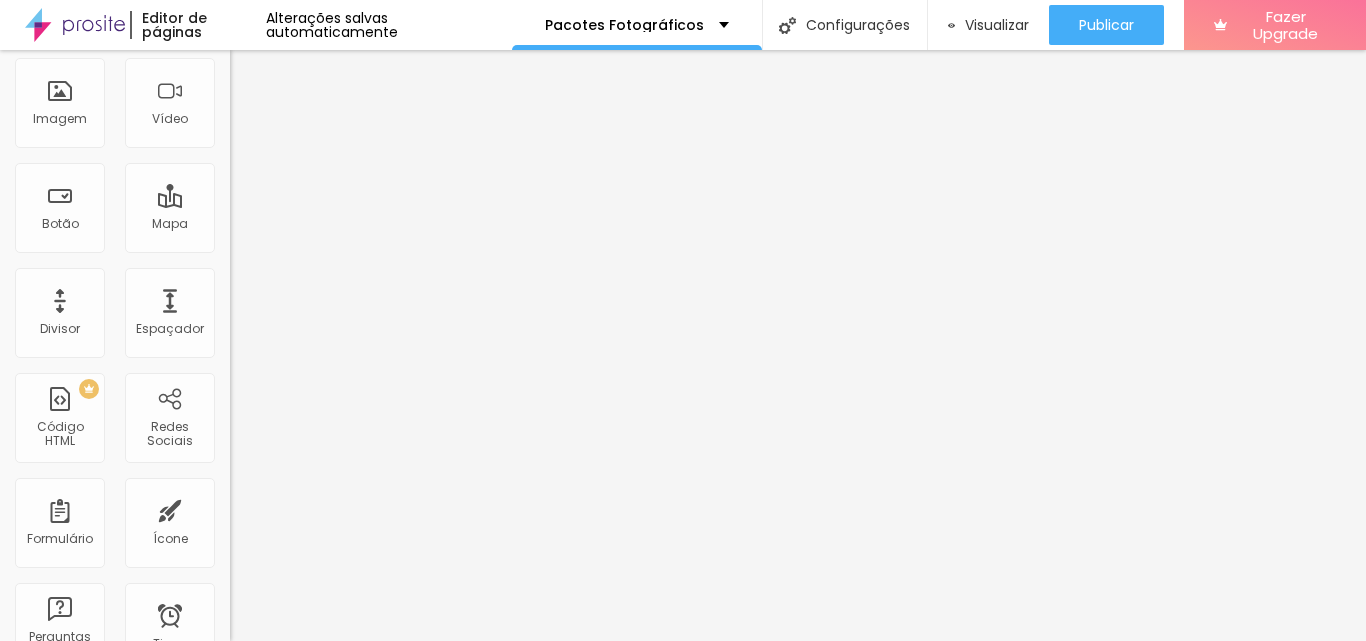 click on "16:9 Cinema" at bounding box center (268, 255) 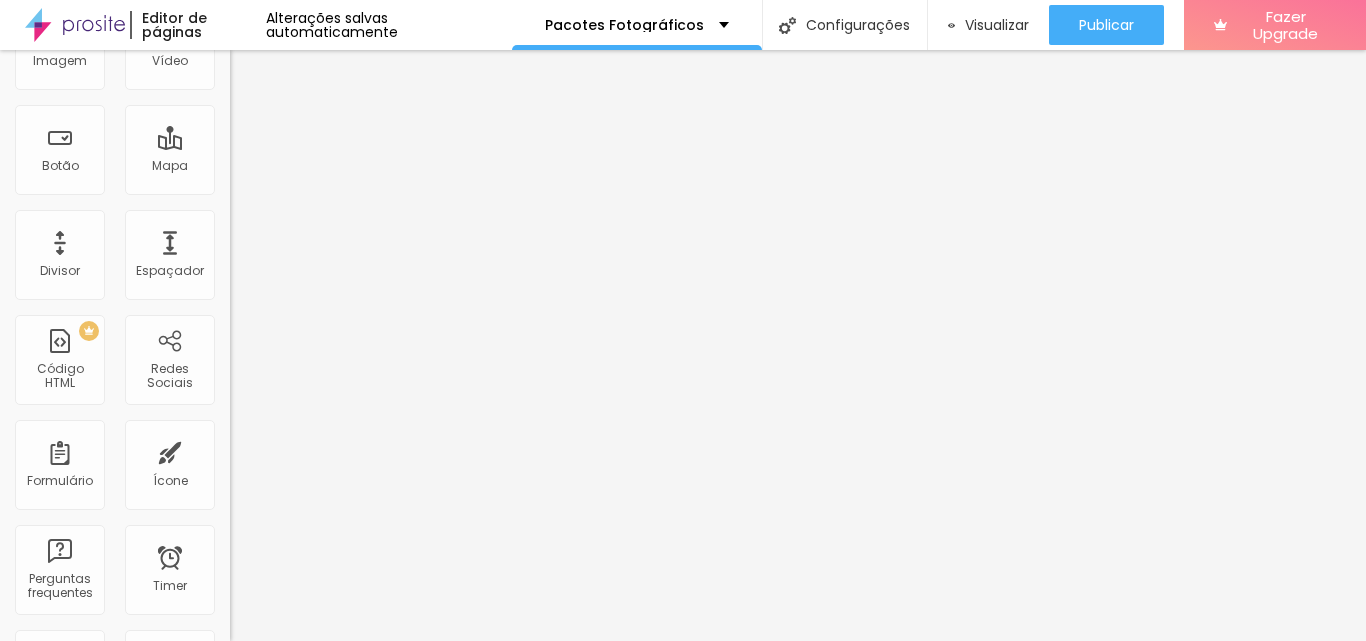 scroll, scrollTop: 281, scrollLeft: 0, axis: vertical 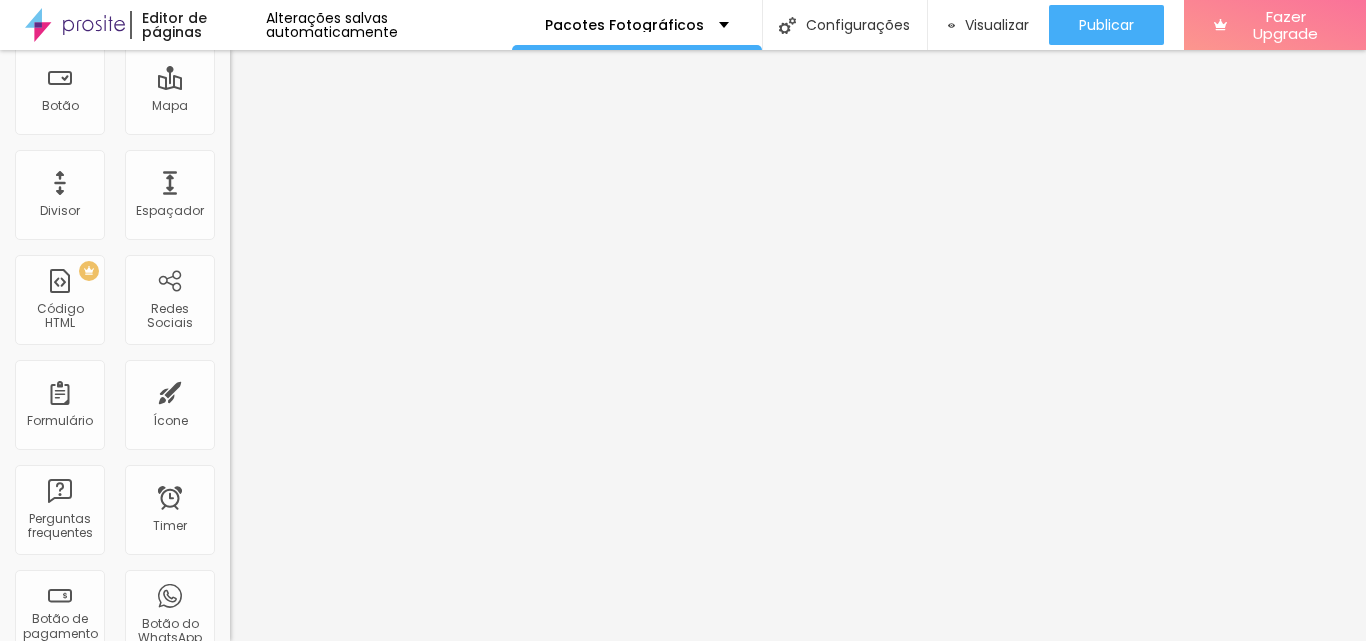 type on "32" 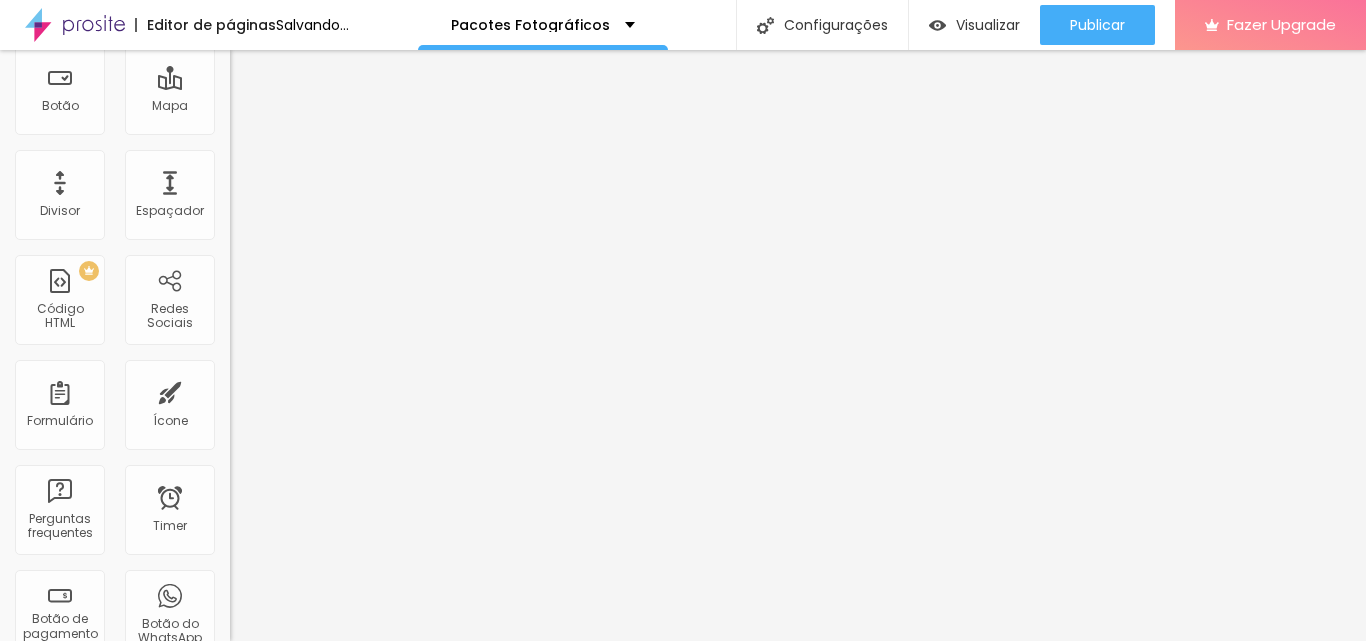 type on "15" 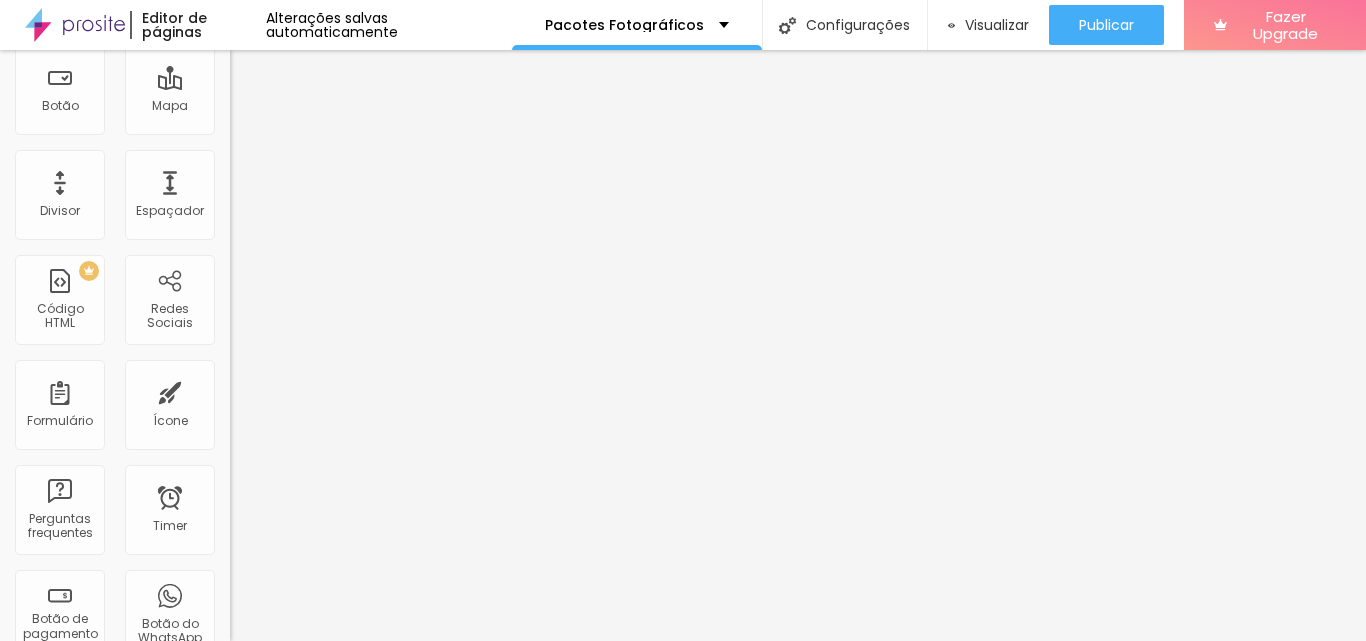 type on "83" 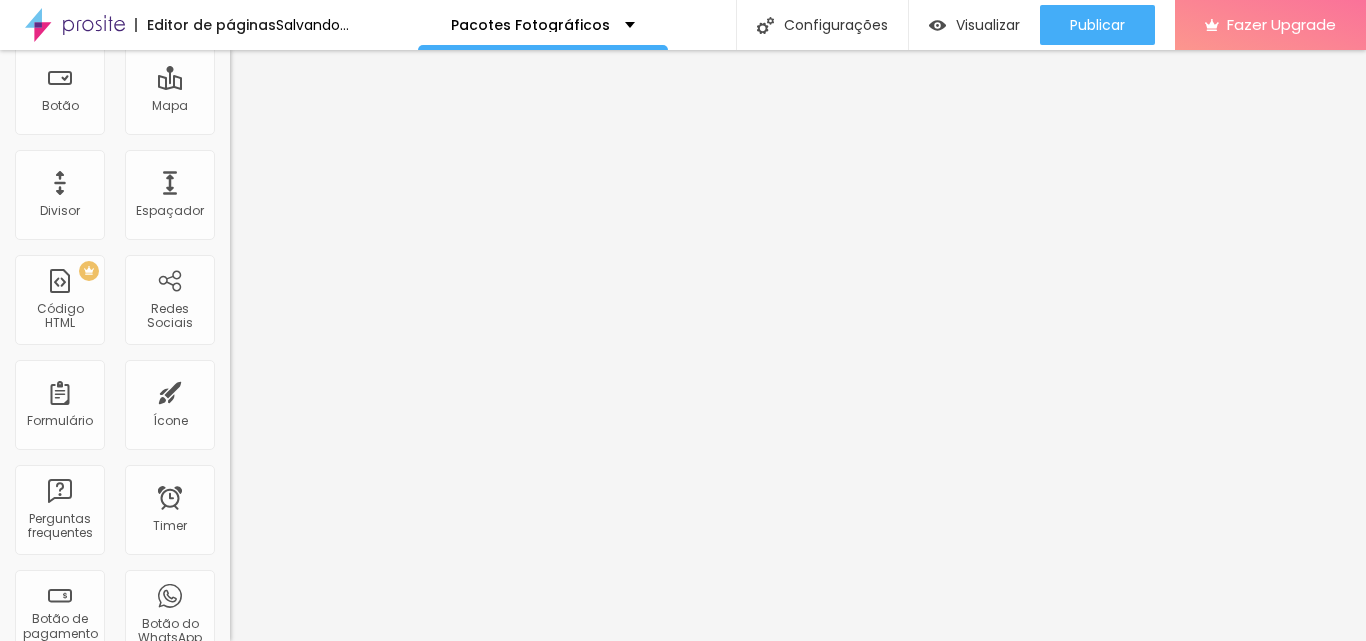 type on "48" 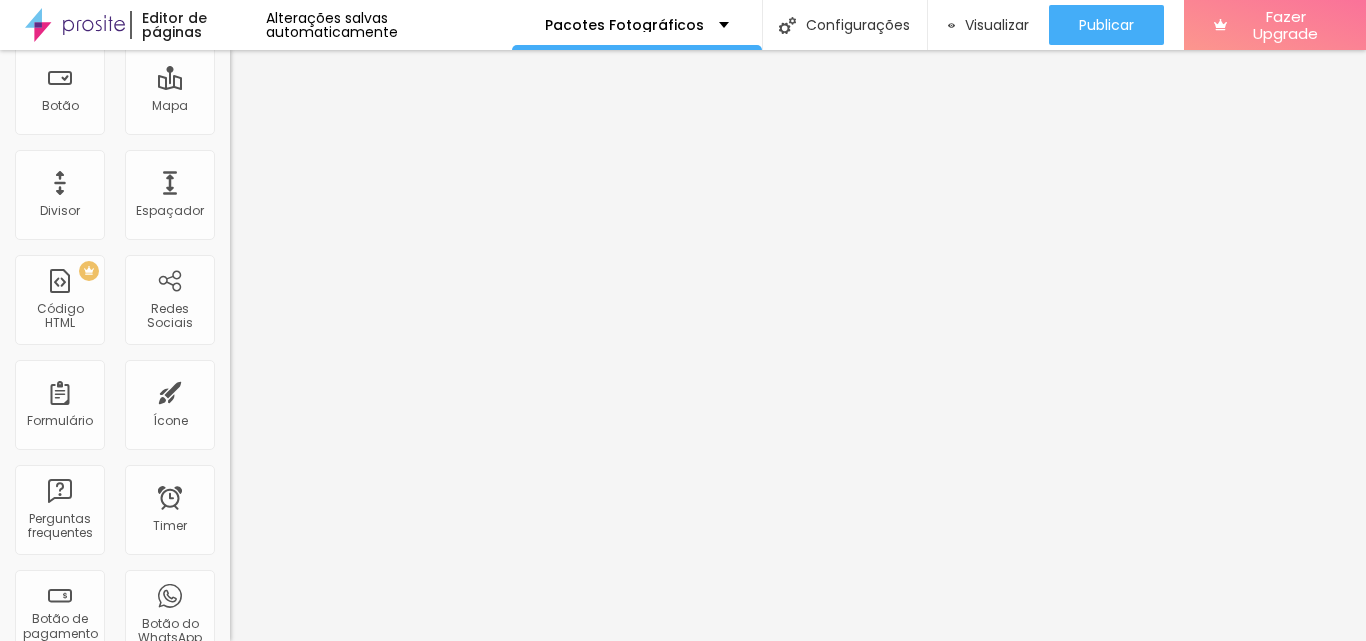 drag, startPoint x: 61, startPoint y: 607, endPoint x: 105, endPoint y: 606, distance: 44.011364 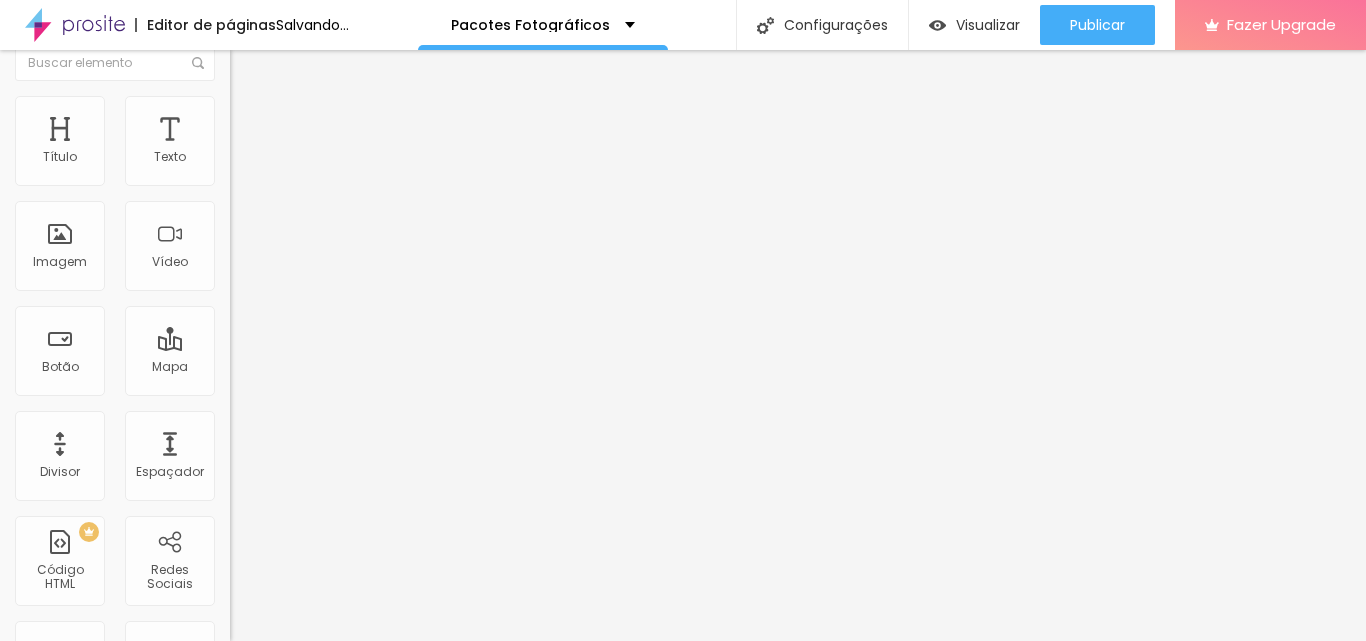 scroll, scrollTop: 0, scrollLeft: 0, axis: both 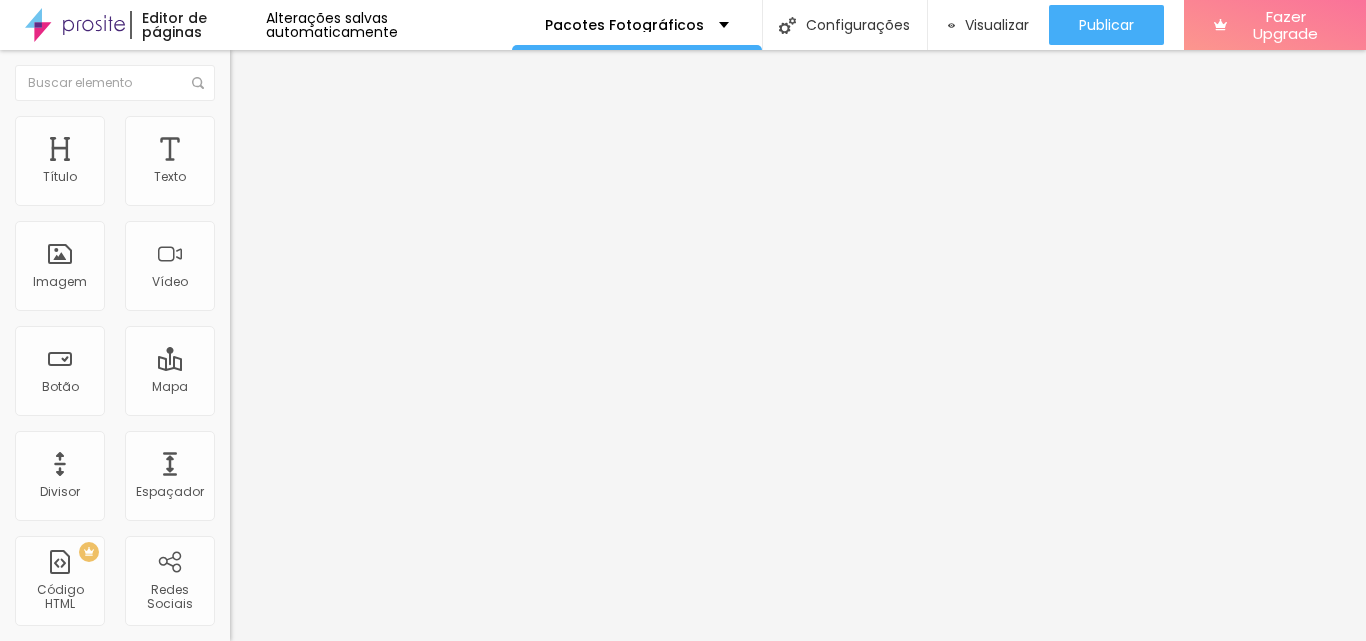 click on "Estilo" at bounding box center [345, 126] 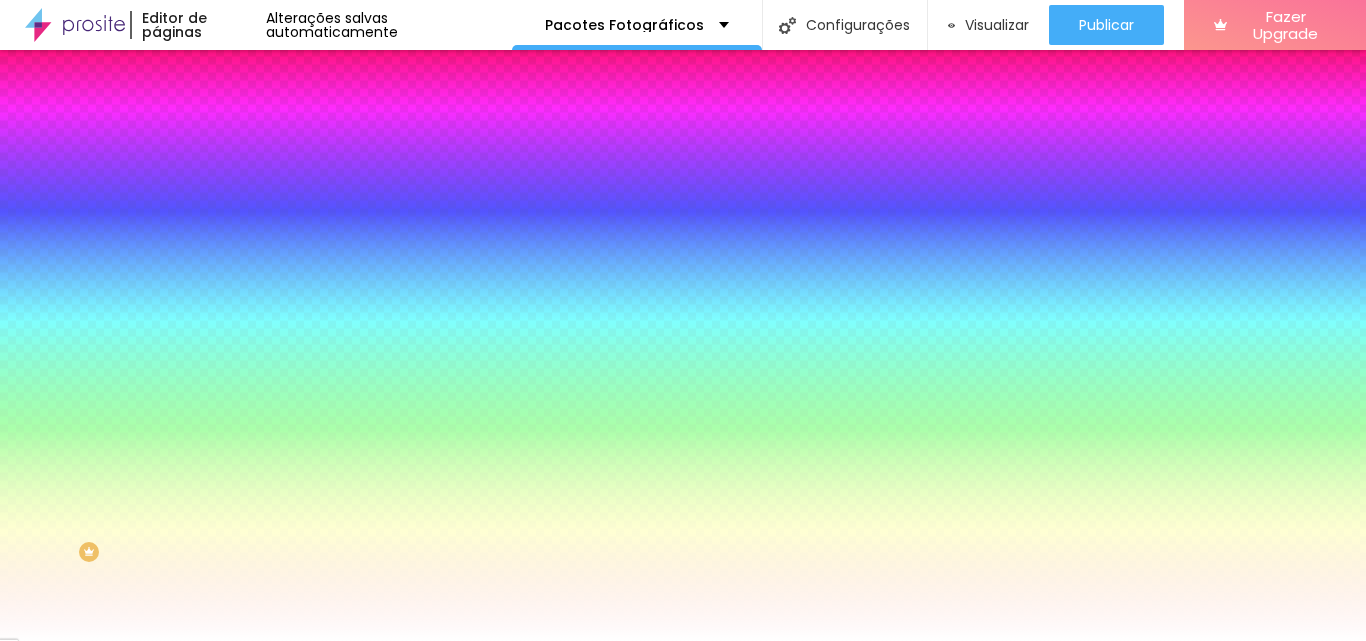 type on "1" 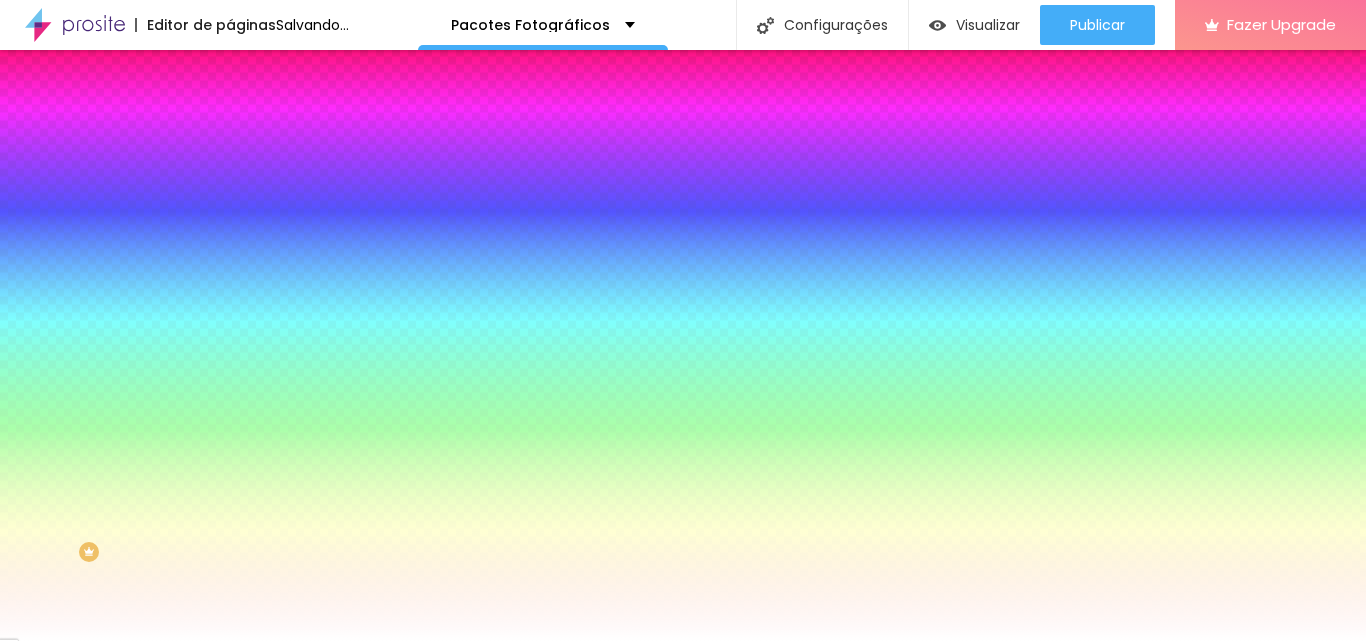 drag, startPoint x: 62, startPoint y: 198, endPoint x: 22, endPoint y: 190, distance: 40.792156 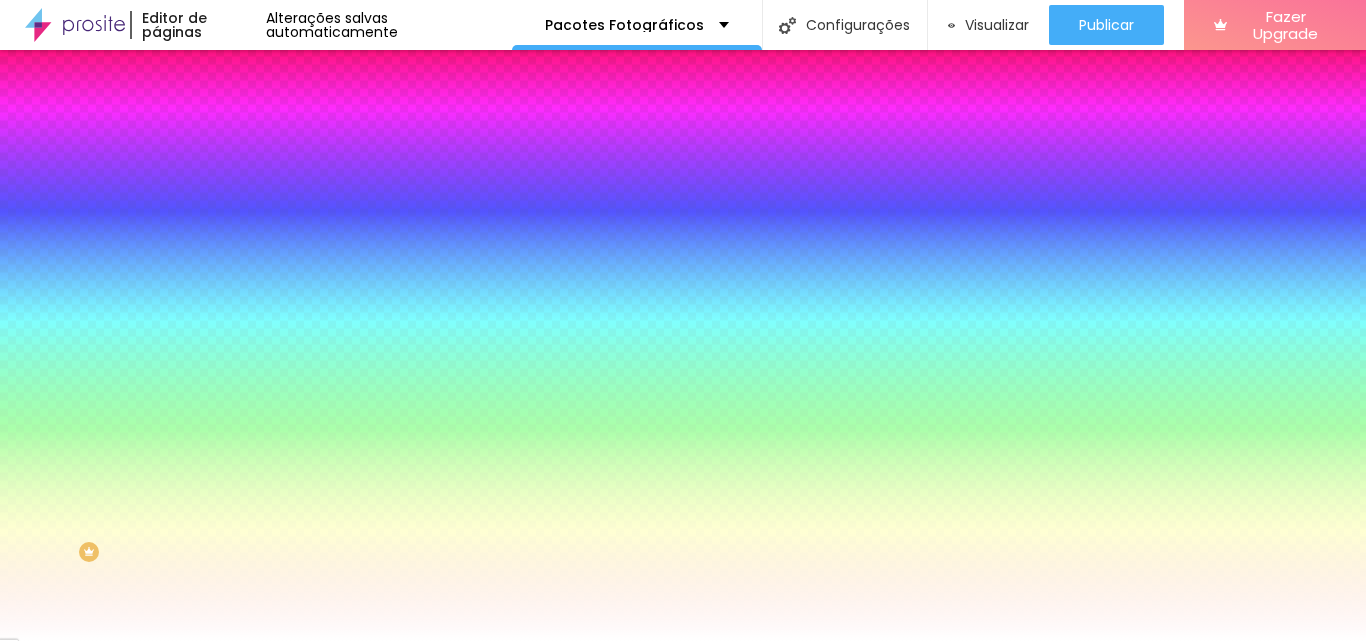 type on "1" 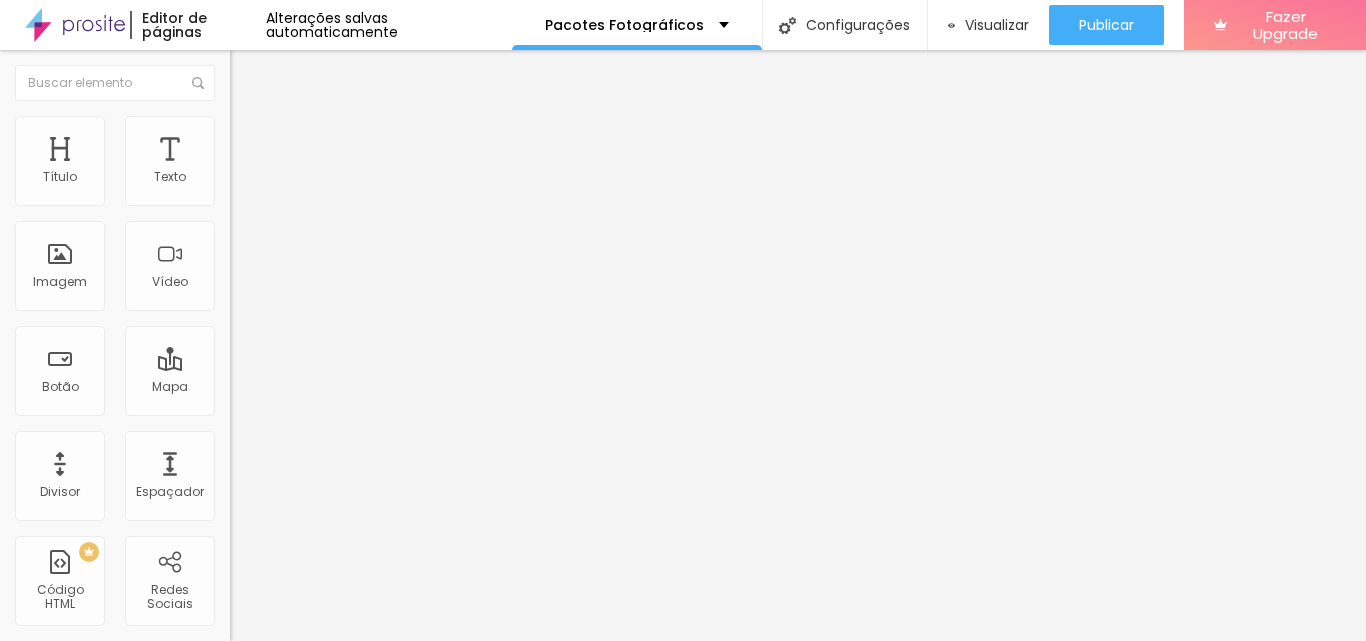 click on "Conteúdo" at bounding box center [345, 106] 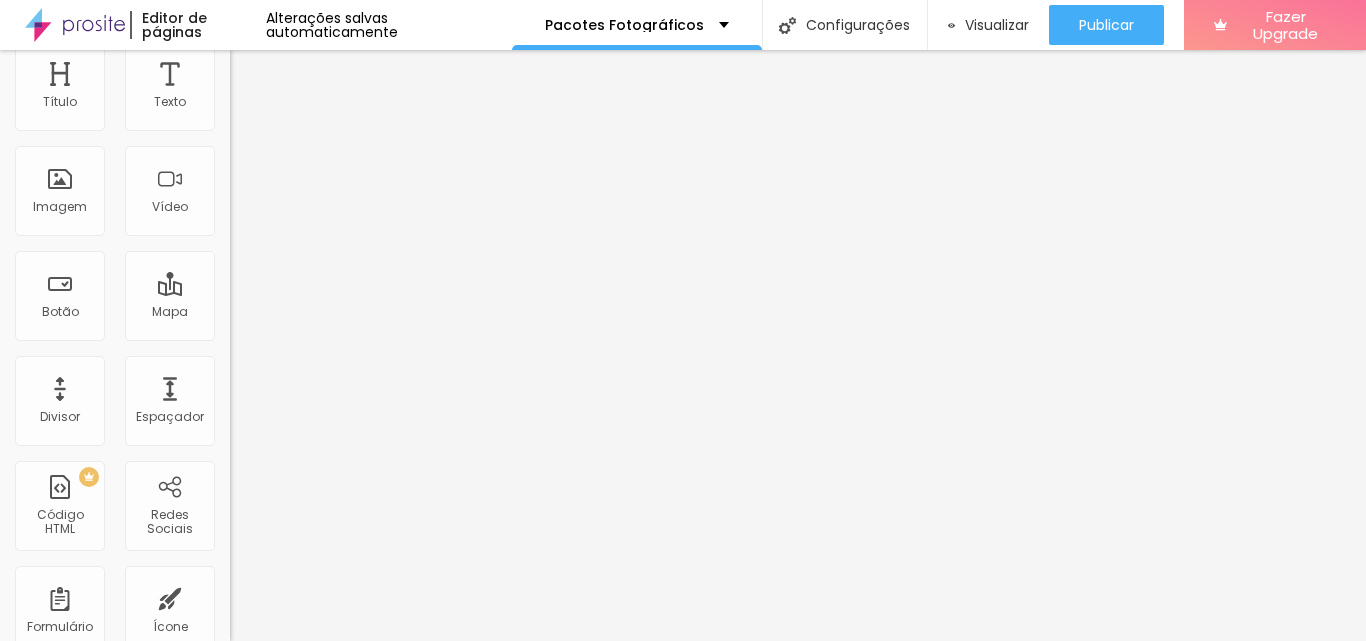 scroll, scrollTop: 0, scrollLeft: 0, axis: both 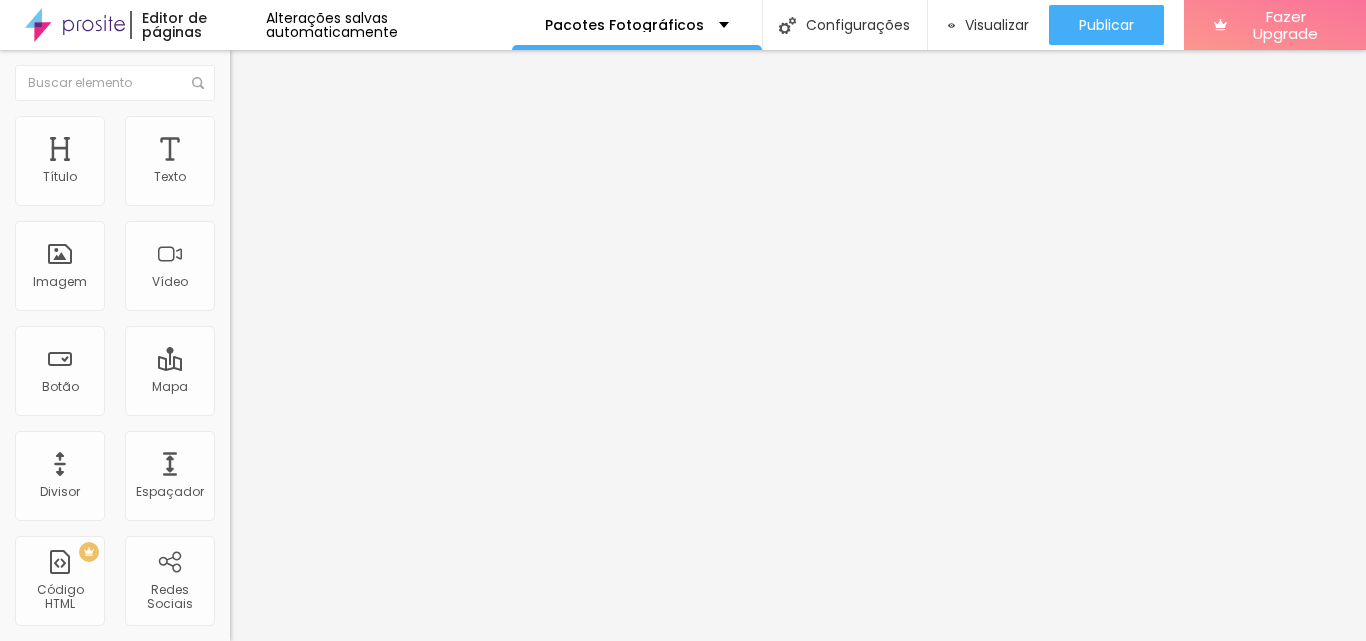 click on "Estilo" at bounding box center (263, 129) 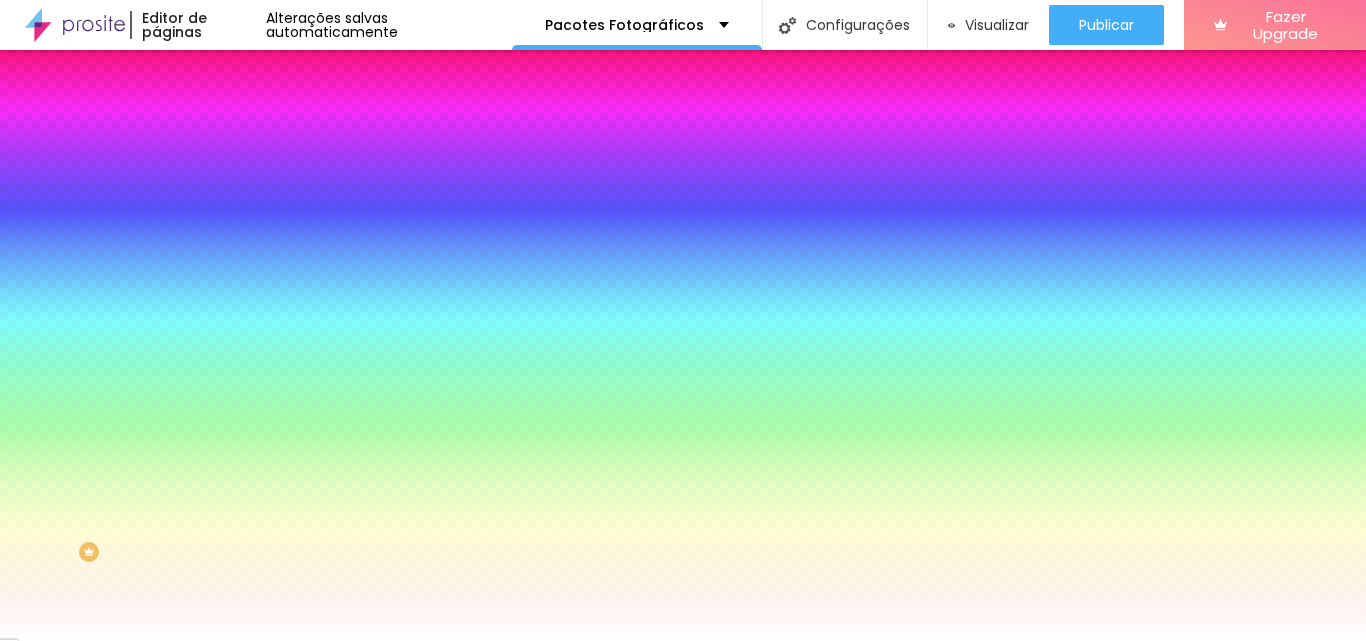 type on "1" 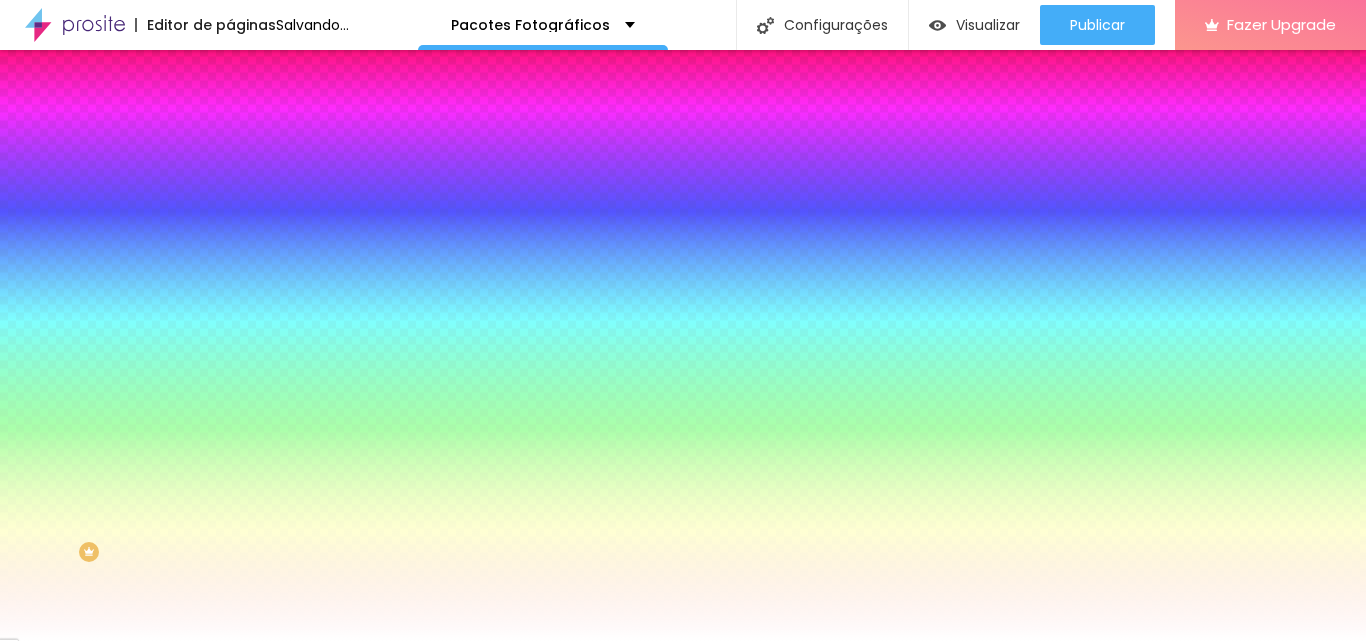 type on "1" 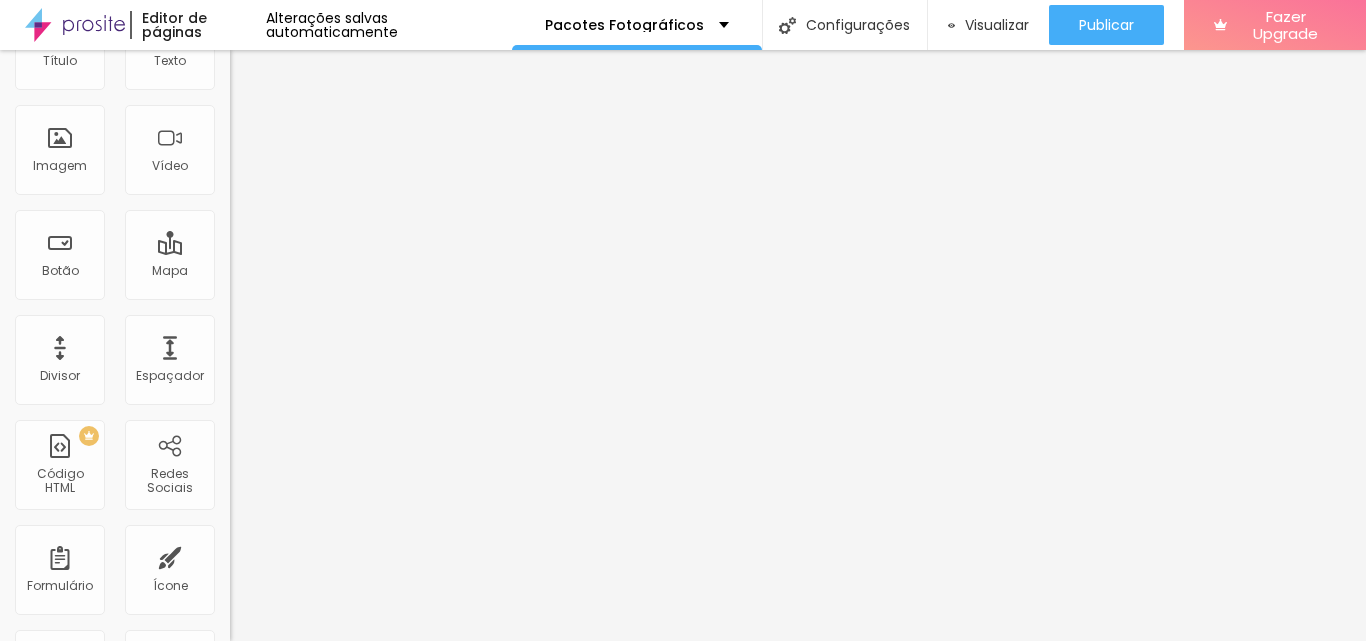 scroll, scrollTop: 163, scrollLeft: 0, axis: vertical 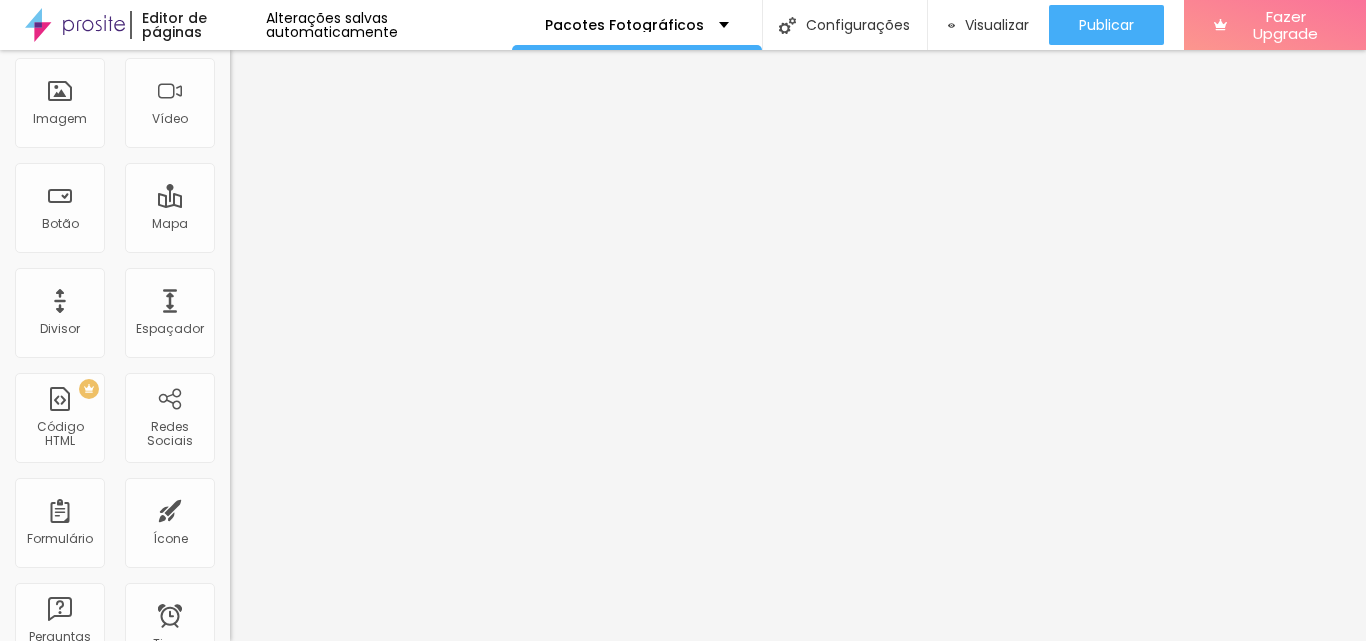 drag, startPoint x: 166, startPoint y: 587, endPoint x: 177, endPoint y: 587, distance: 11 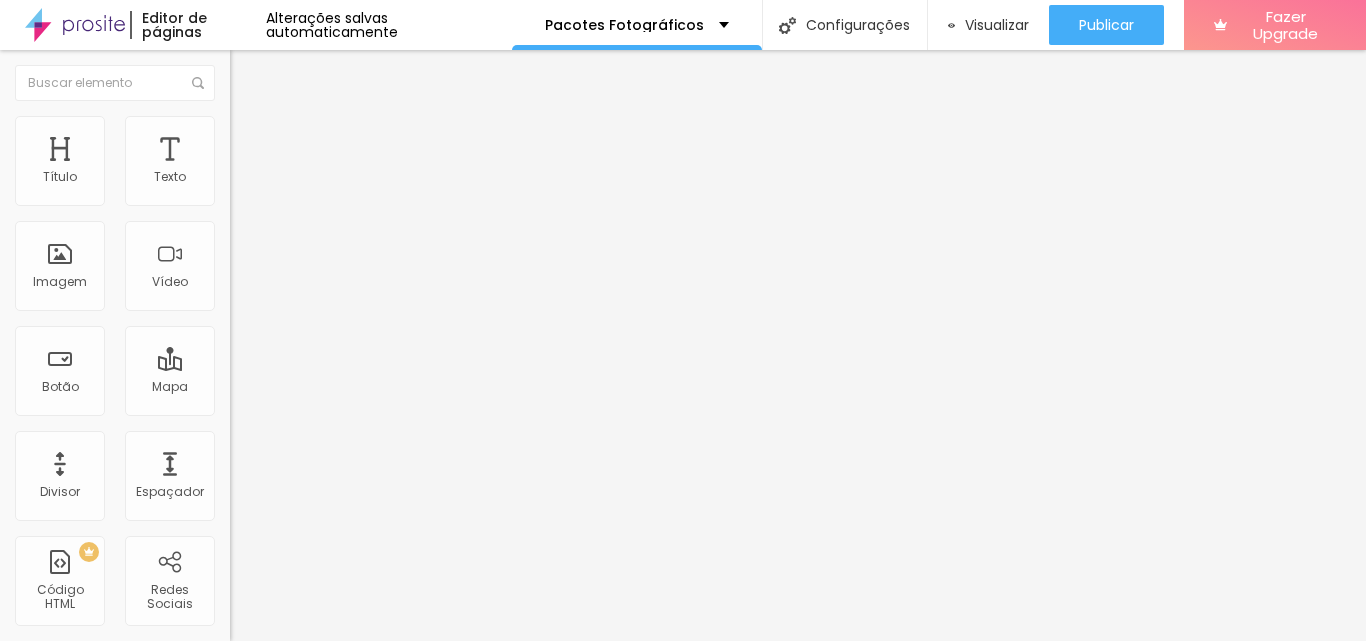 click on "Editar Seção" at bounding box center [304, 73] 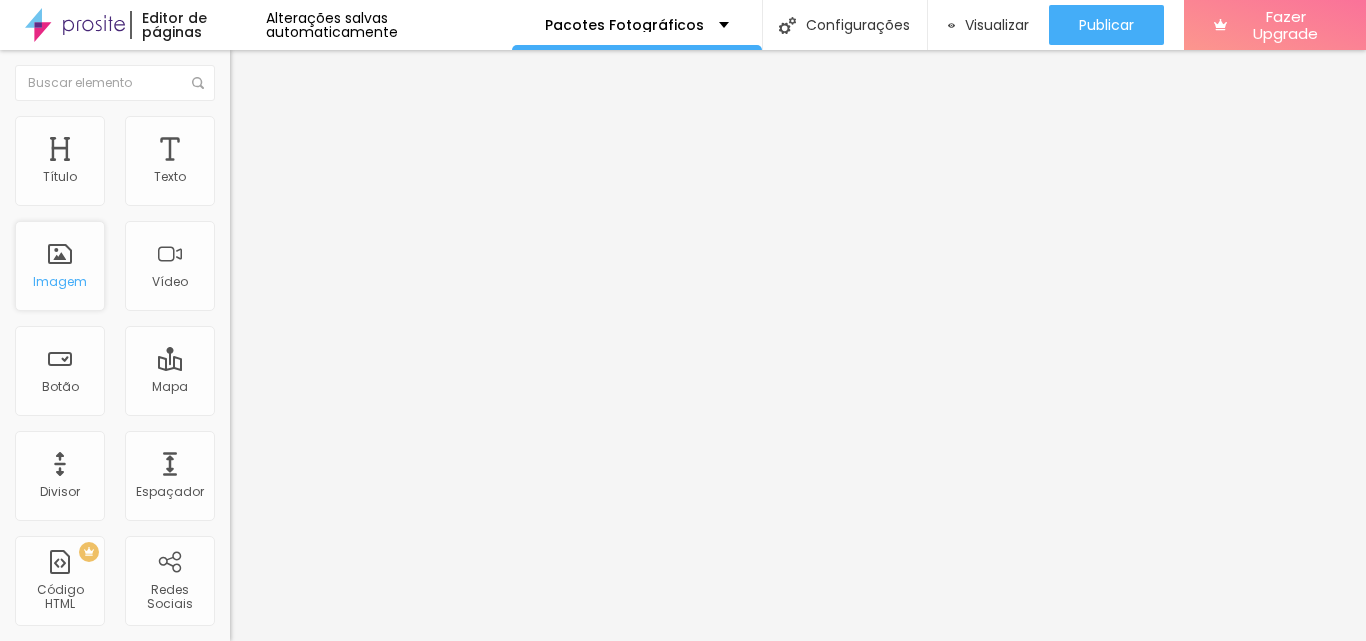 click on "Imagem" at bounding box center [60, 282] 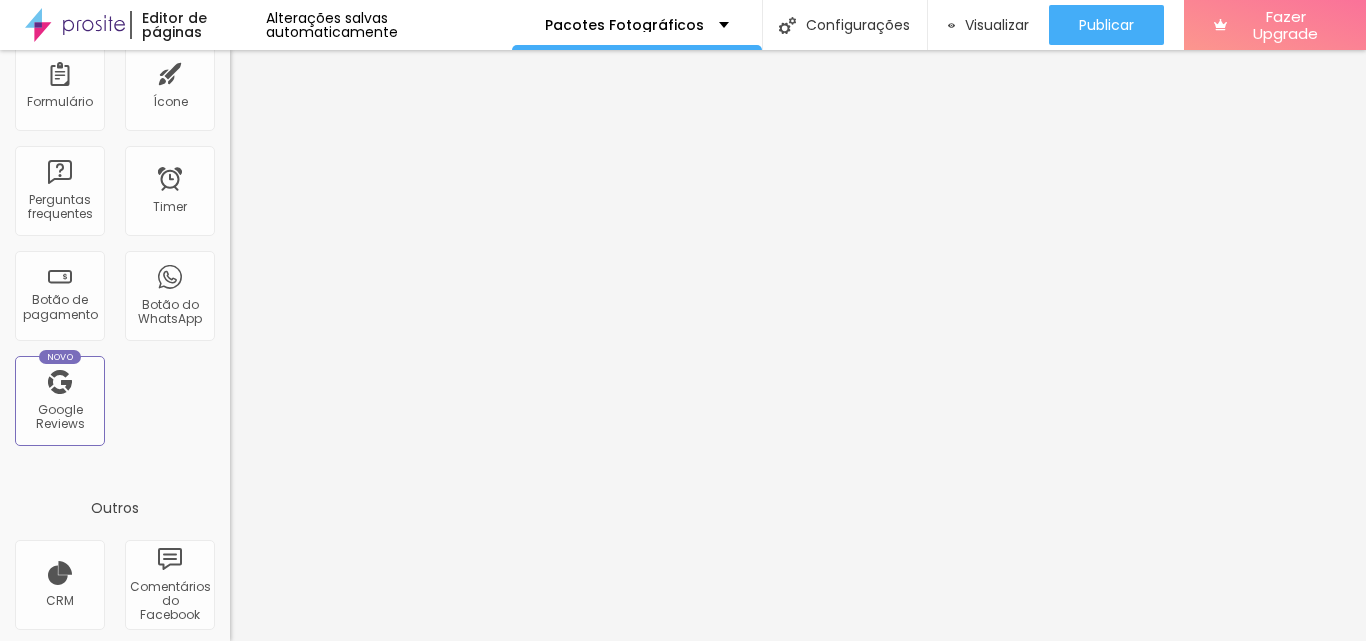 scroll, scrollTop: 709, scrollLeft: 0, axis: vertical 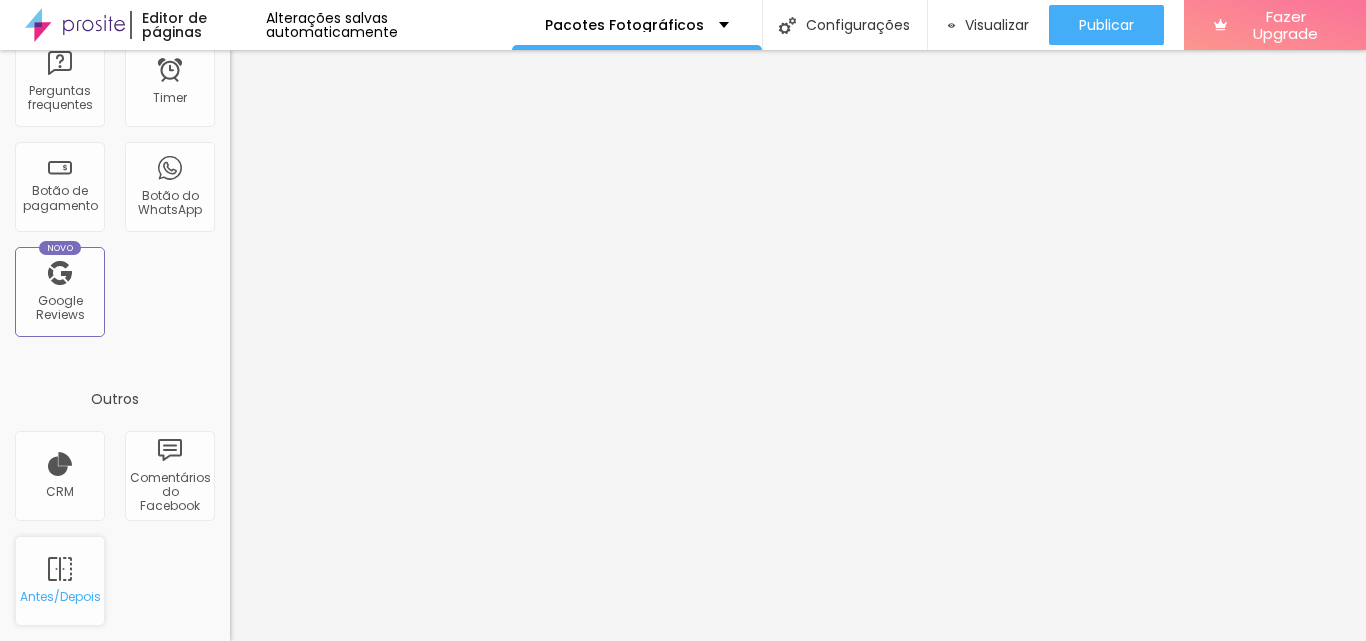 click on "Antes/Depois" at bounding box center (60, 581) 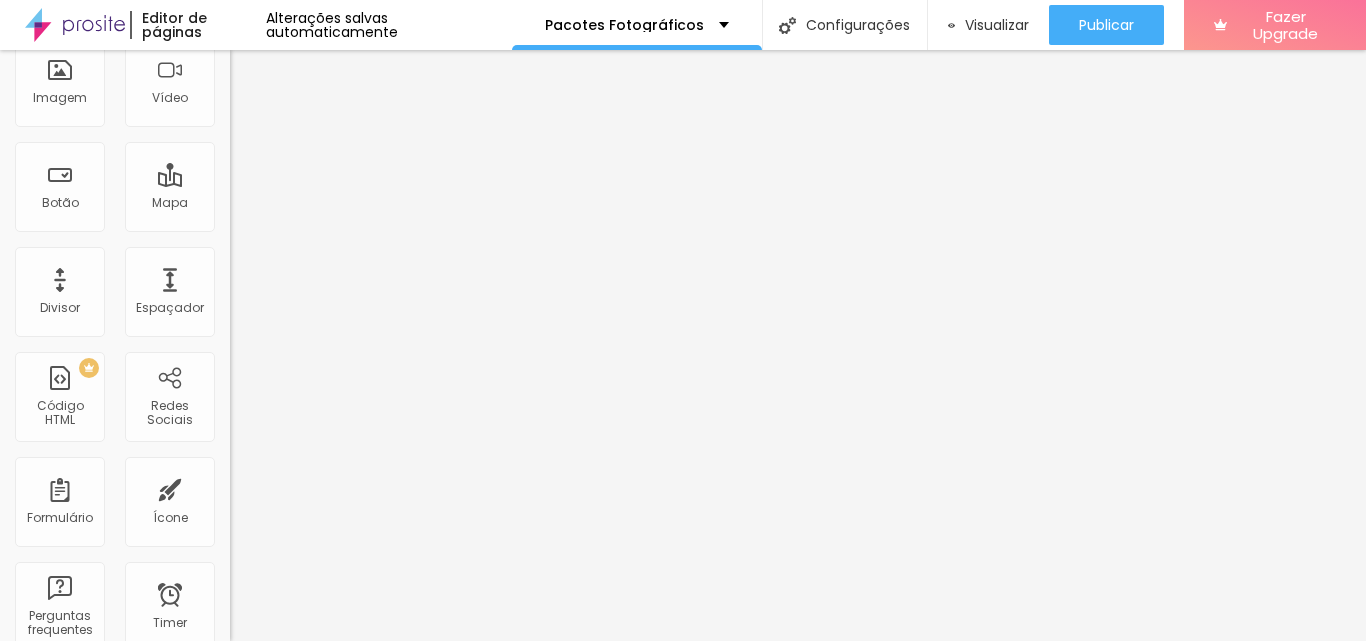 scroll, scrollTop: 163, scrollLeft: 0, axis: vertical 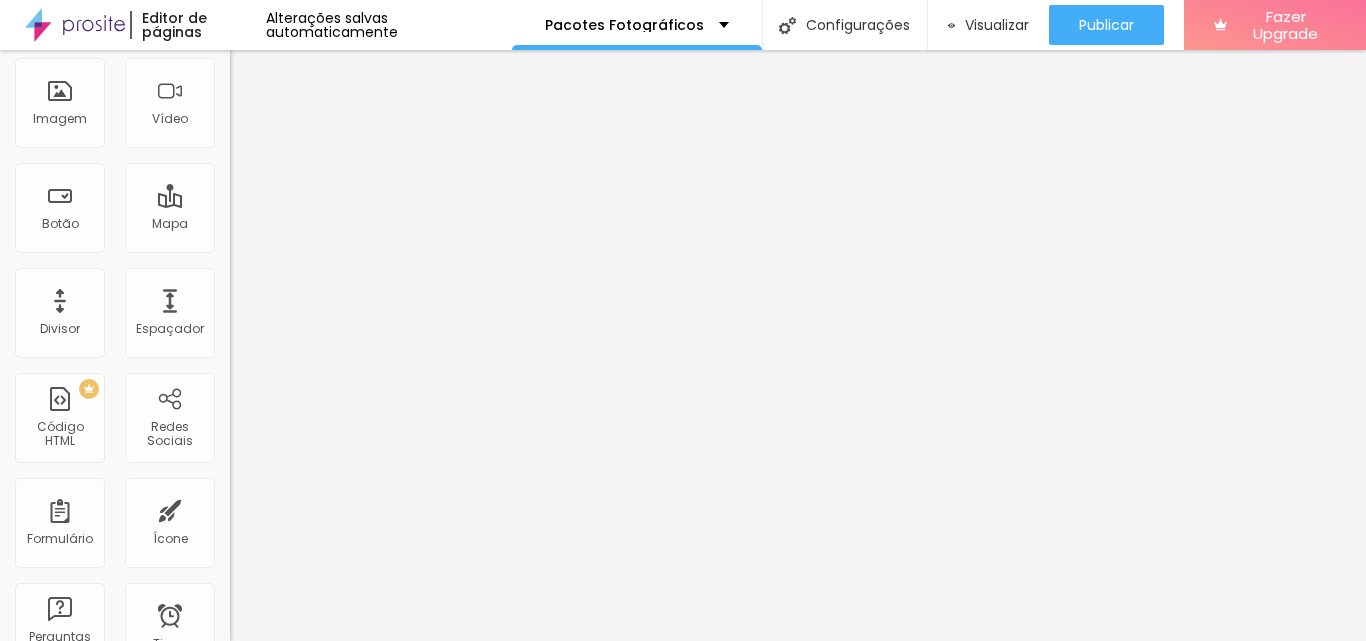 click at bounding box center (345, 171) 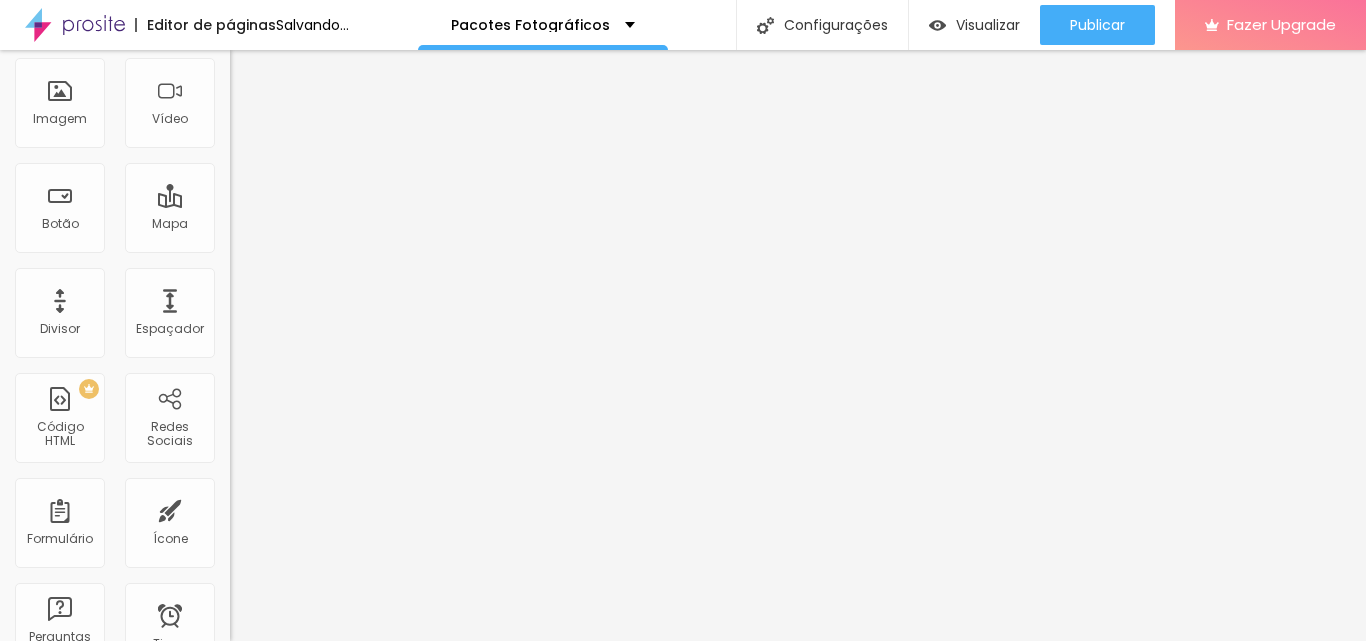 click on "16:9 Cinema" at bounding box center [268, 255] 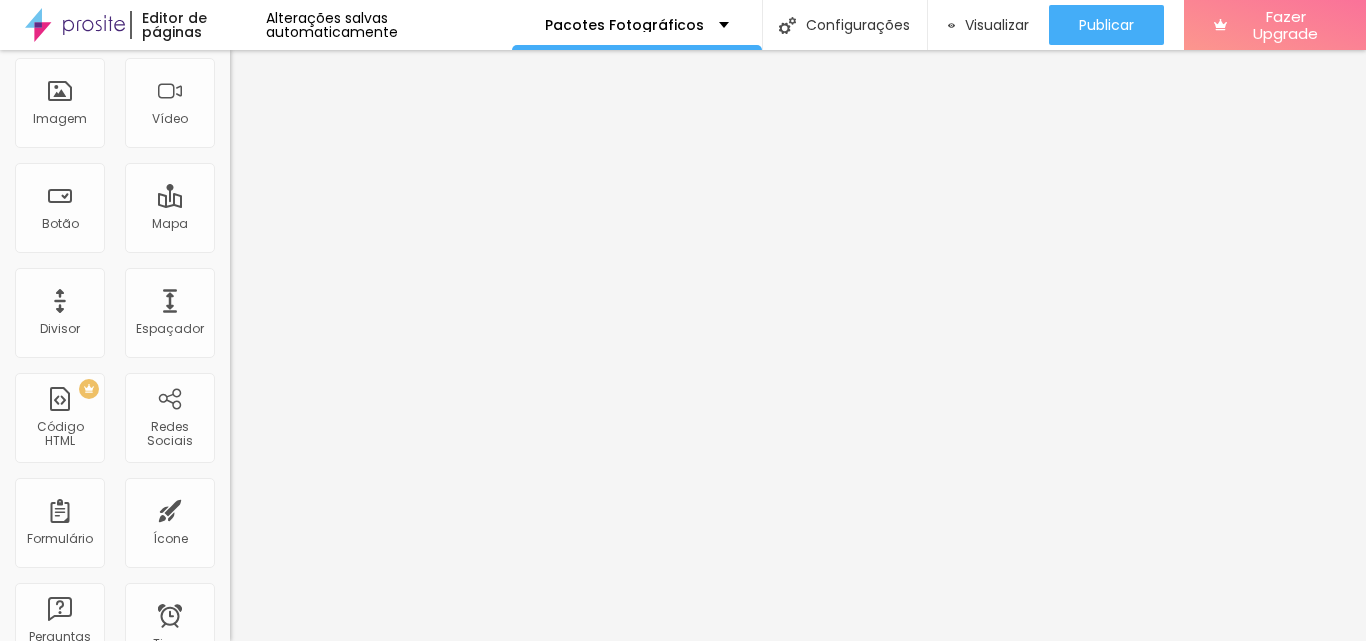 click on "Em baixo" at bounding box center (258, 188) 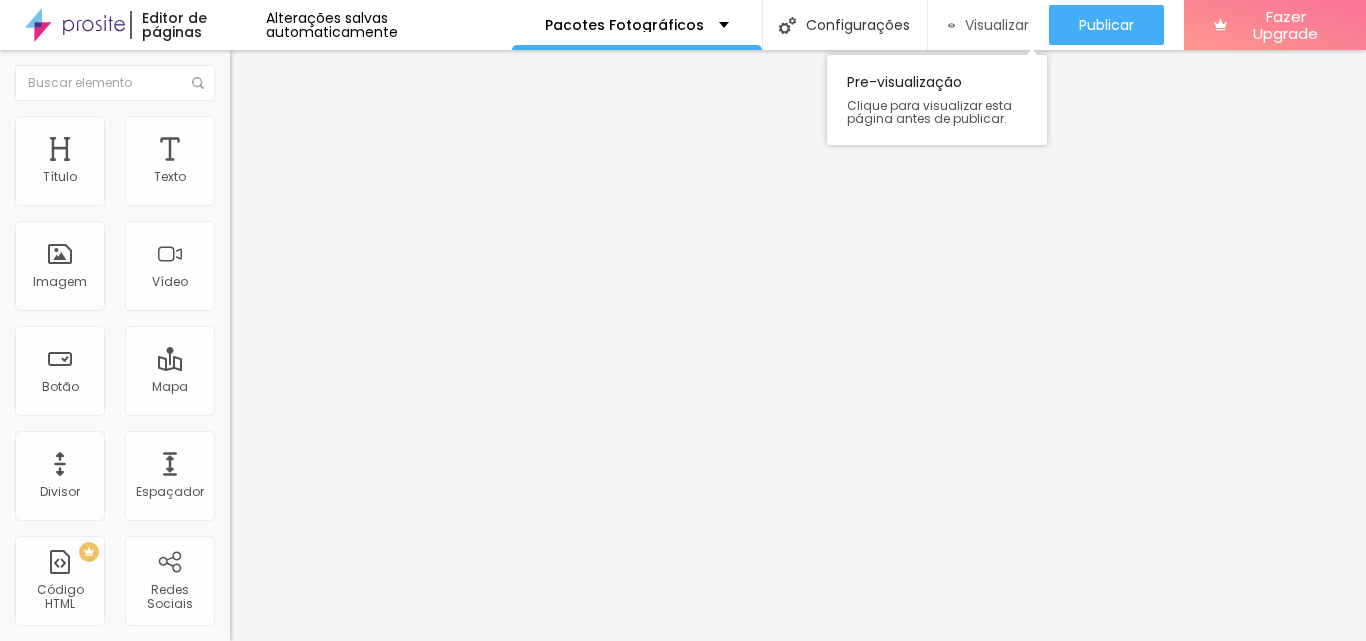 click on "Visualizar" at bounding box center (997, 25) 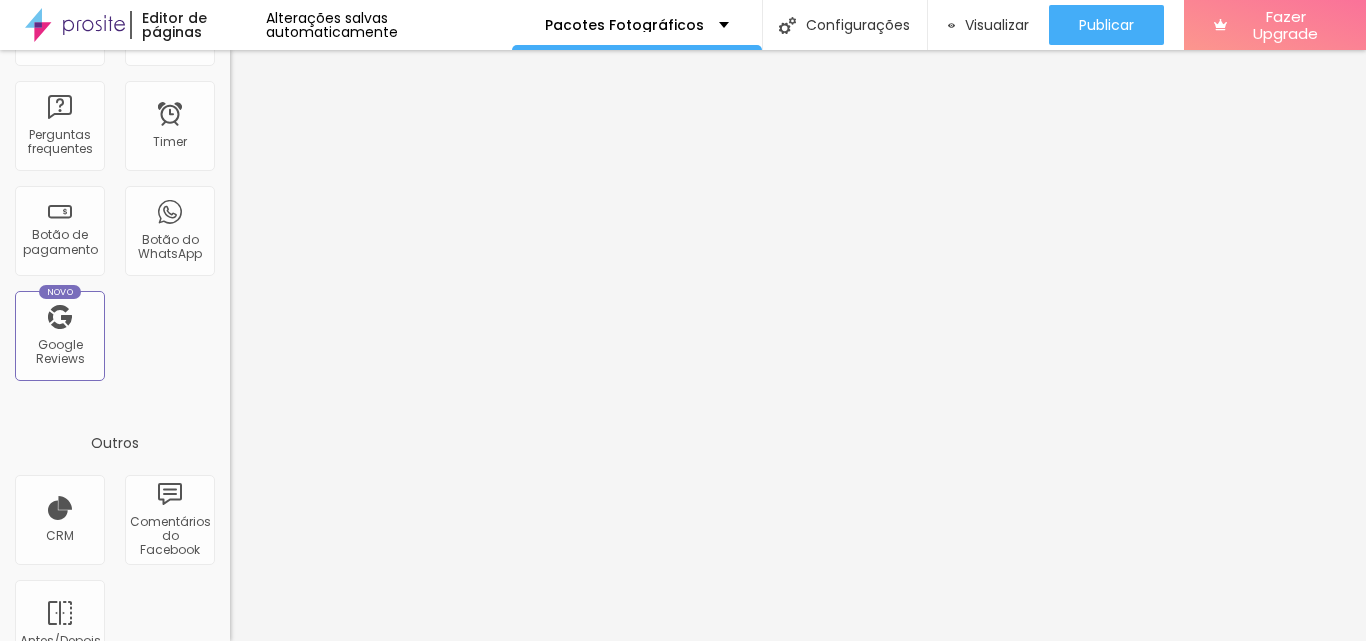 scroll, scrollTop: 709, scrollLeft: 0, axis: vertical 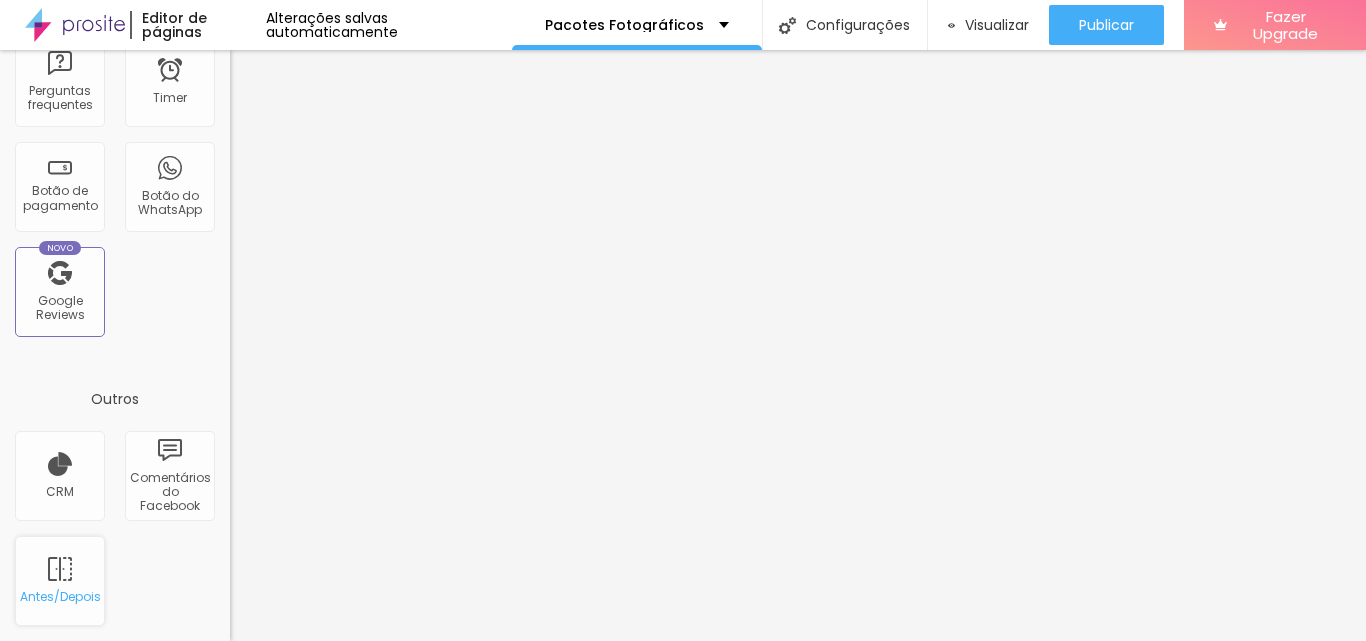 click on "Antes/Depois" at bounding box center [59, 597] 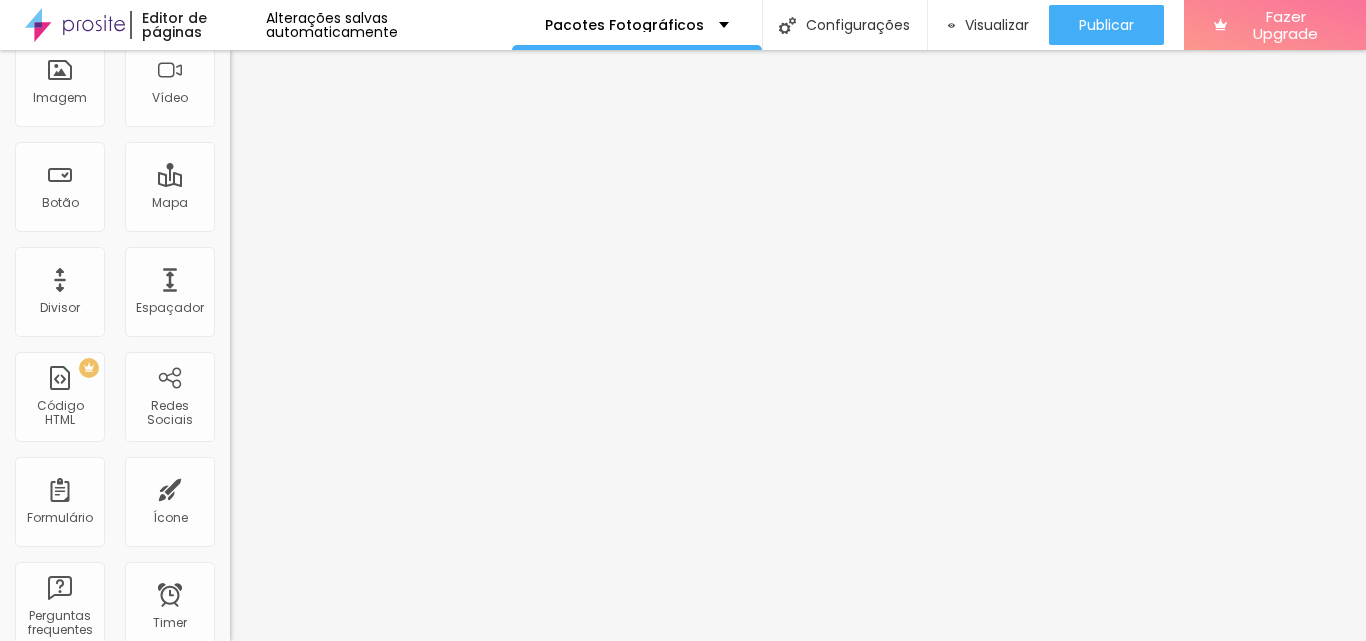 scroll, scrollTop: 163, scrollLeft: 0, axis: vertical 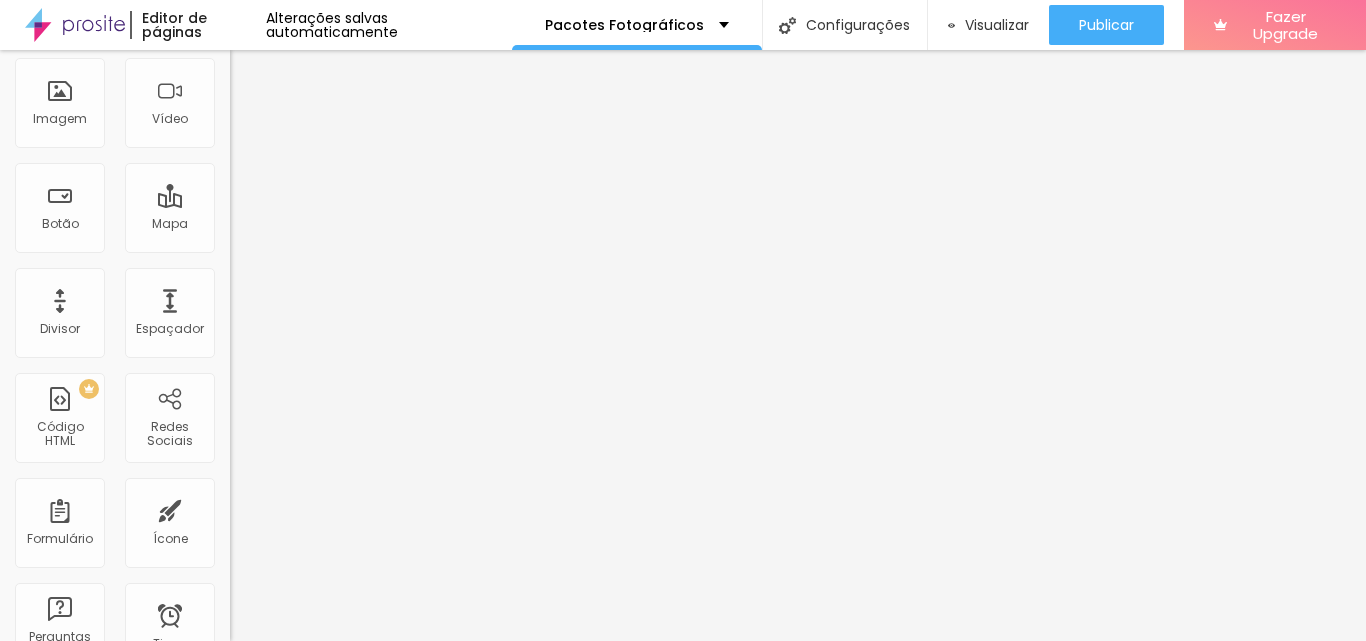 click on "Original" at bounding box center [254, 255] 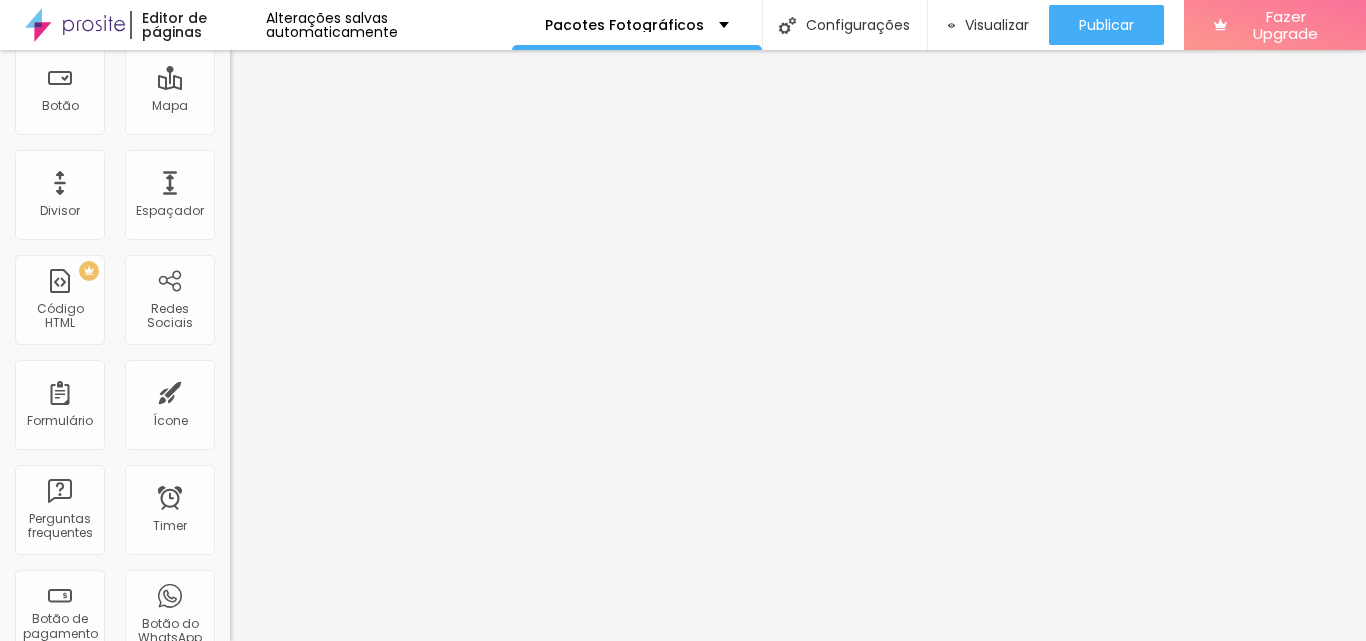 click on "Cinema" at bounding box center (255, 149) 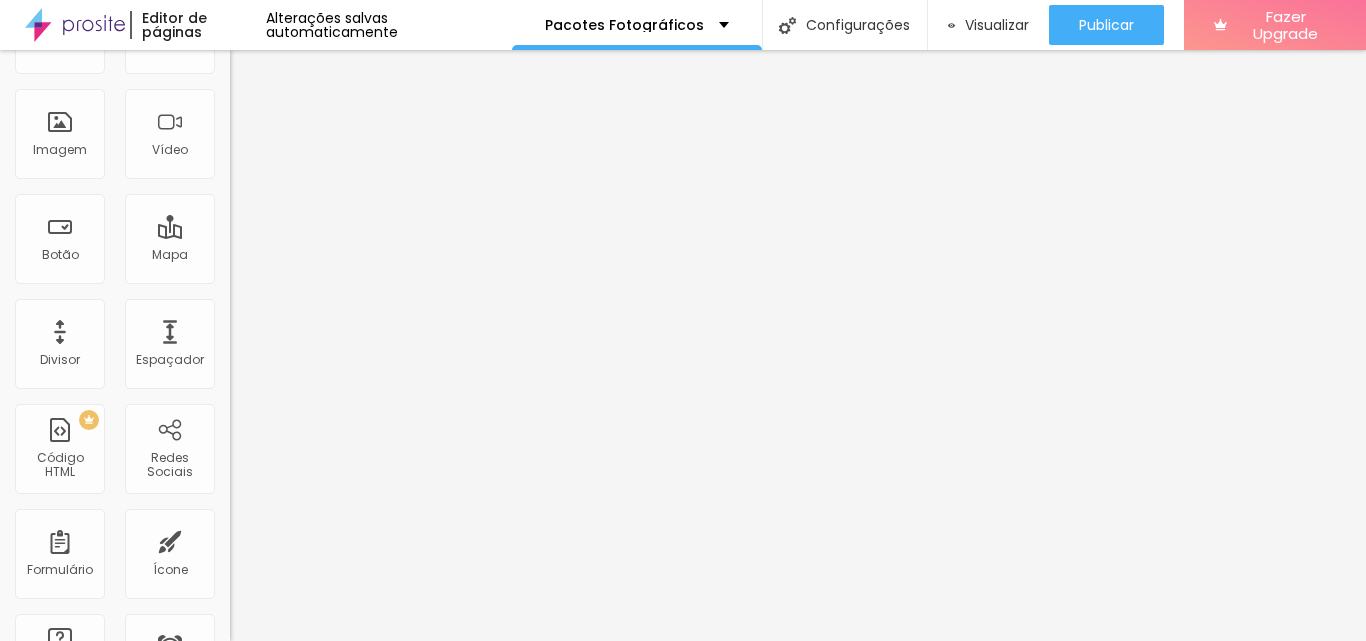 scroll, scrollTop: 0, scrollLeft: 0, axis: both 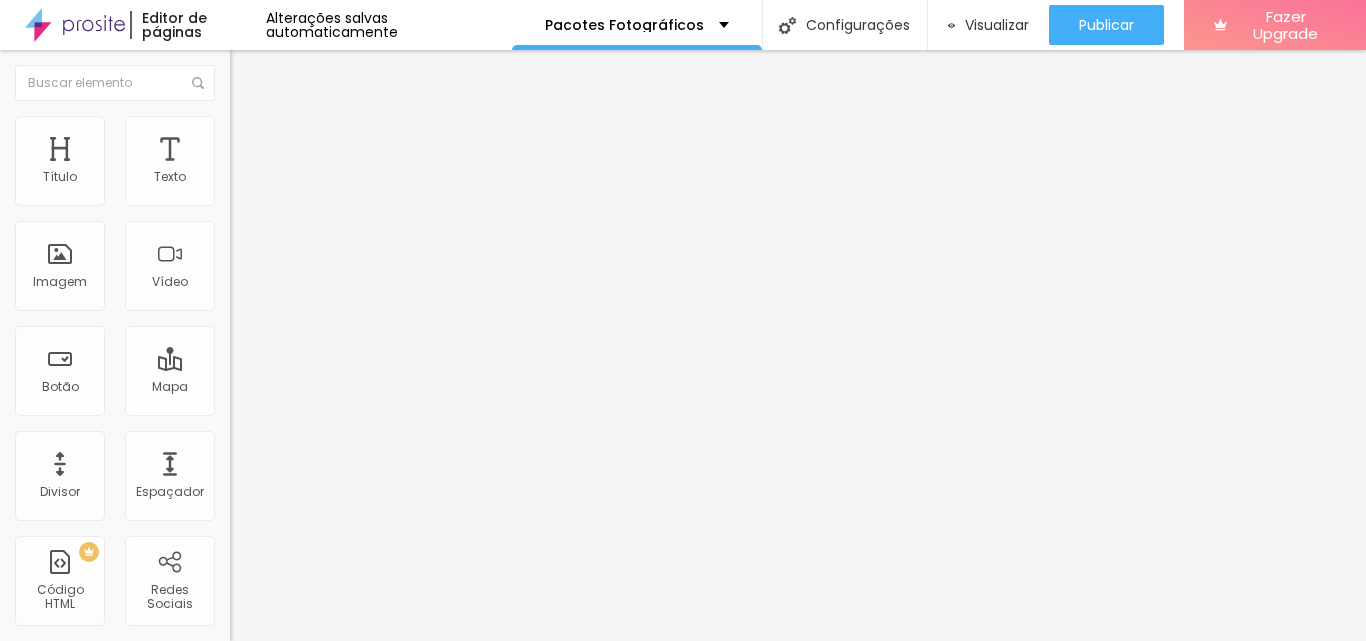 click at bounding box center (253, 73) 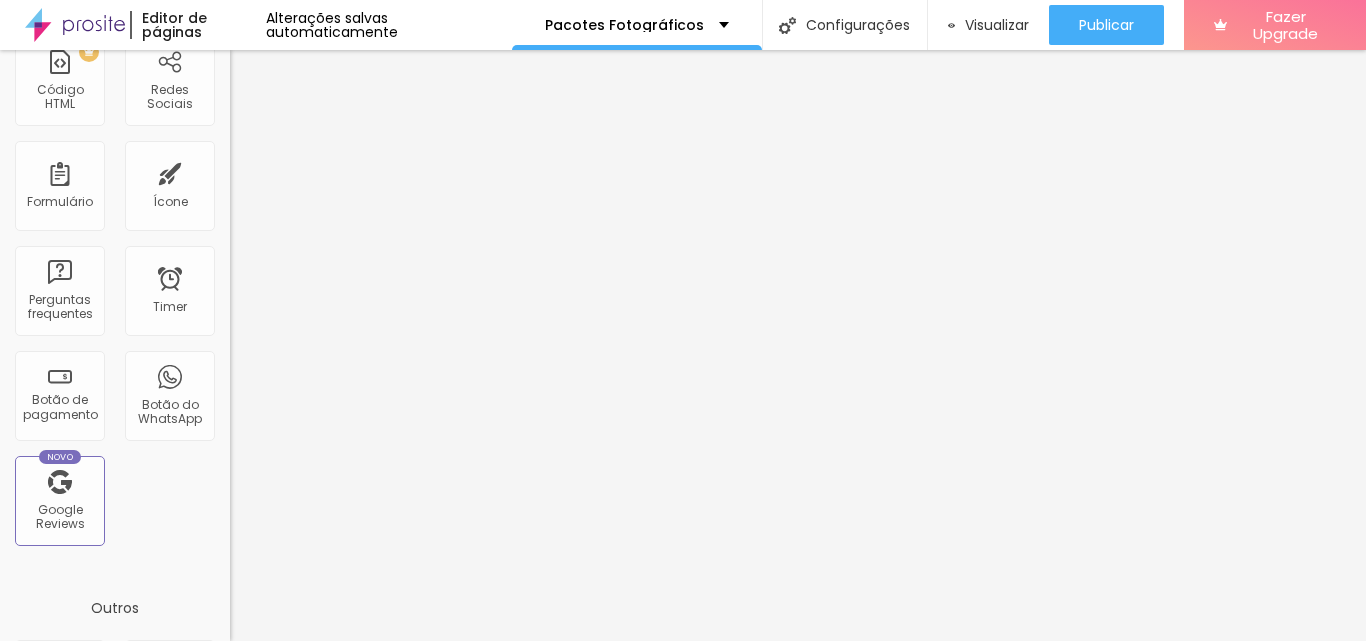 scroll, scrollTop: 709, scrollLeft: 0, axis: vertical 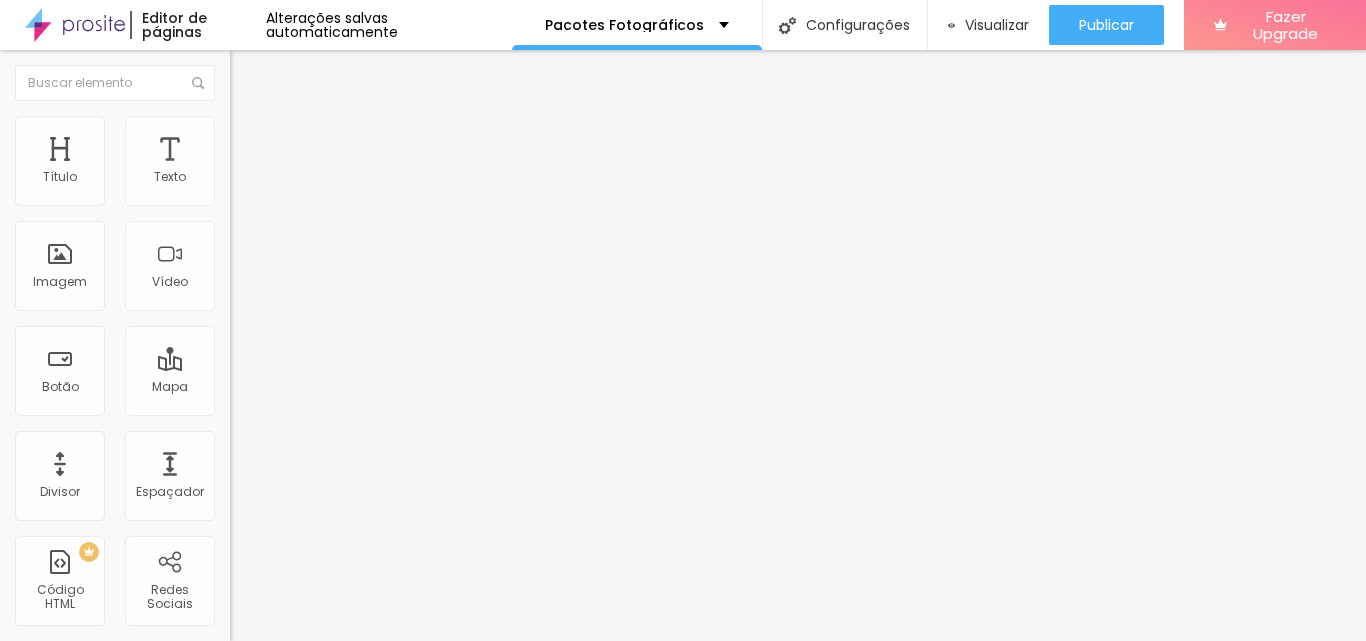click at bounding box center (345, 174) 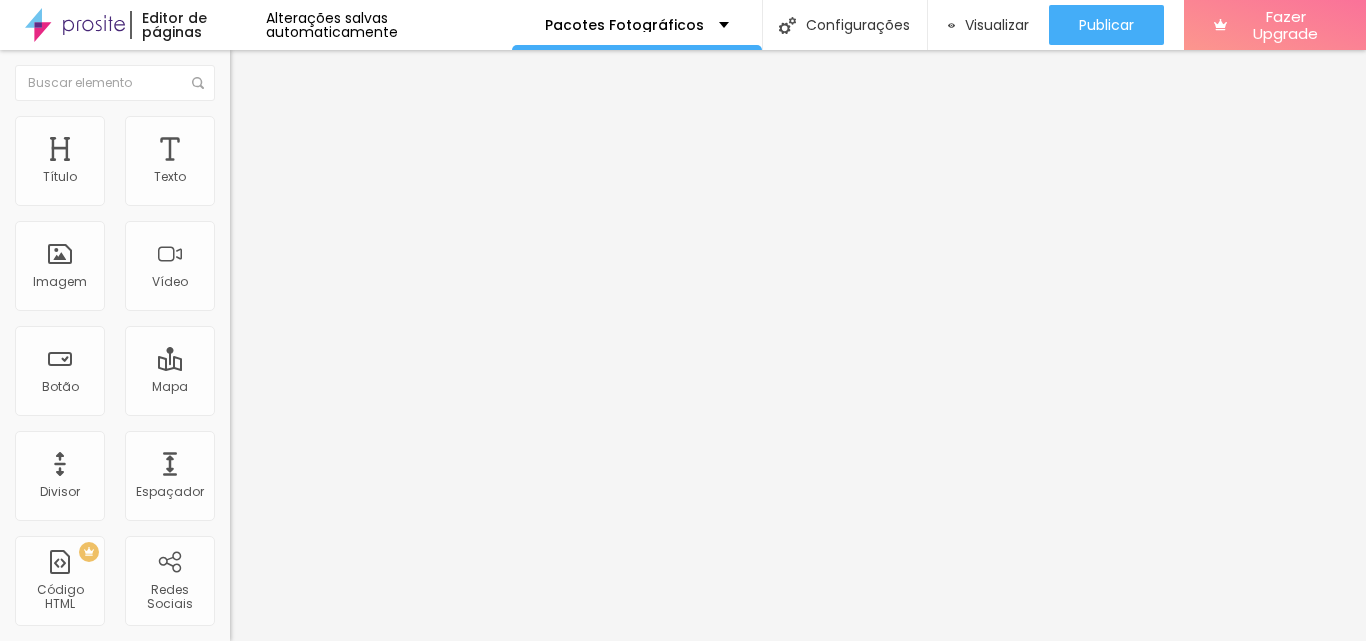 click at bounding box center (345, 257) 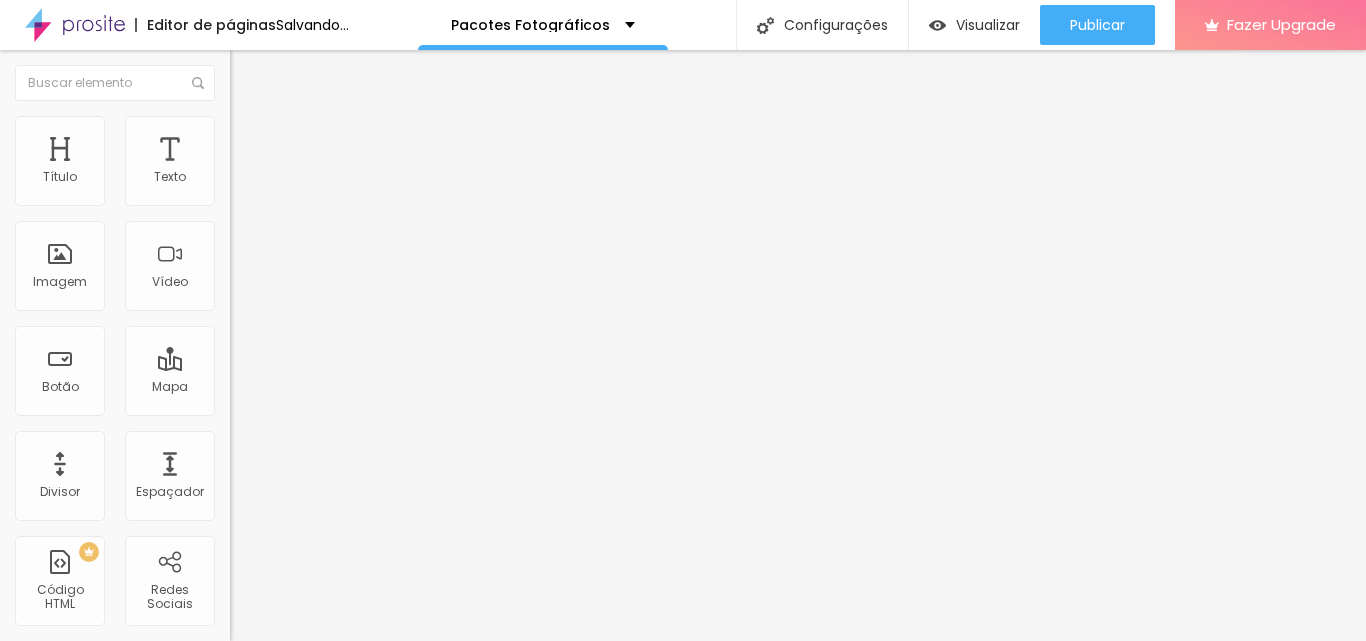 click on "Adicionar imagem" at bounding box center (294, 175) 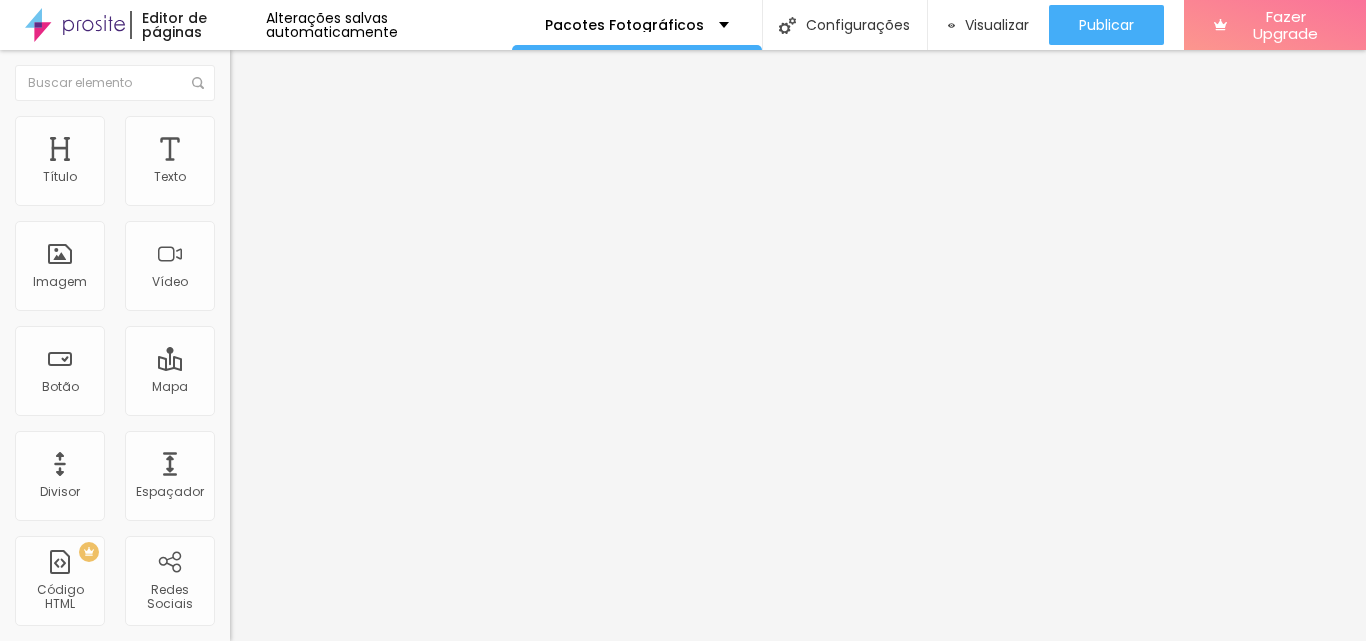 click at bounding box center (683, 662) 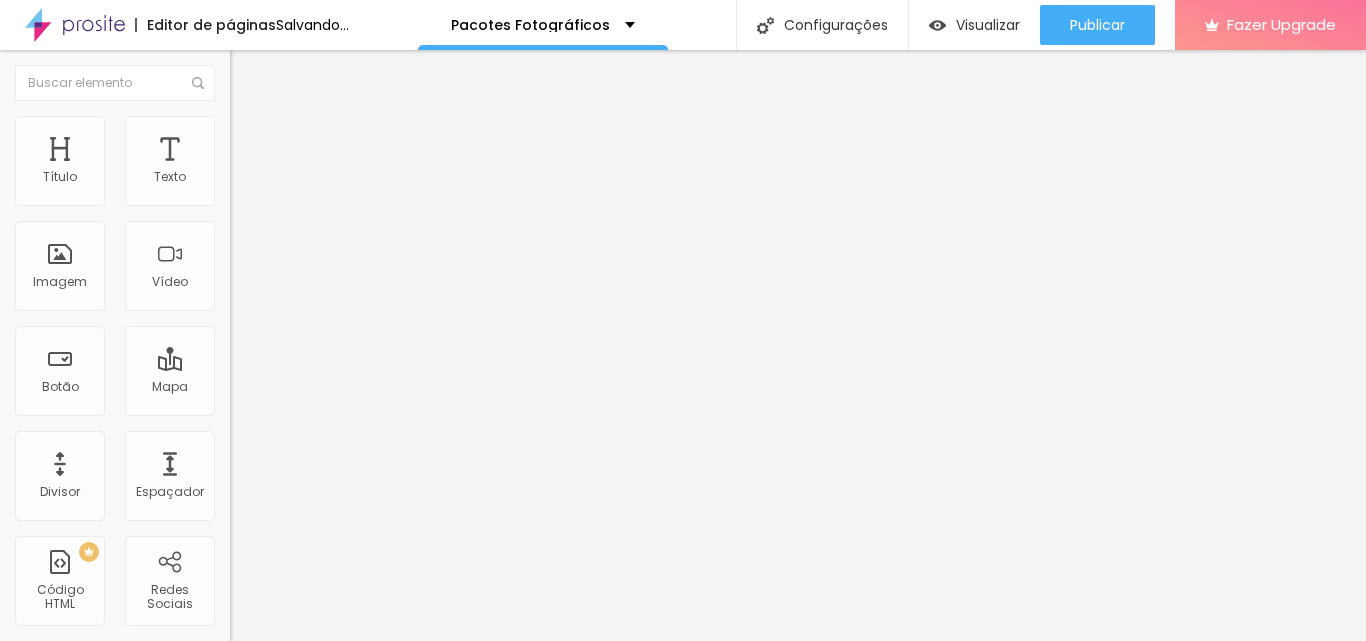 click on "Adicionar imagem" at bounding box center [294, 163] 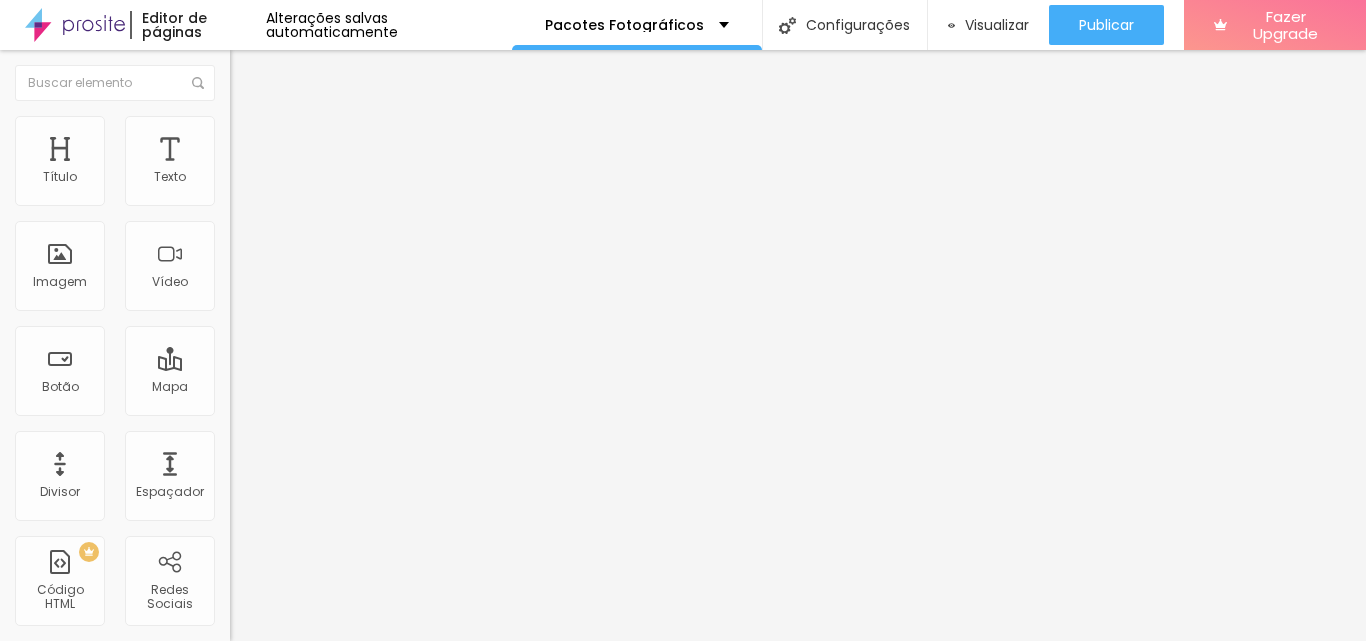 click at bounding box center (683, 852) 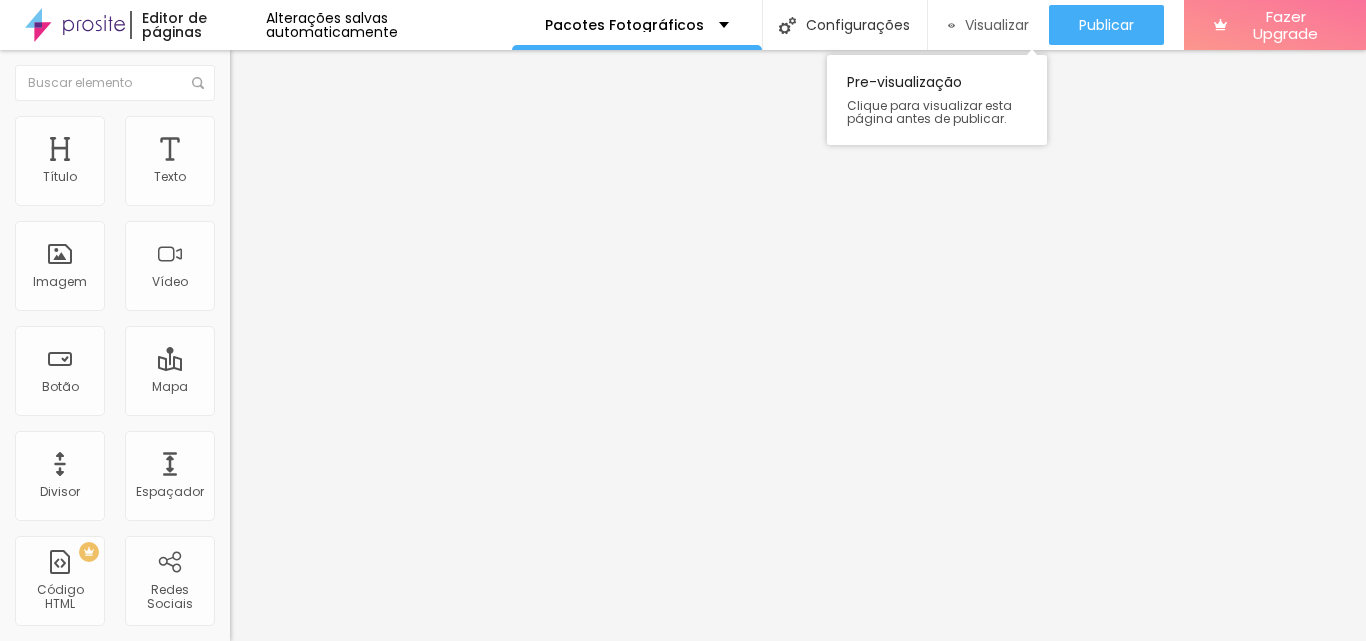 click on "Visualizar" at bounding box center (989, 25) 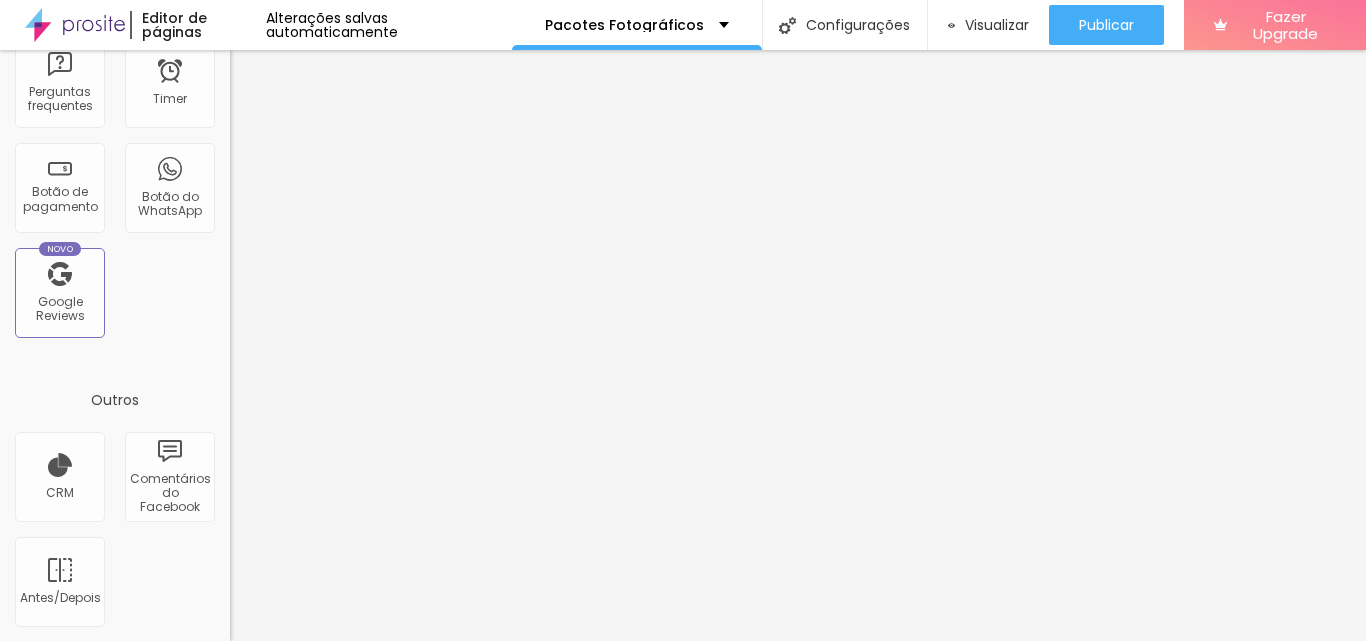 scroll, scrollTop: 709, scrollLeft: 0, axis: vertical 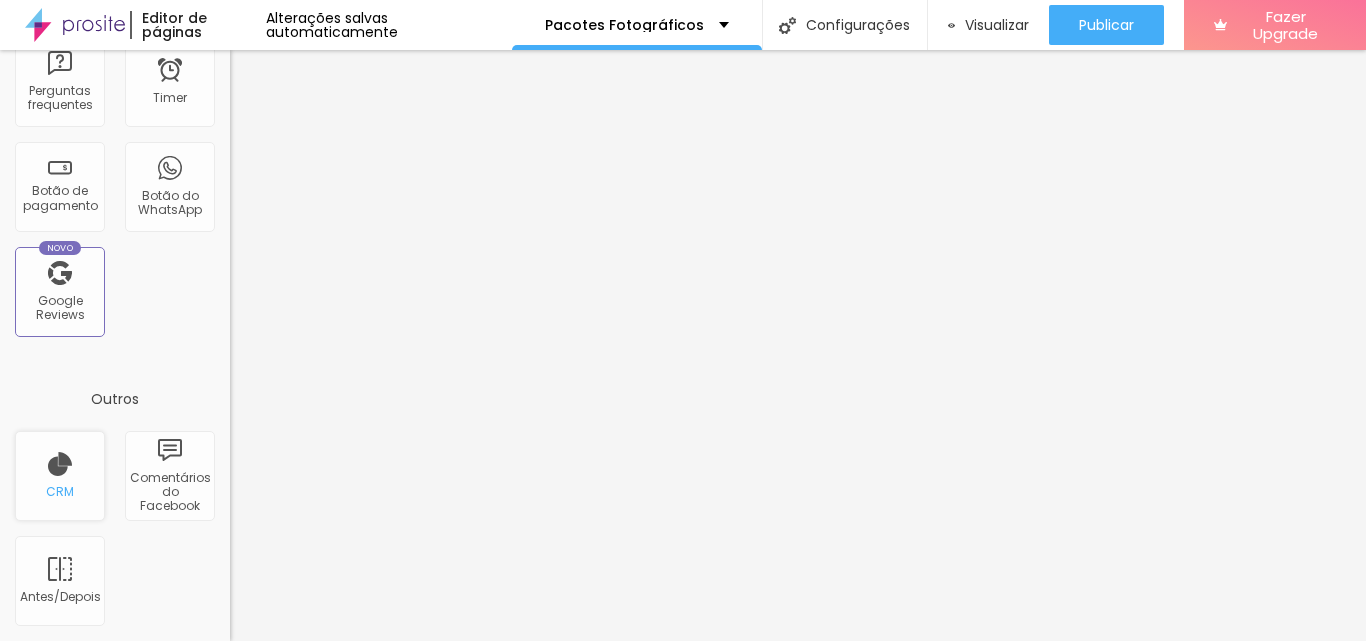 click on "CRM" at bounding box center (60, 476) 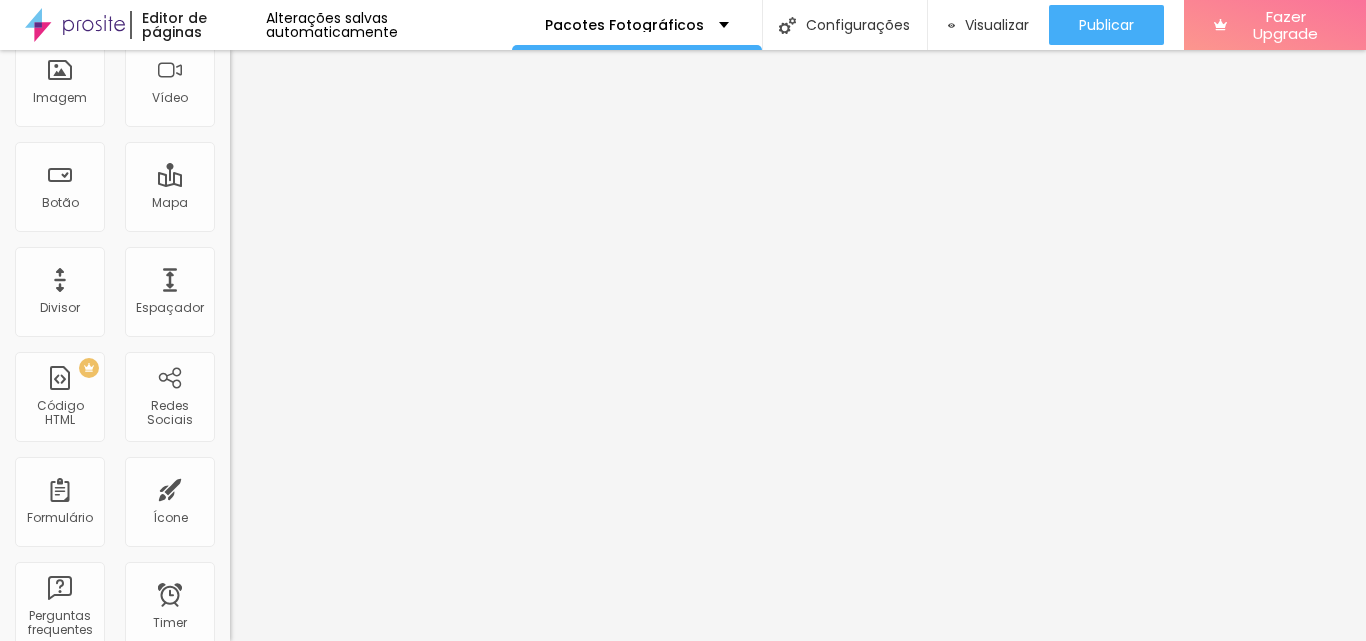 scroll, scrollTop: 0, scrollLeft: 0, axis: both 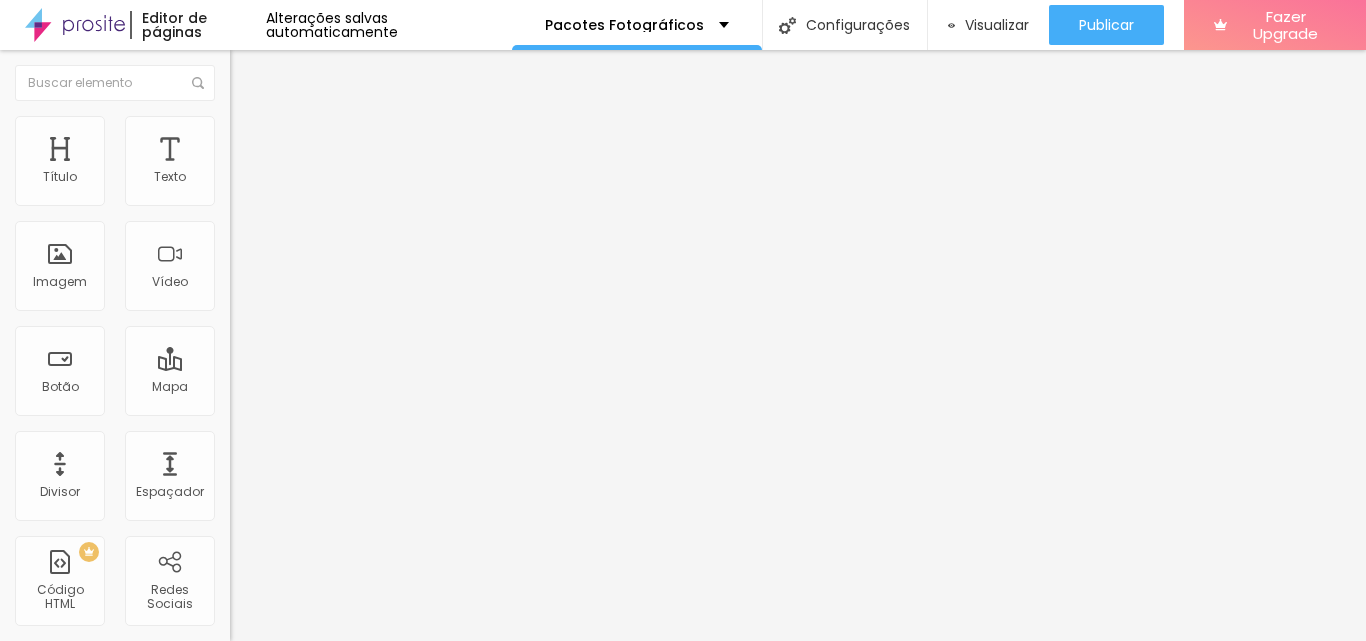 click on "Conectar contas" at bounding box center (324, 223) 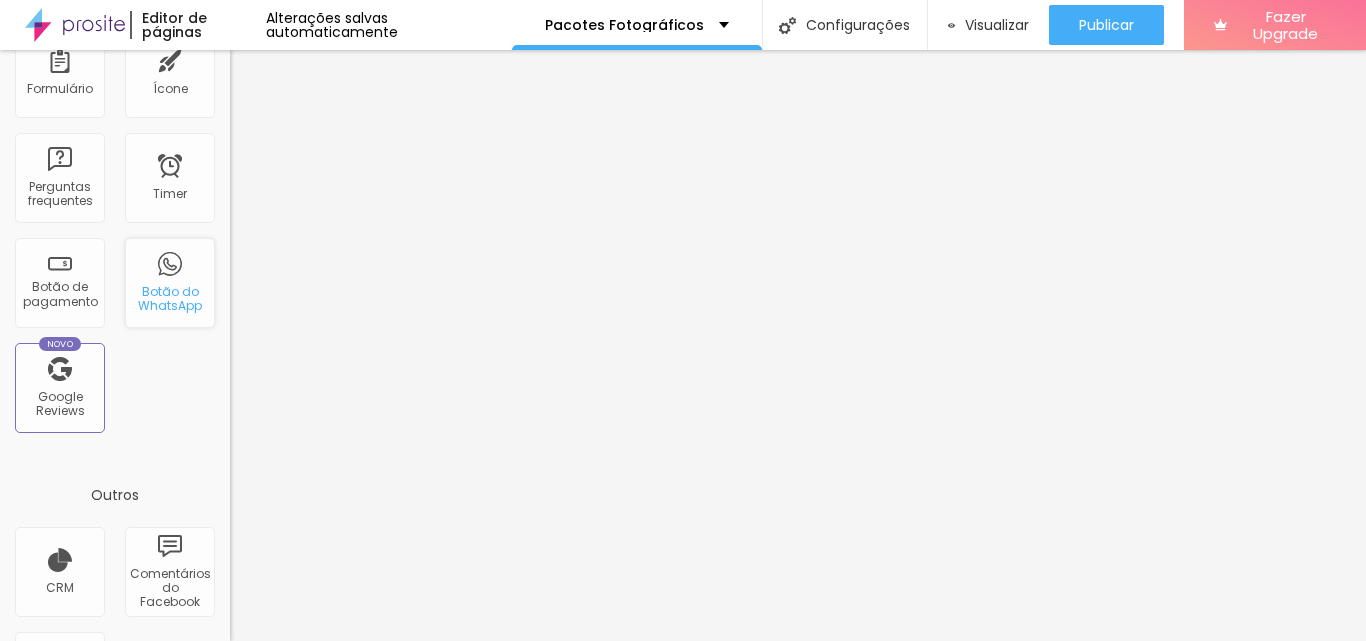 scroll, scrollTop: 709, scrollLeft: 0, axis: vertical 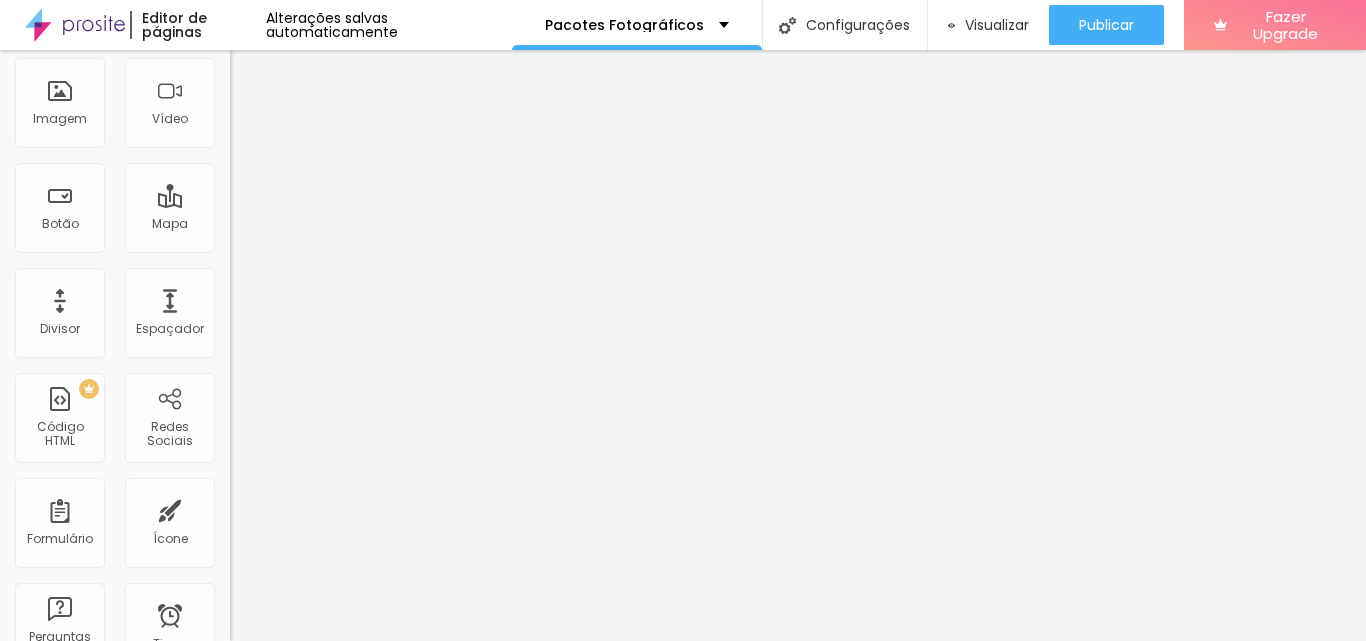 click on "16:9 Cinema" at bounding box center (268, 255) 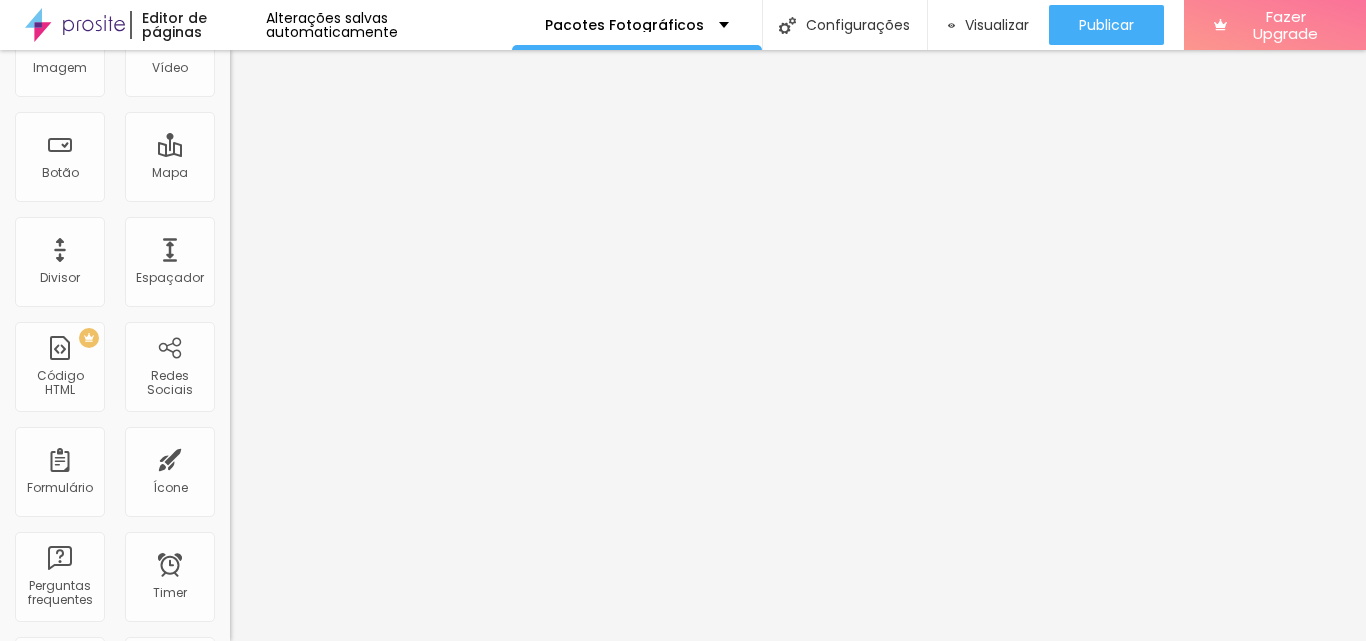 scroll, scrollTop: 263, scrollLeft: 0, axis: vertical 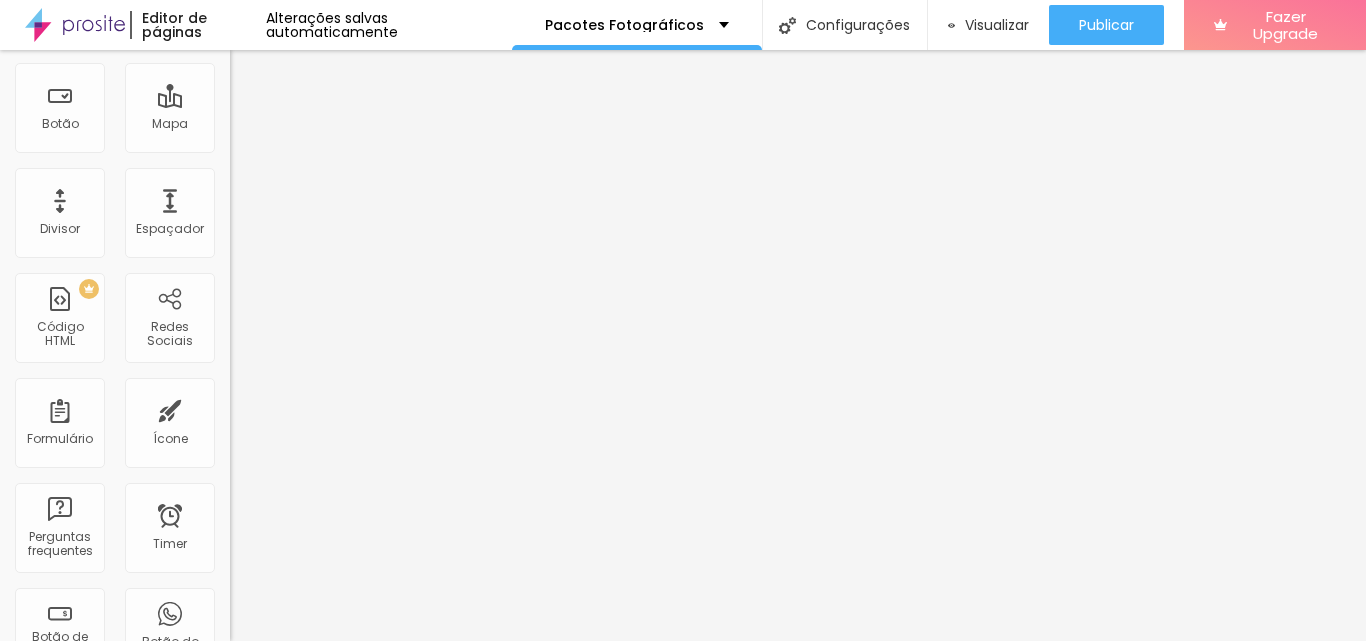 click on "Original" at bounding box center (254, 210) 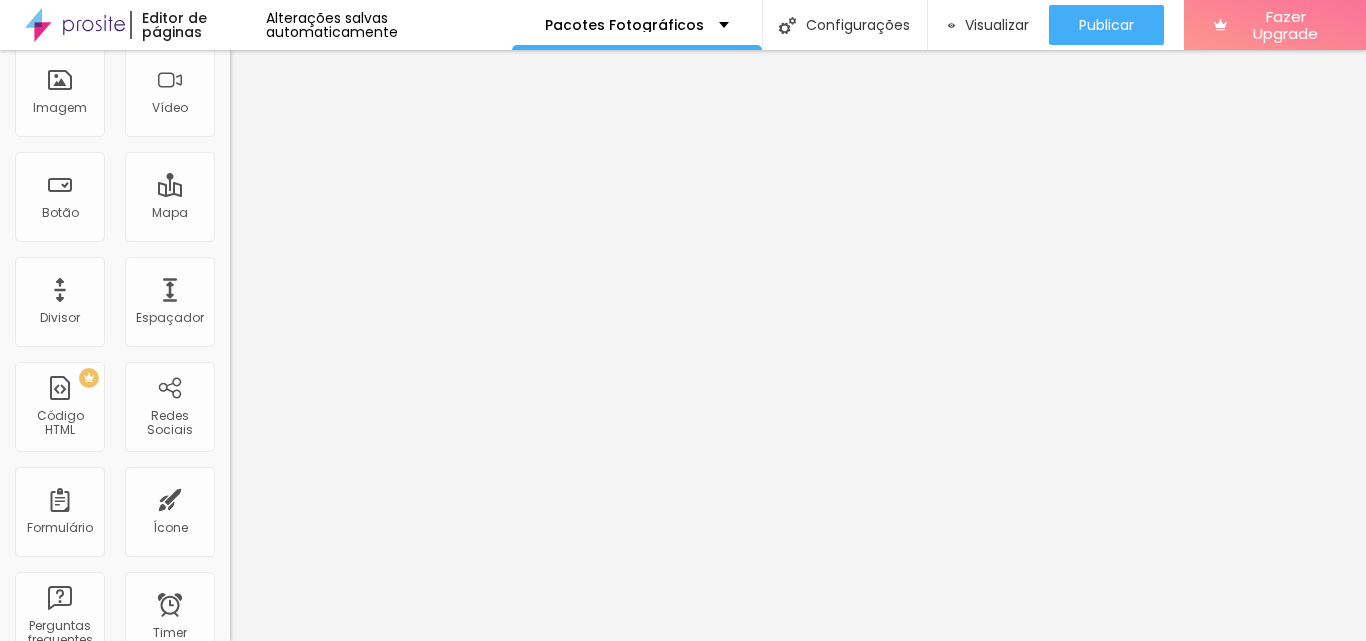 scroll, scrollTop: 0, scrollLeft: 0, axis: both 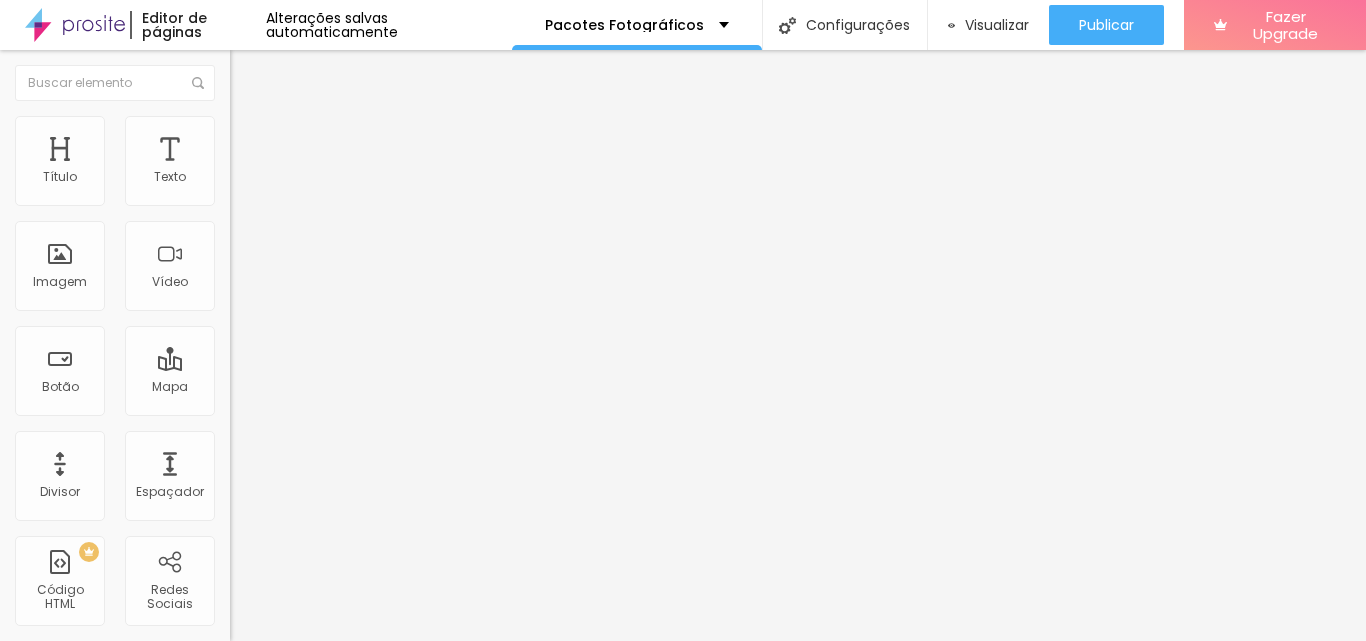 click on "Adicionar imagem" at bounding box center [294, 175] 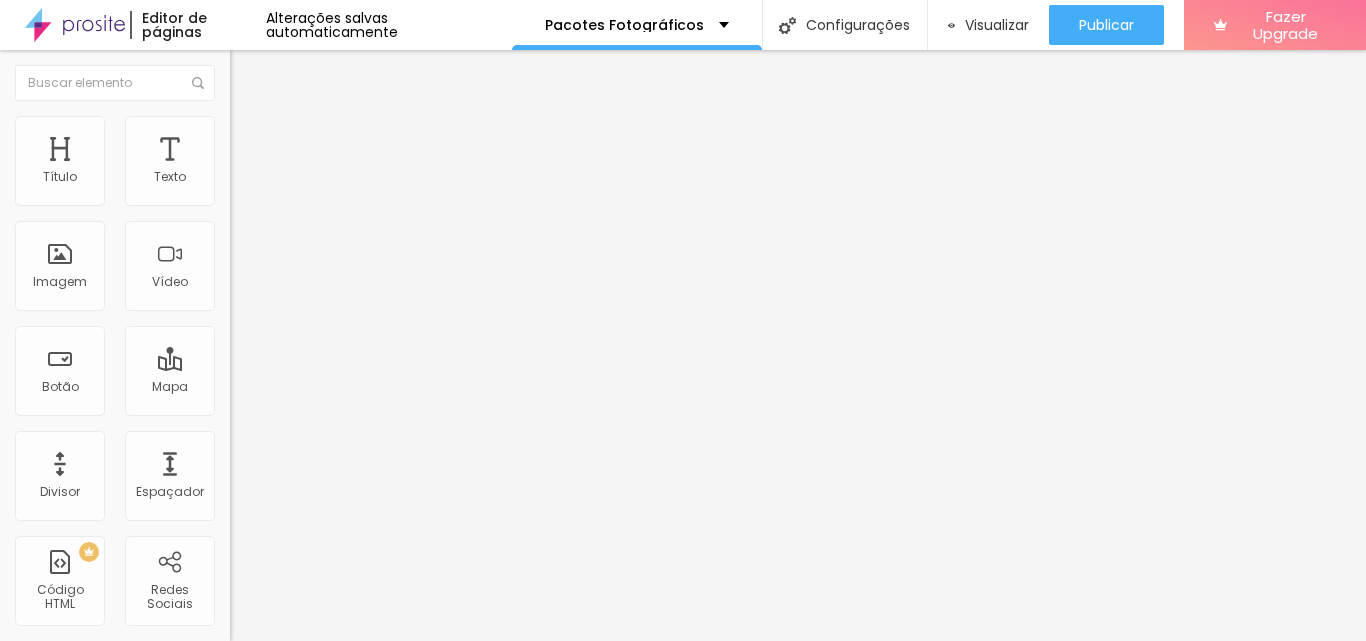 click at bounding box center (683, 780) 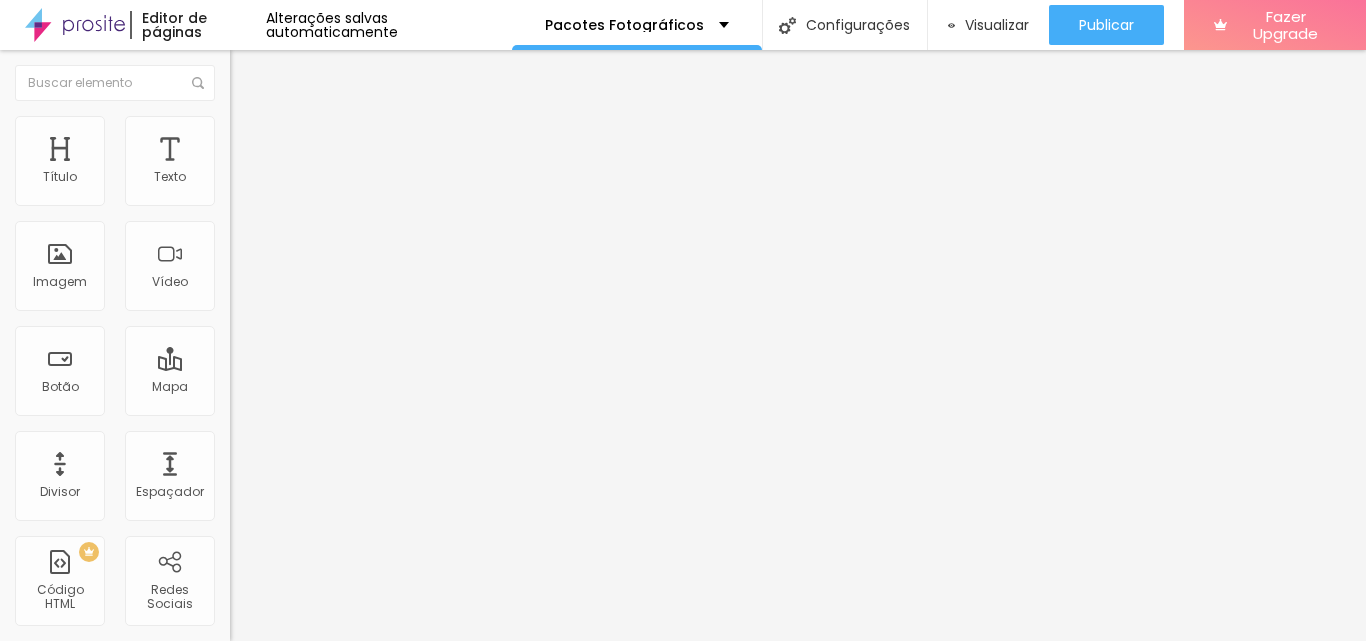 click on "Escolher" at bounding box center (107, 1054) 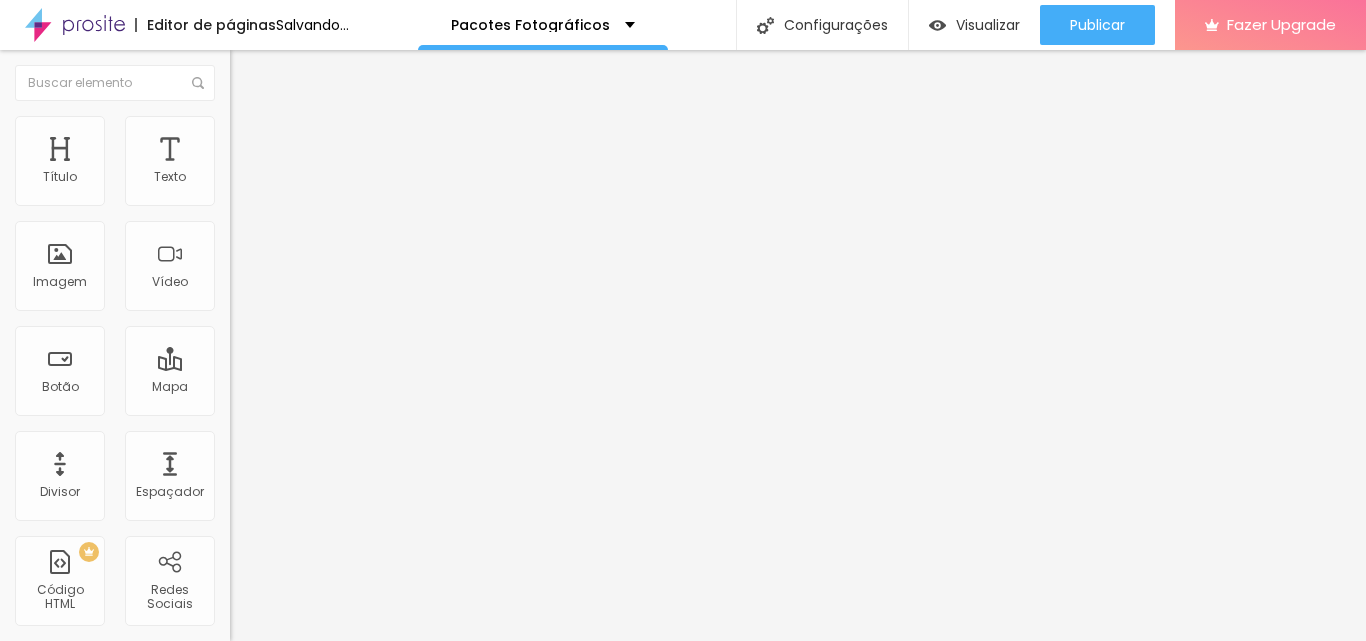 click on "Adicionar imagem" at bounding box center (345, 258) 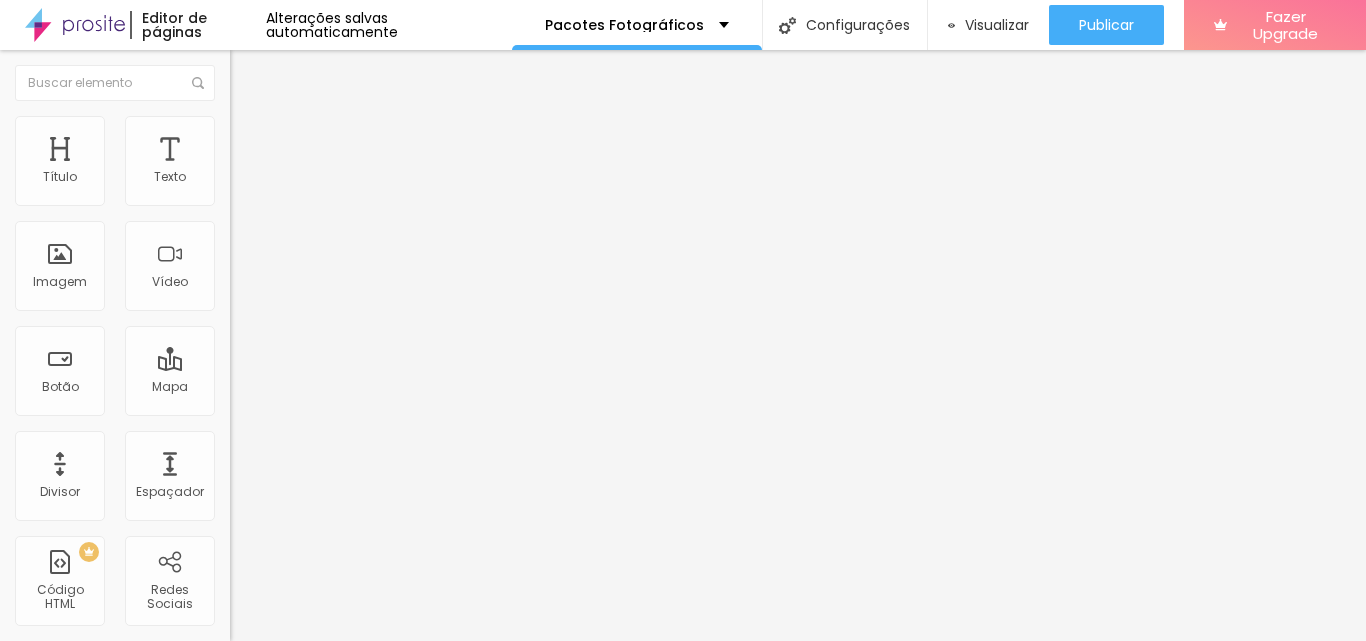 click on "Adicionar imagem" at bounding box center (294, 258) 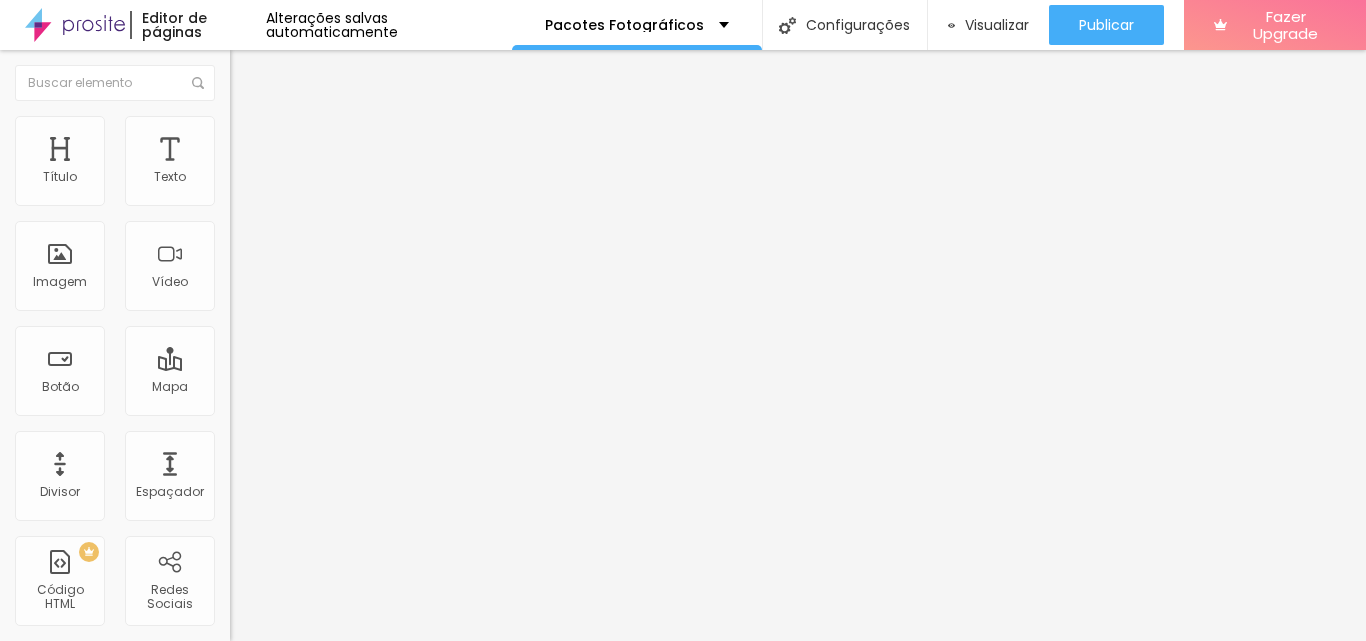 click at bounding box center [683, 864] 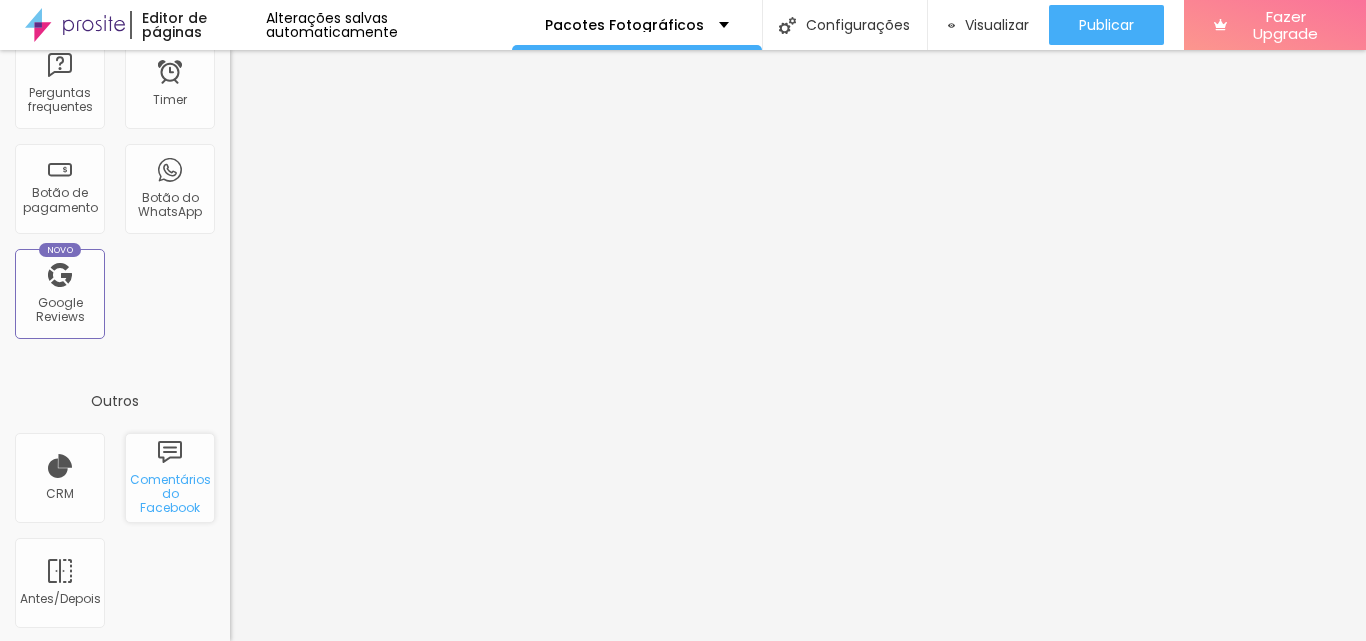 scroll, scrollTop: 709, scrollLeft: 0, axis: vertical 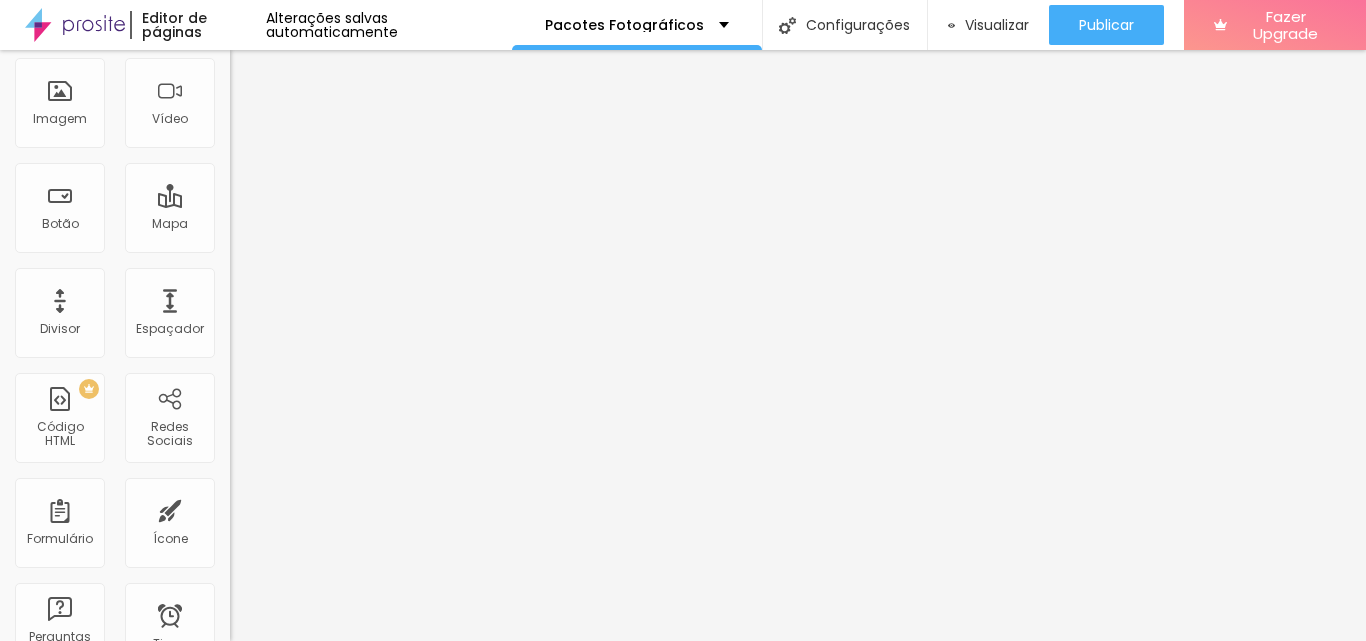 click on "Adicionar imagem" at bounding box center (294, 12) 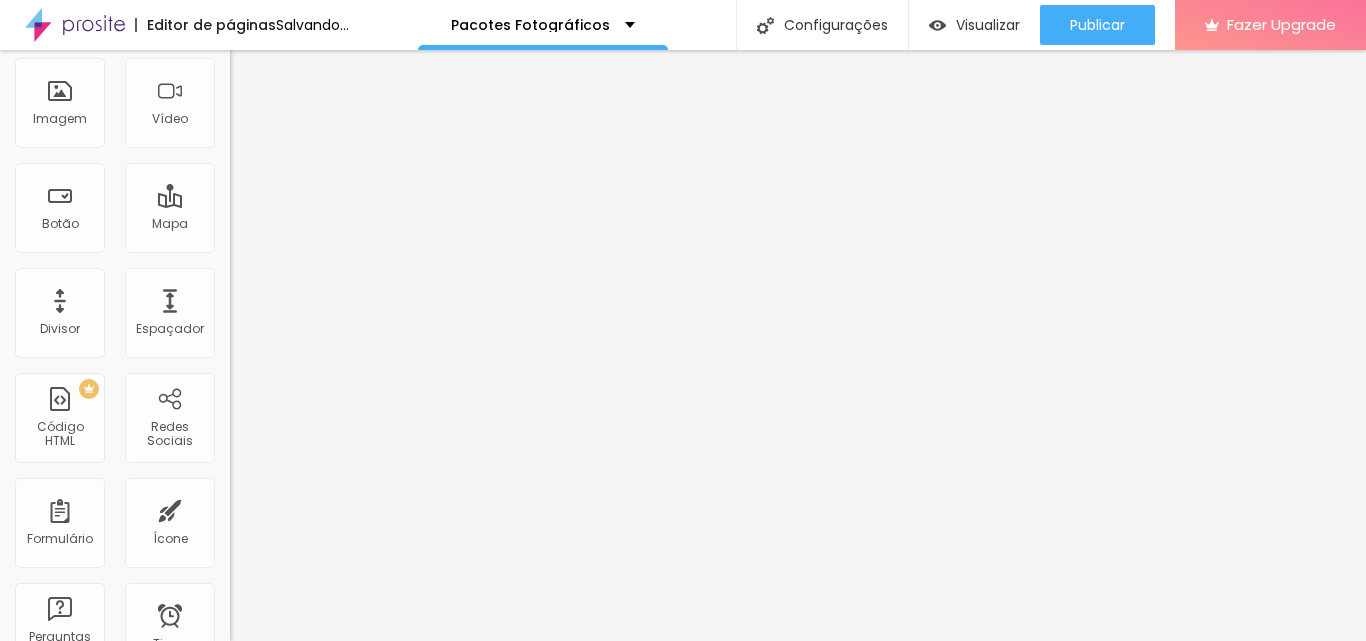 click on "Adicionar imagem" at bounding box center (294, 95) 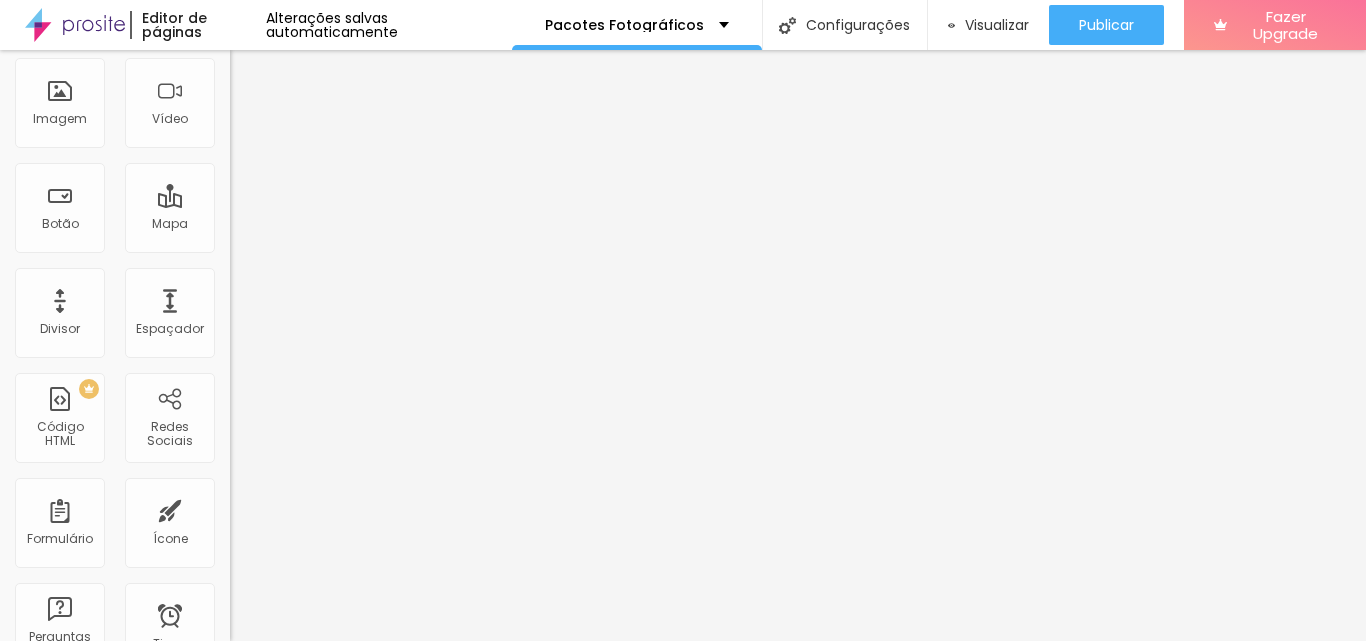 click at bounding box center [683, 890] 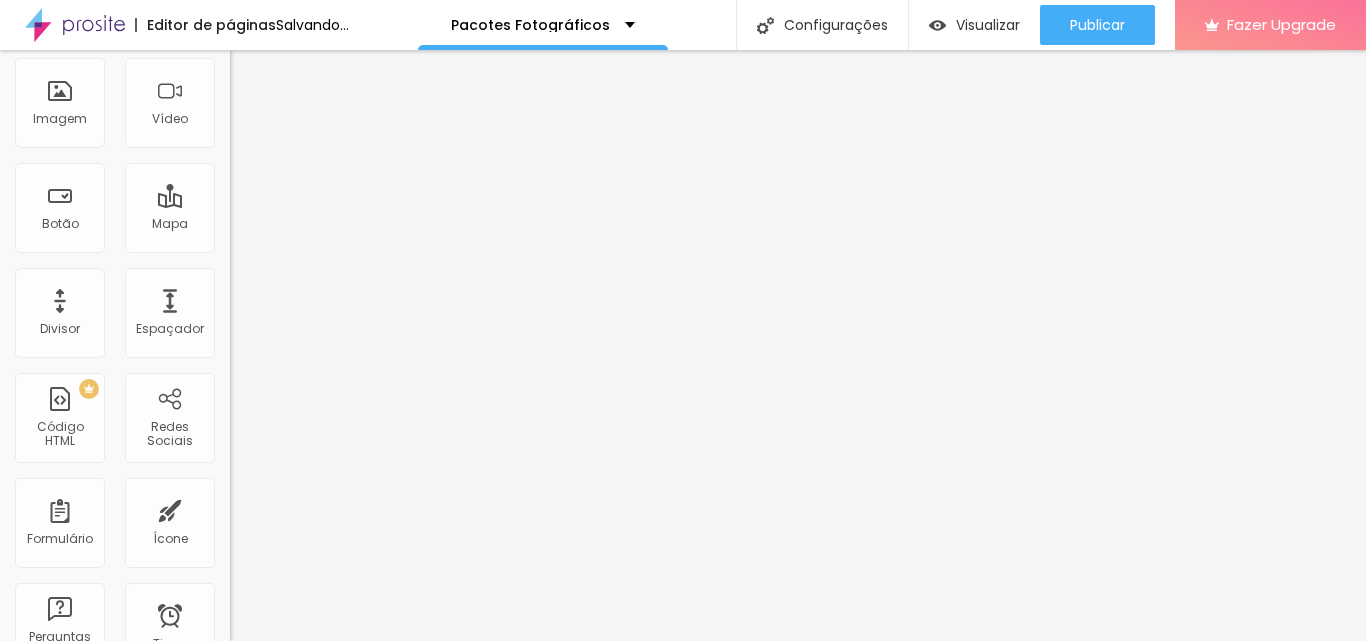 click on "16:9 Cinema" at bounding box center [268, 255] 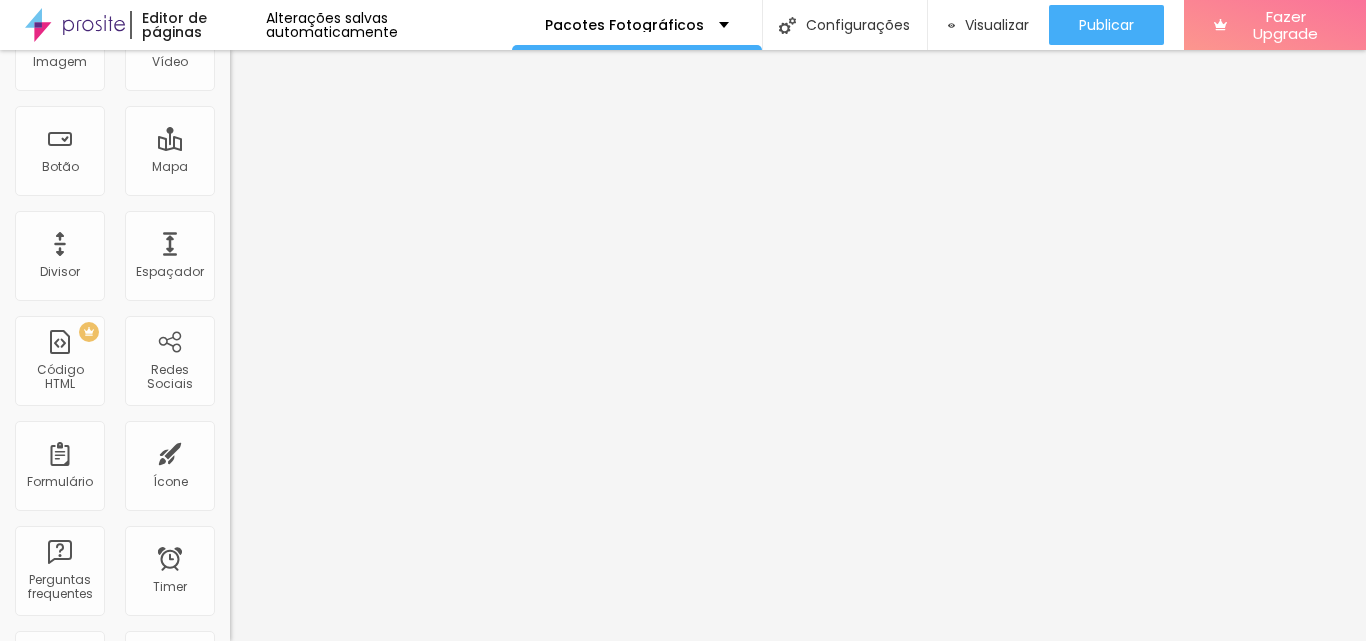 scroll, scrollTop: 281, scrollLeft: 0, axis: vertical 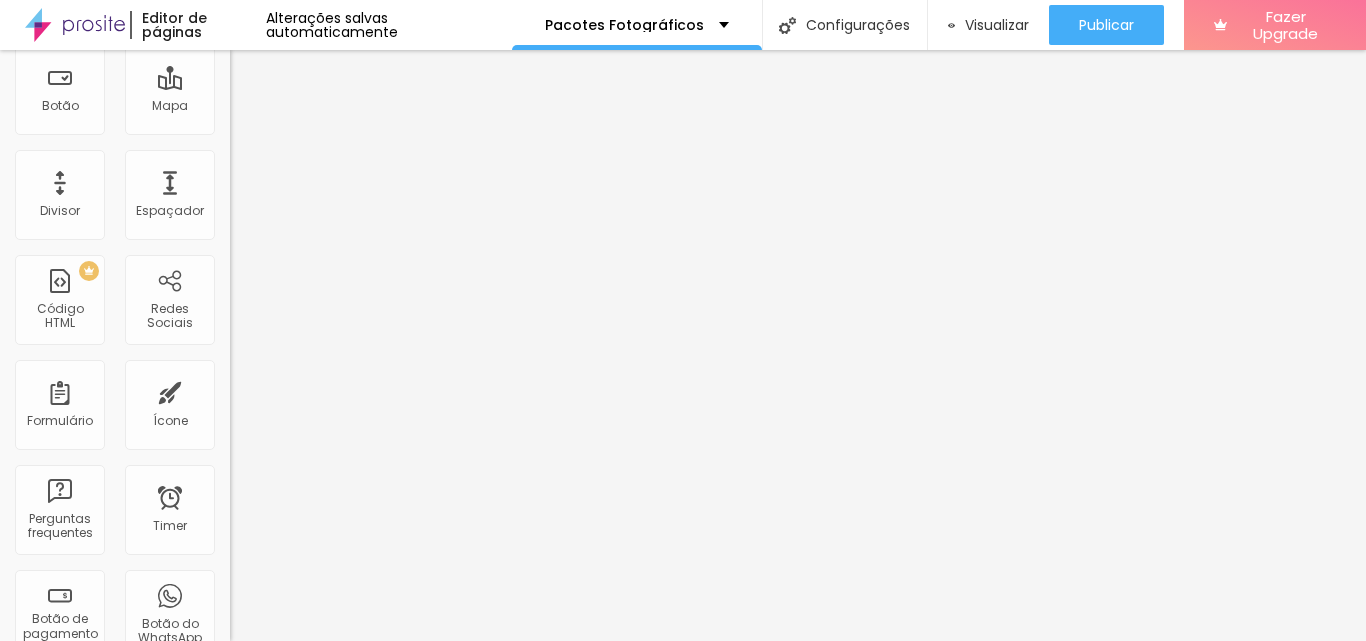 click on "Original" at bounding box center (254, 192) 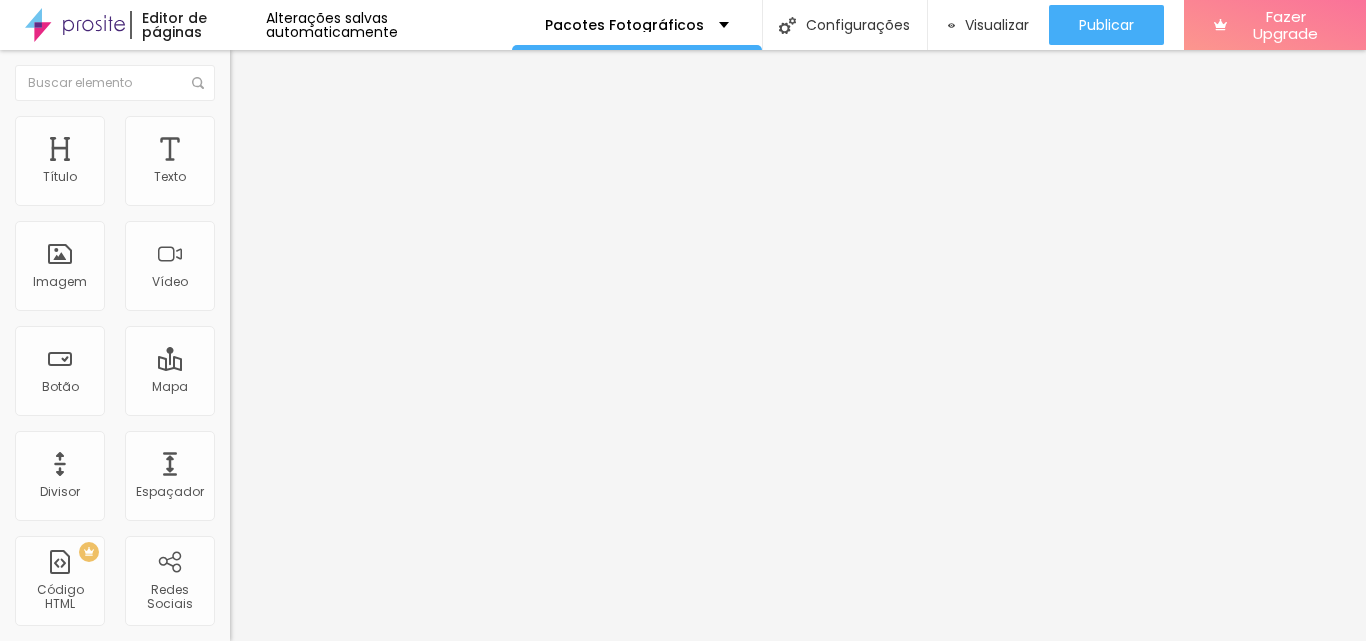 click at bounding box center (253, 73) 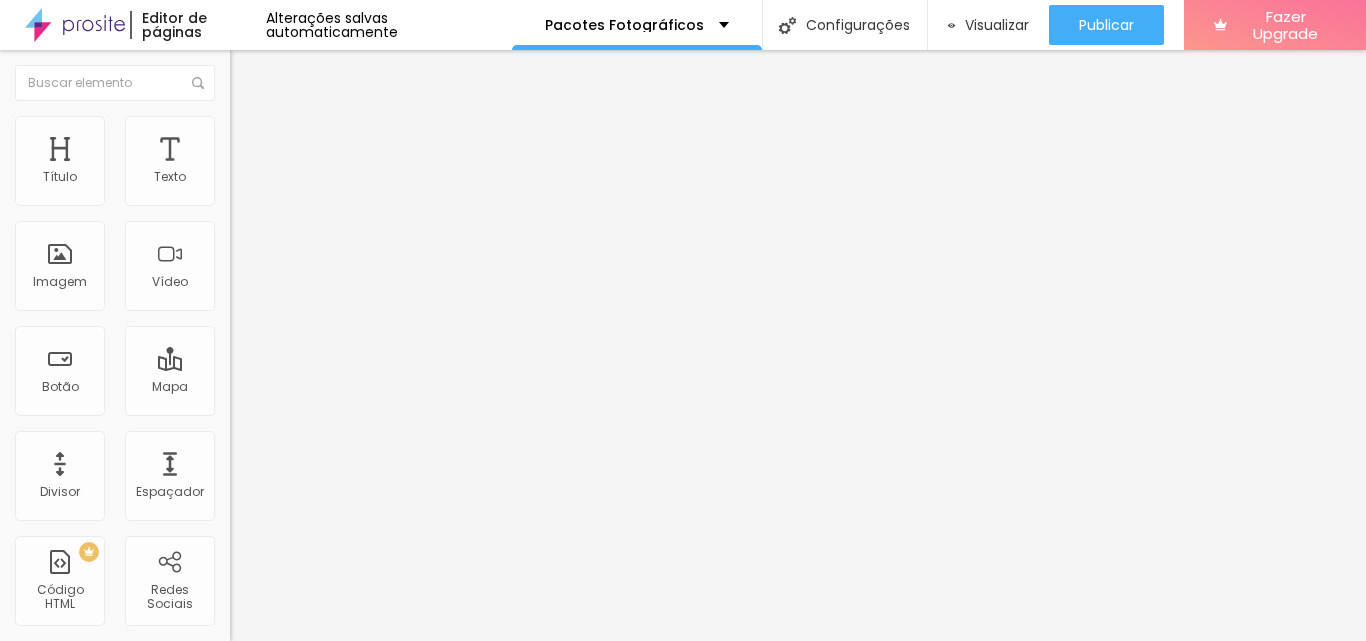 drag, startPoint x: 126, startPoint y: 221, endPoint x: 0, endPoint y: 220, distance: 126.00397 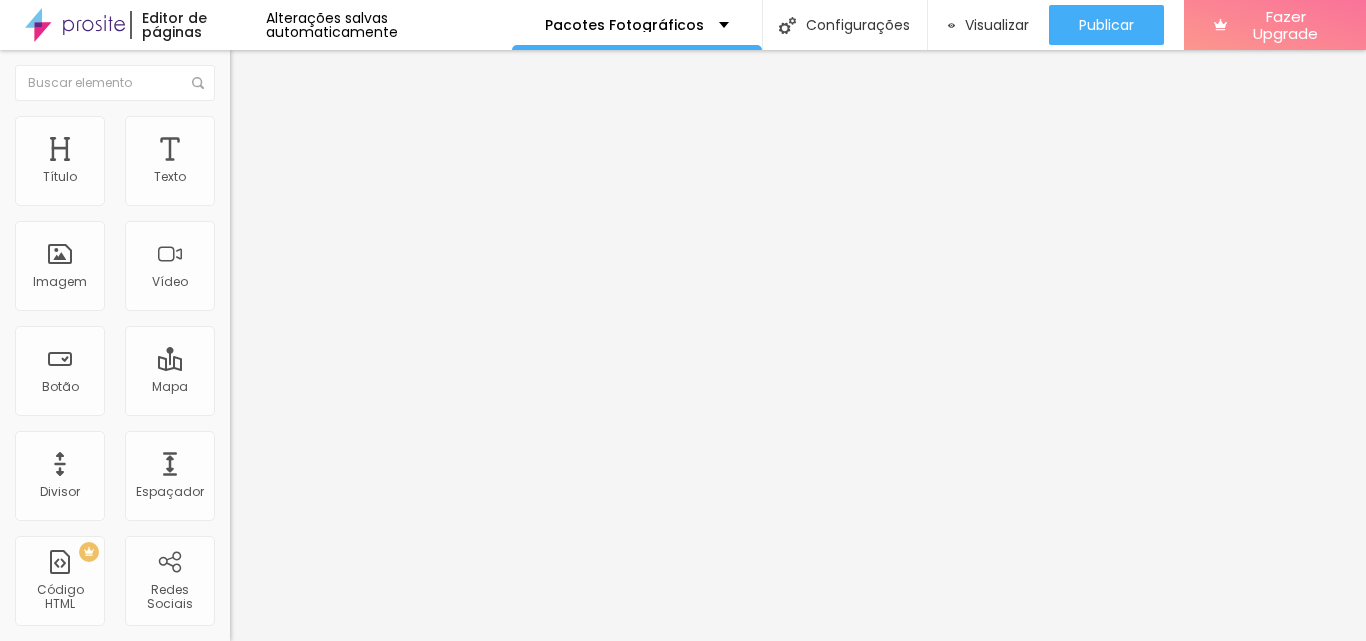 type on "nossa senhora de lourdes - ibirite nossa senhora aparecida 35" 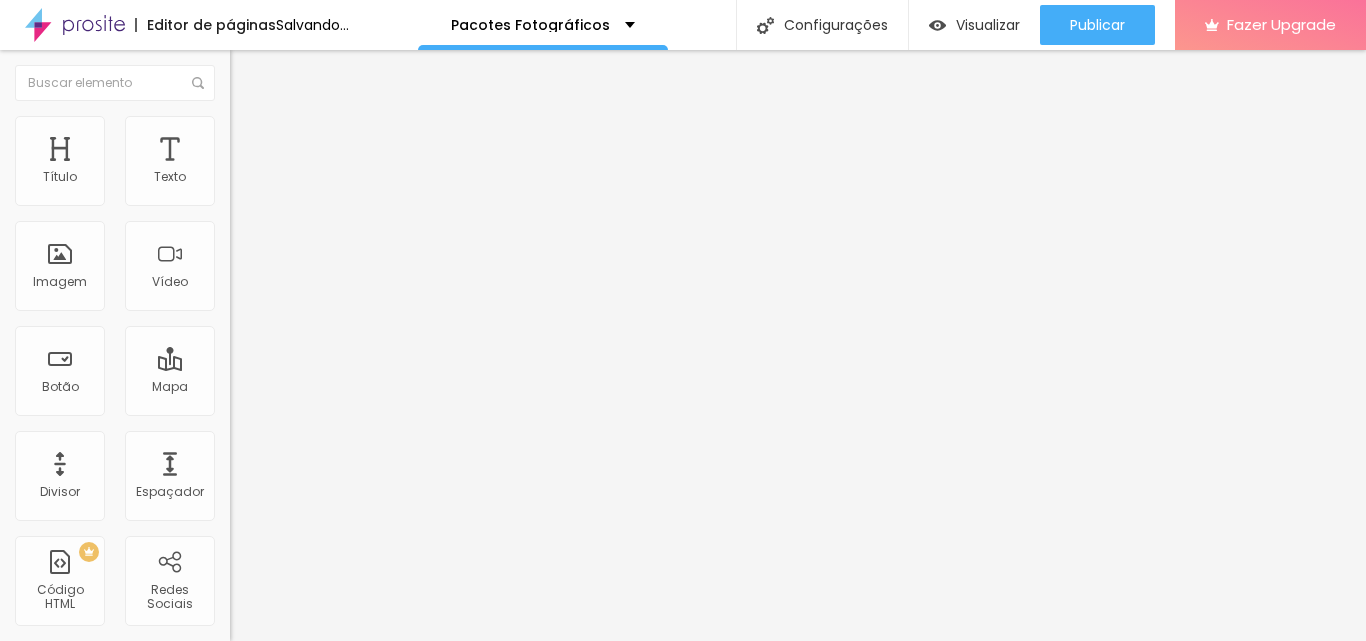 type on "14" 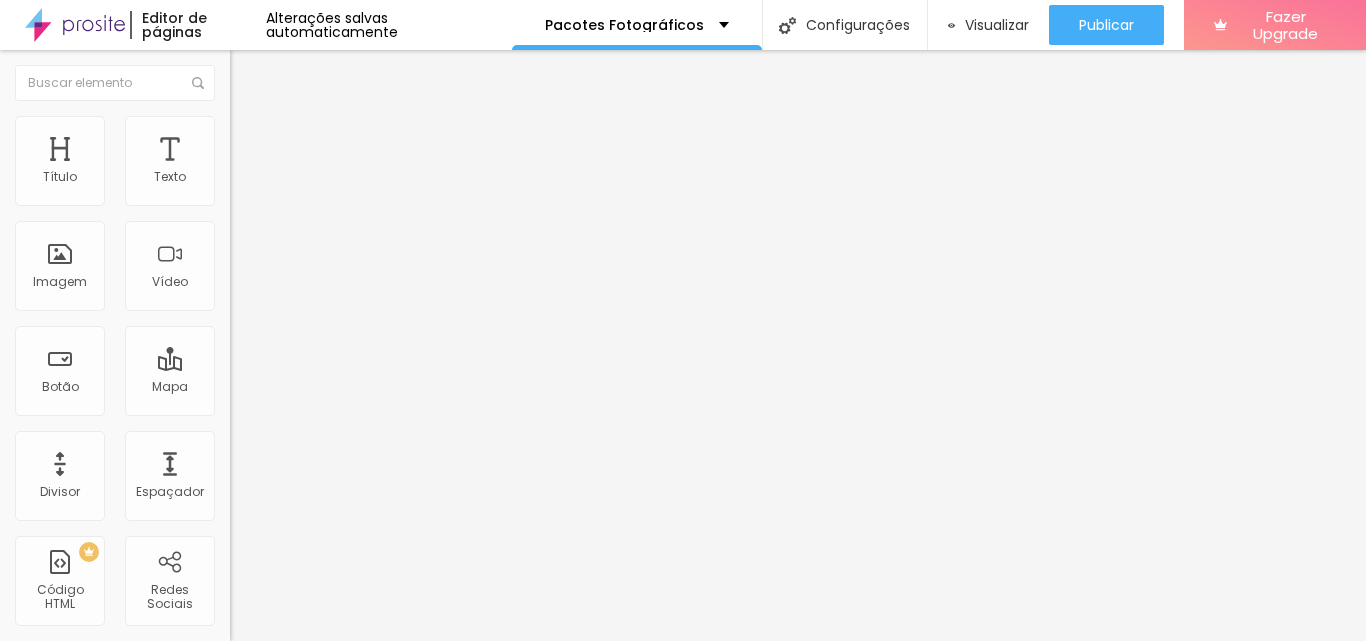 type on "16" 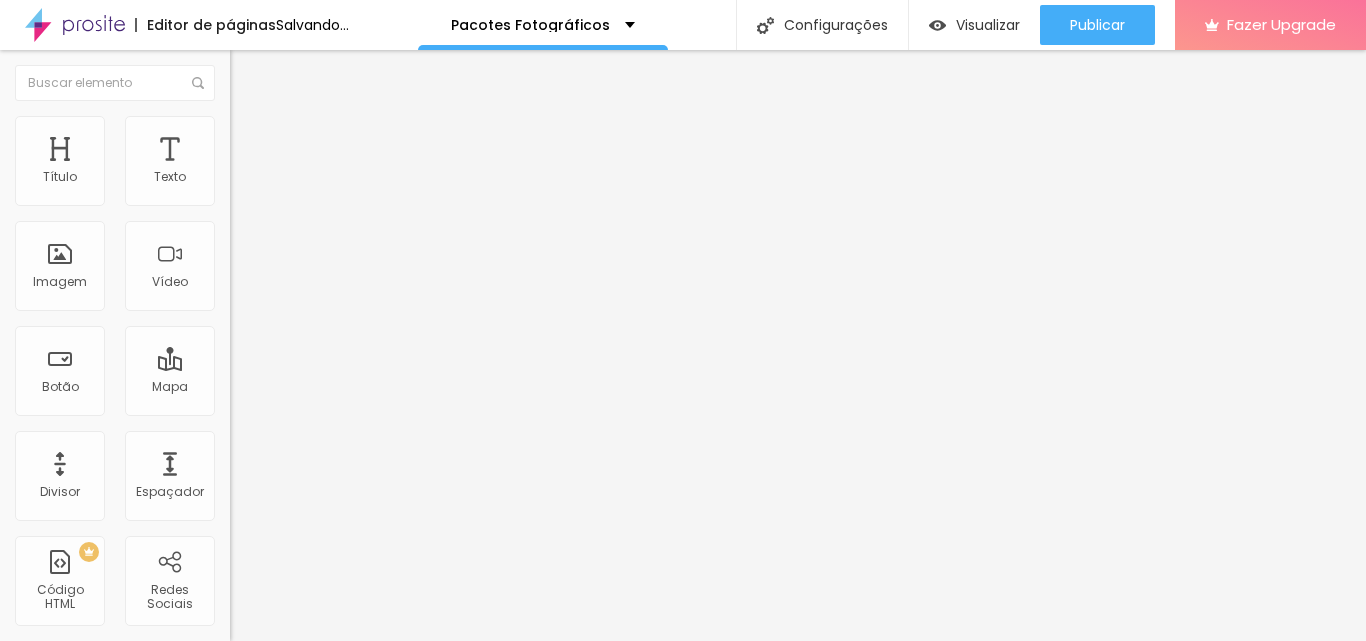 type on "15" 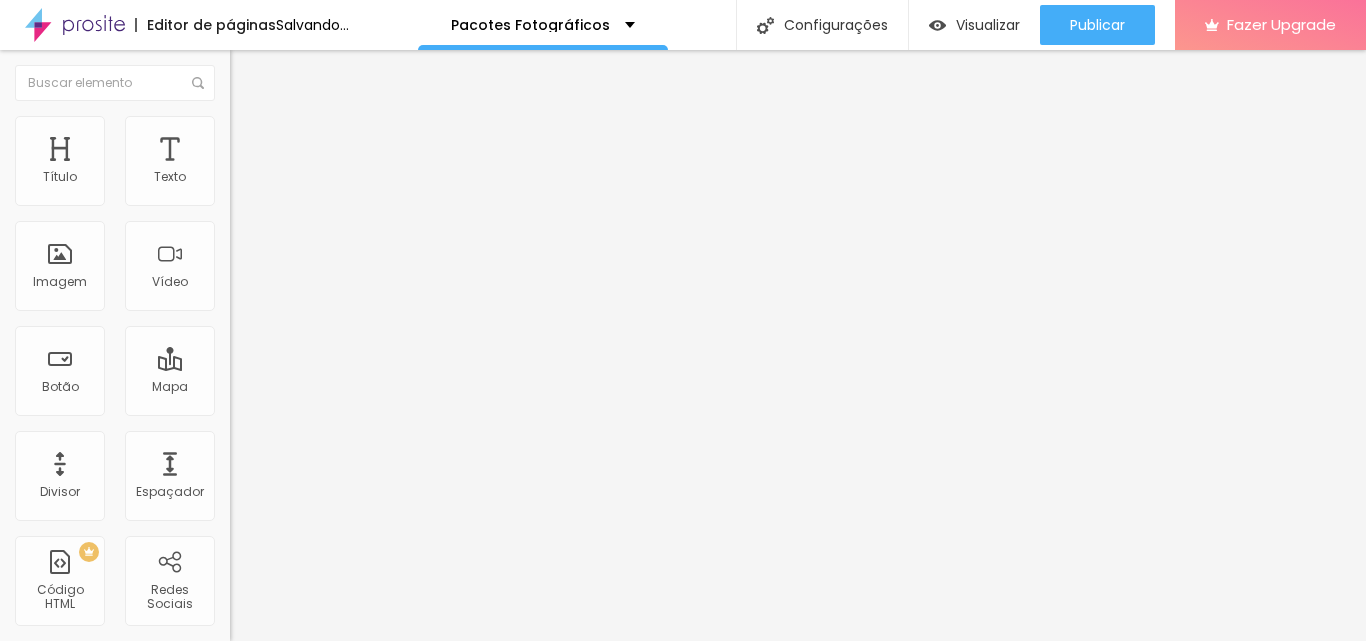 type on "15" 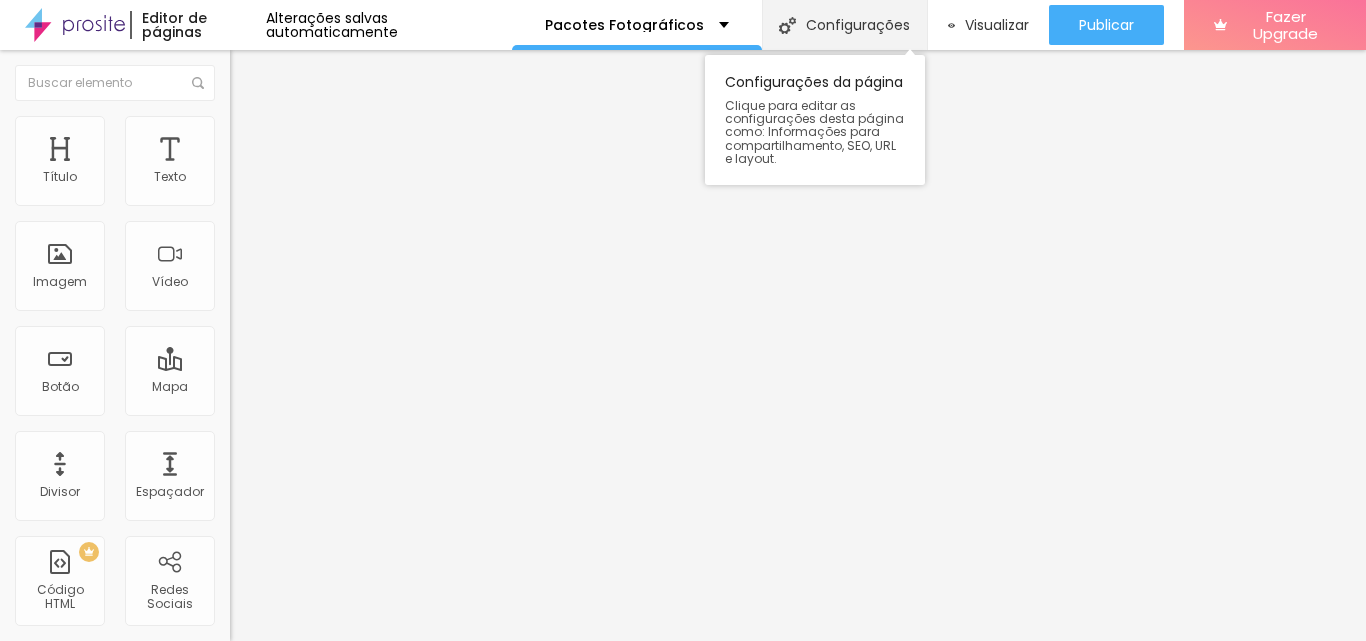 click on "Configurações" at bounding box center [844, 25] 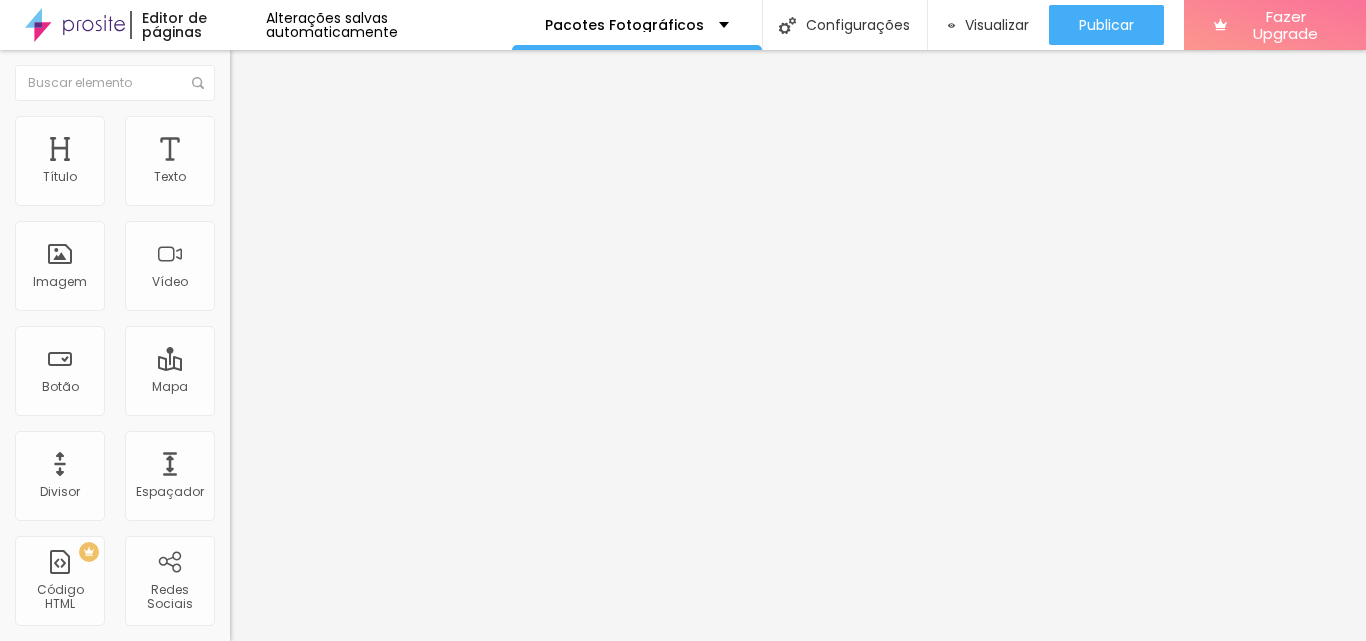 click on "Redes Sociais" at bounding box center (683, 689) 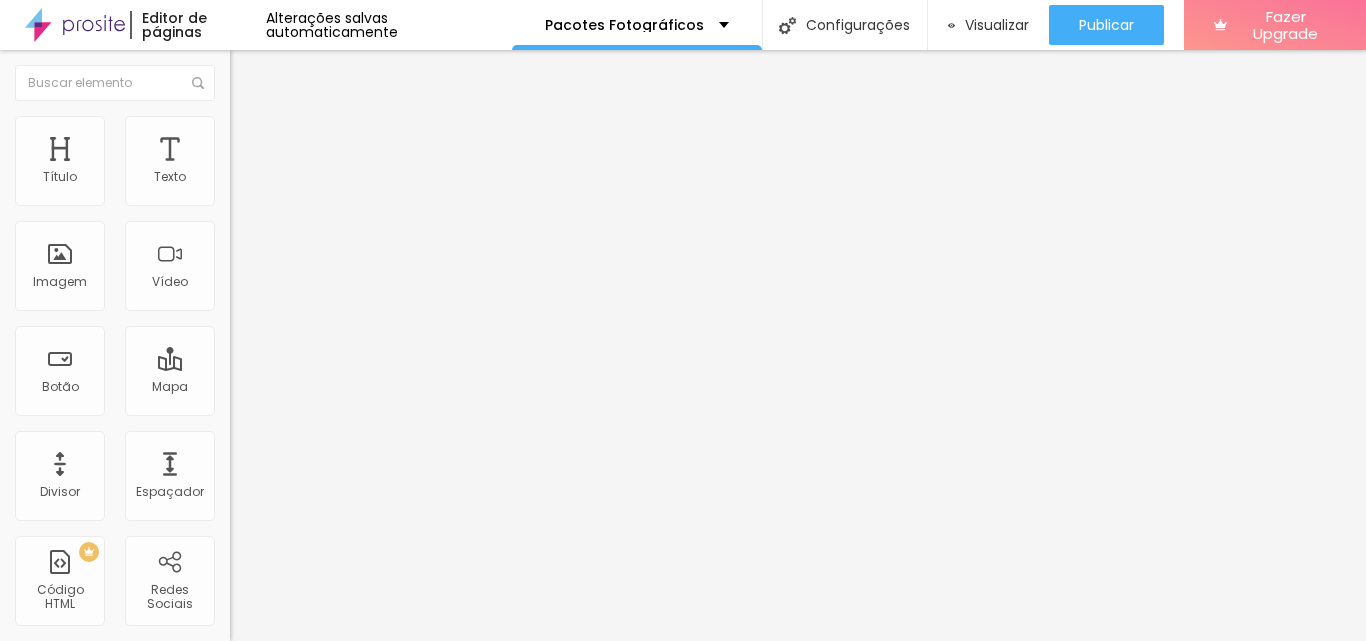 click on "SEO" at bounding box center [683, 701] 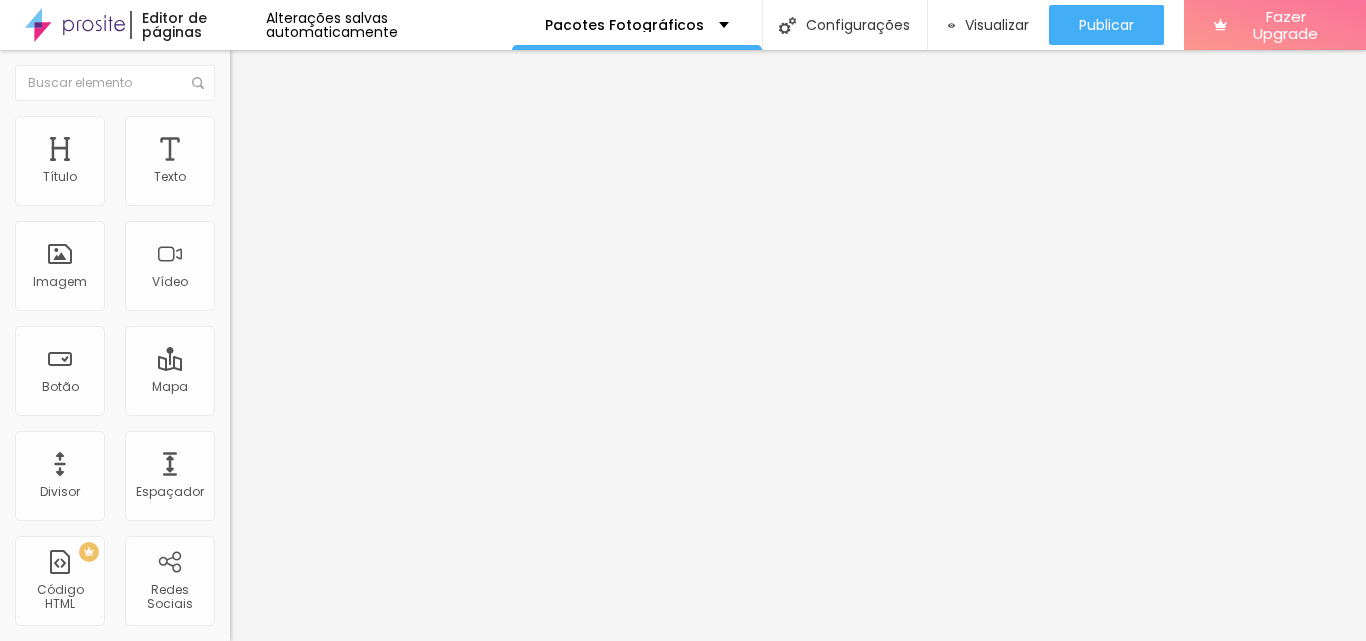 scroll, scrollTop: 0, scrollLeft: 0, axis: both 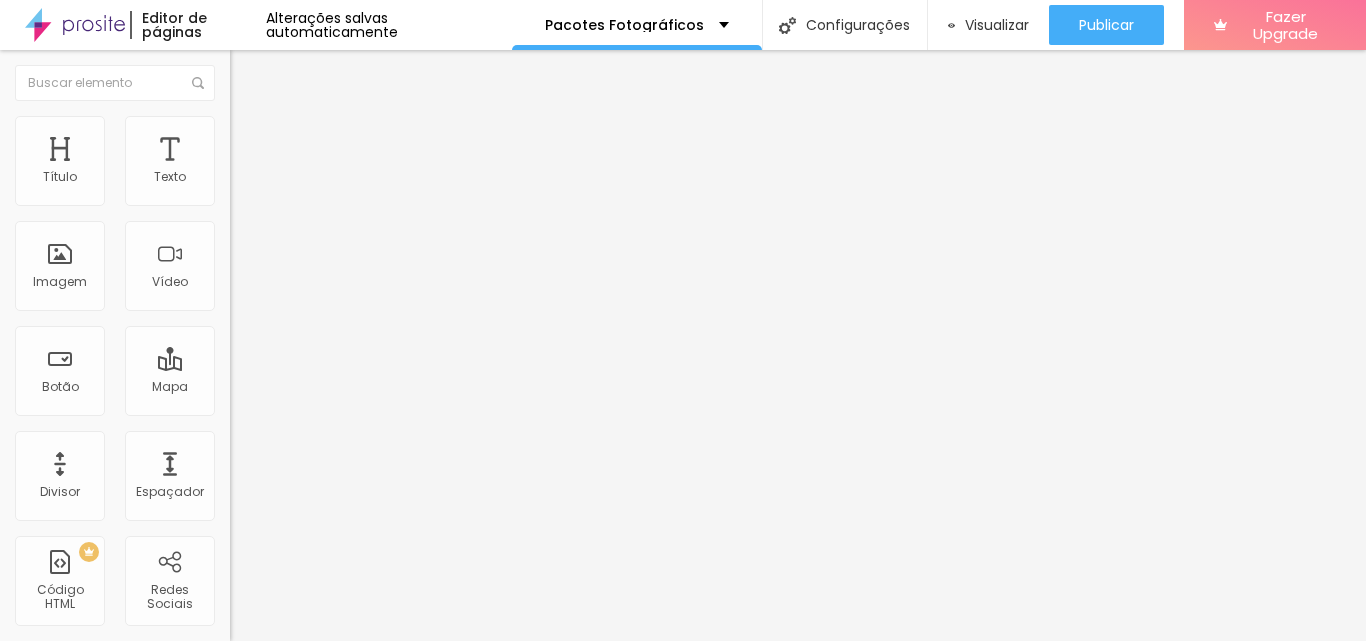 click on "Salvar" at bounding box center (47, 1147) 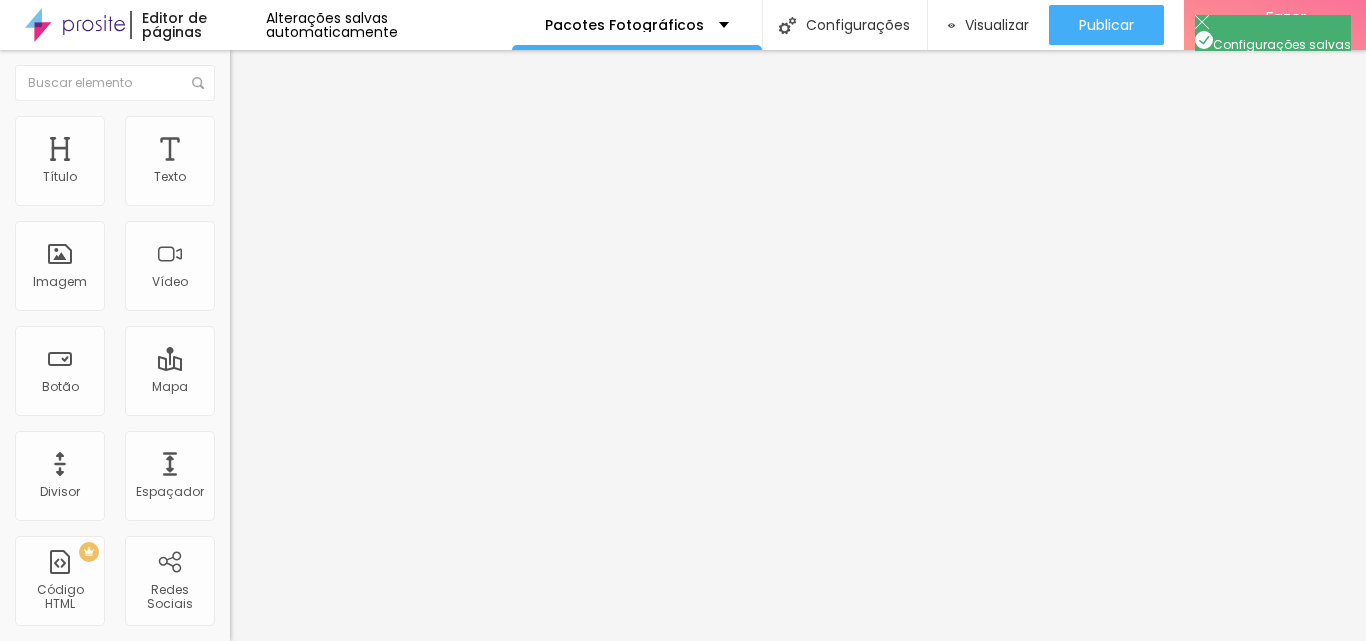 click at bounding box center (683, 662) 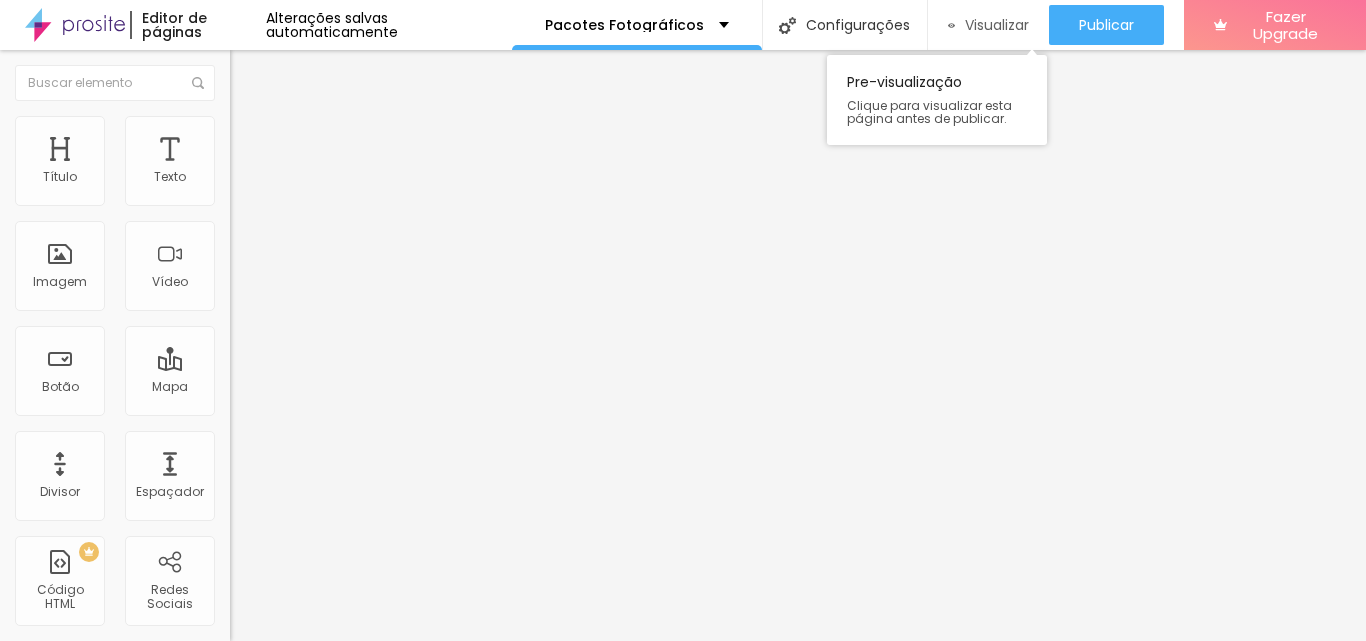 click on "Visualizar" at bounding box center (989, 25) 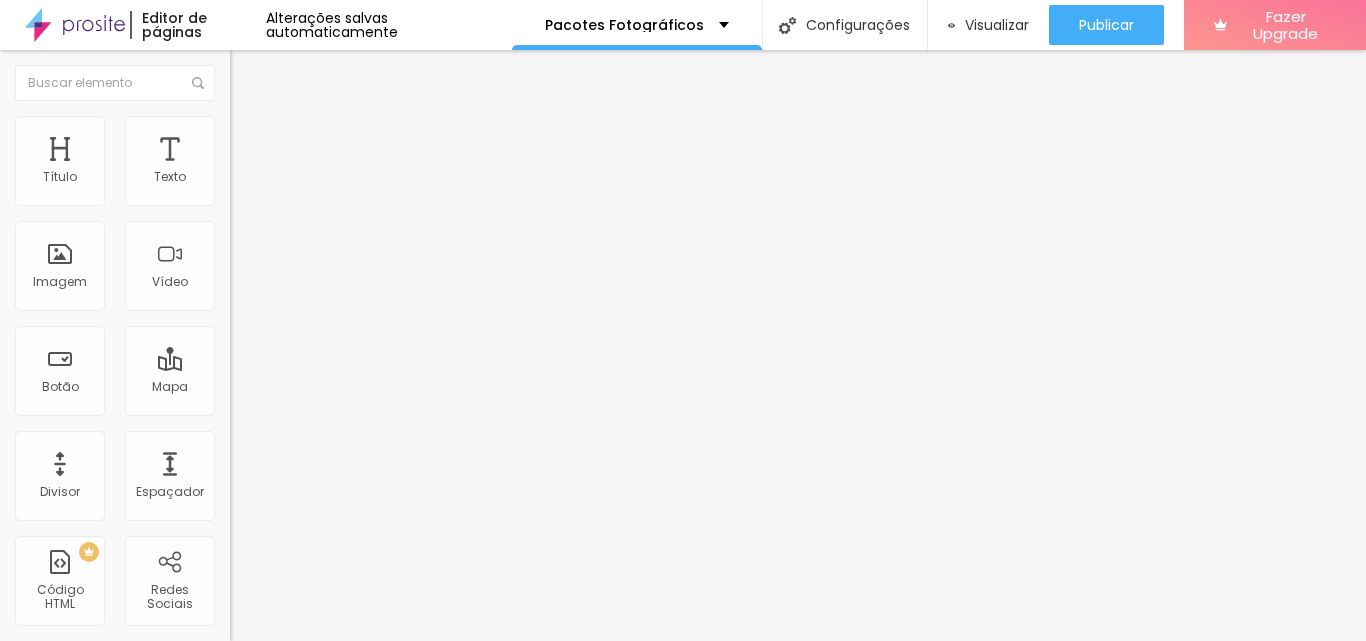 click at bounding box center [253, 73] 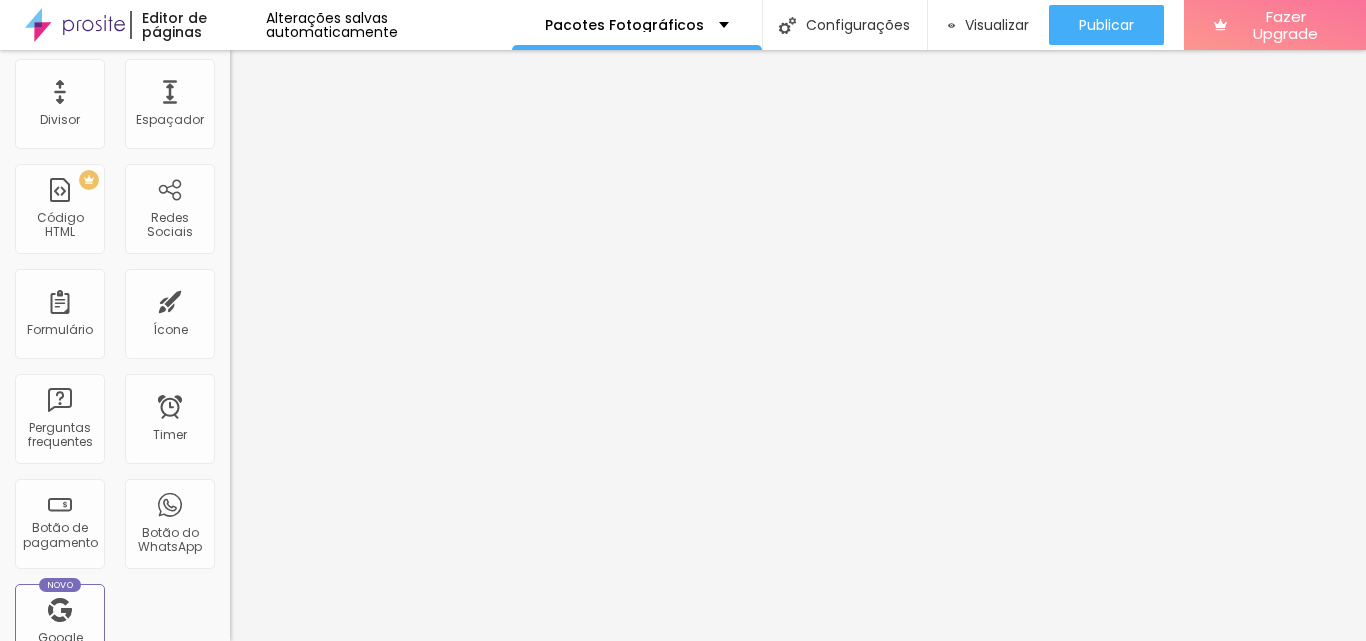 scroll, scrollTop: 400, scrollLeft: 0, axis: vertical 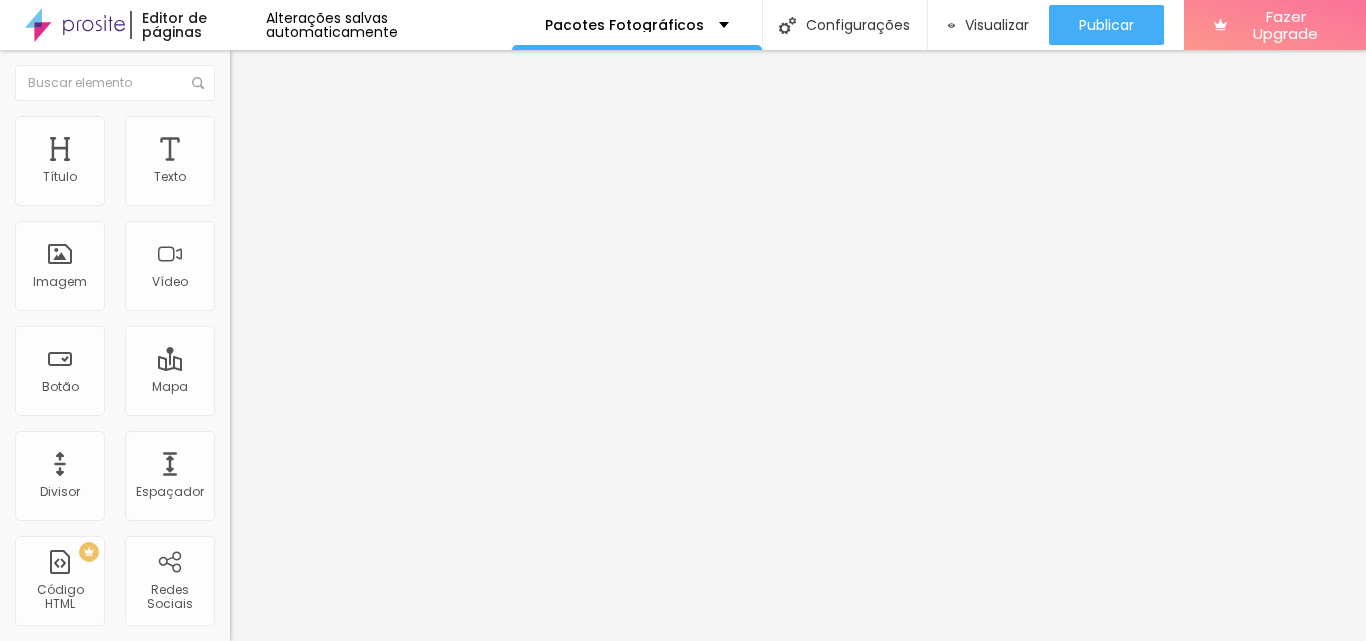 click on "Trocar icone" at bounding box center [286, 175] 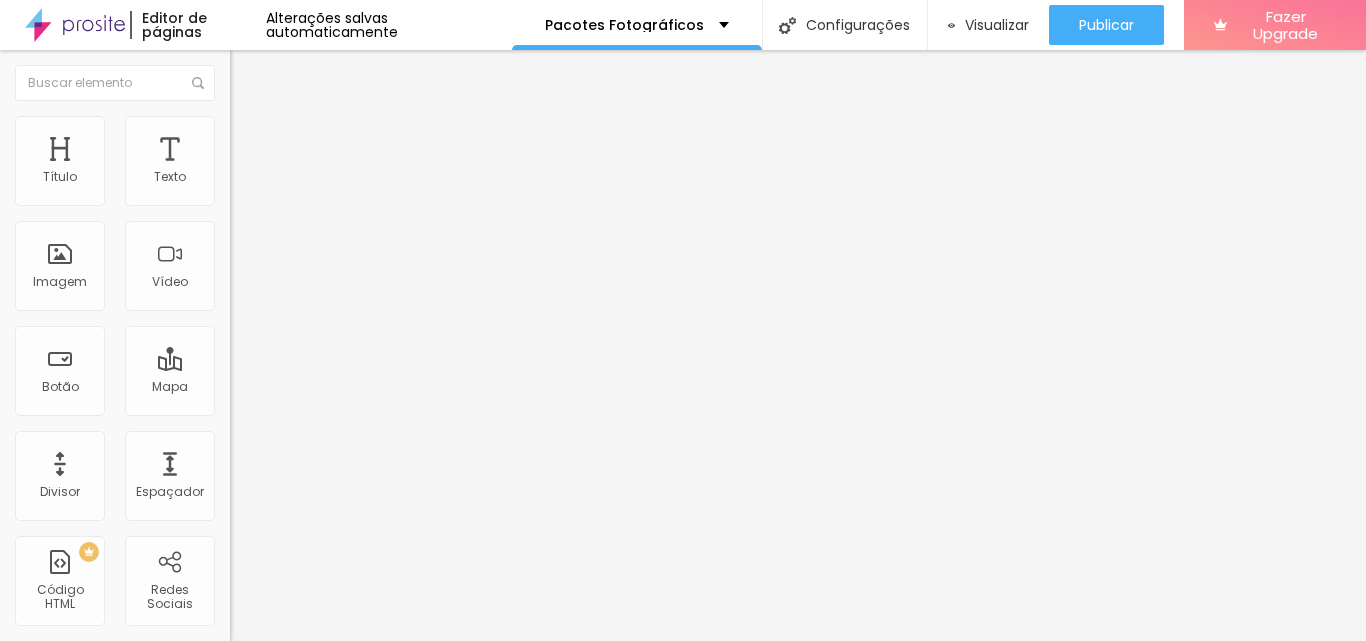 scroll, scrollTop: 16, scrollLeft: 16, axis: both 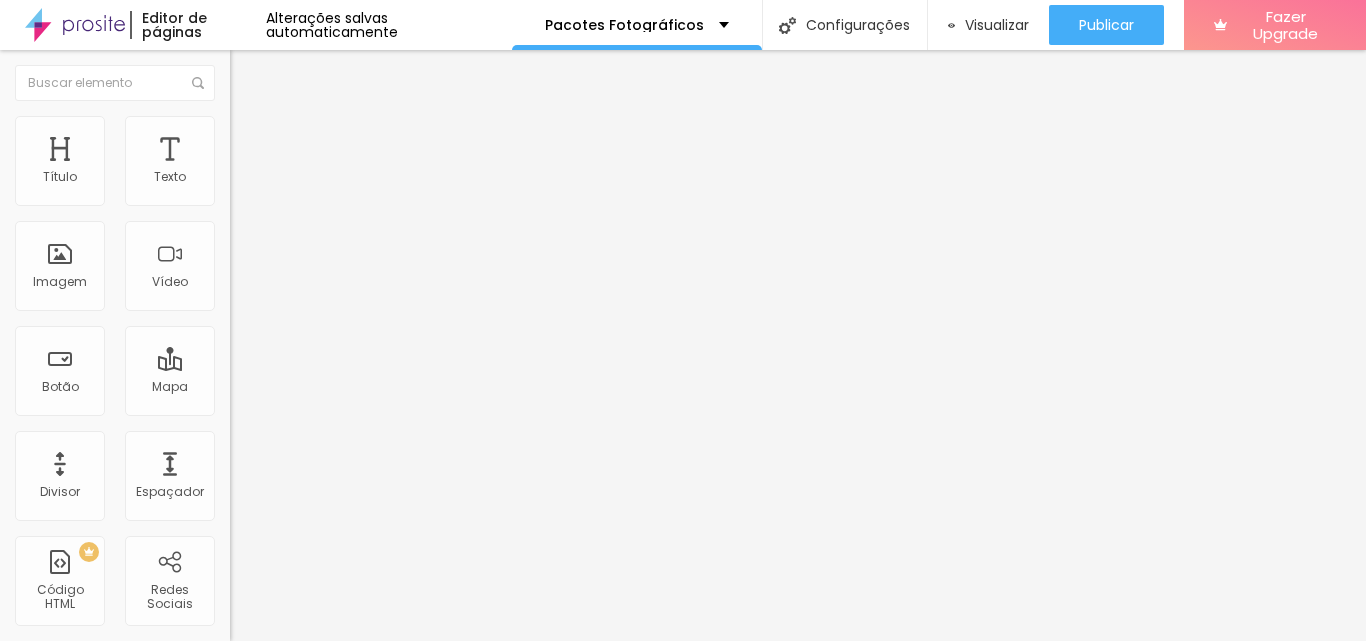 click at bounding box center [691, 688] 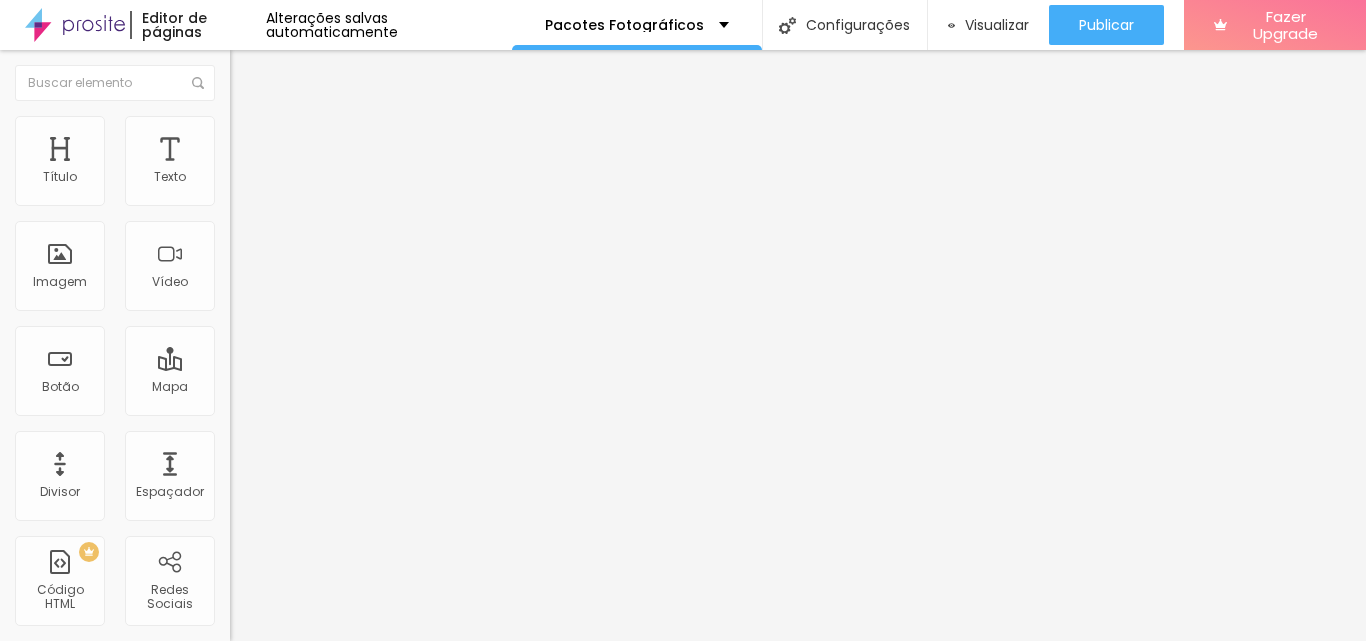 type on "inst" 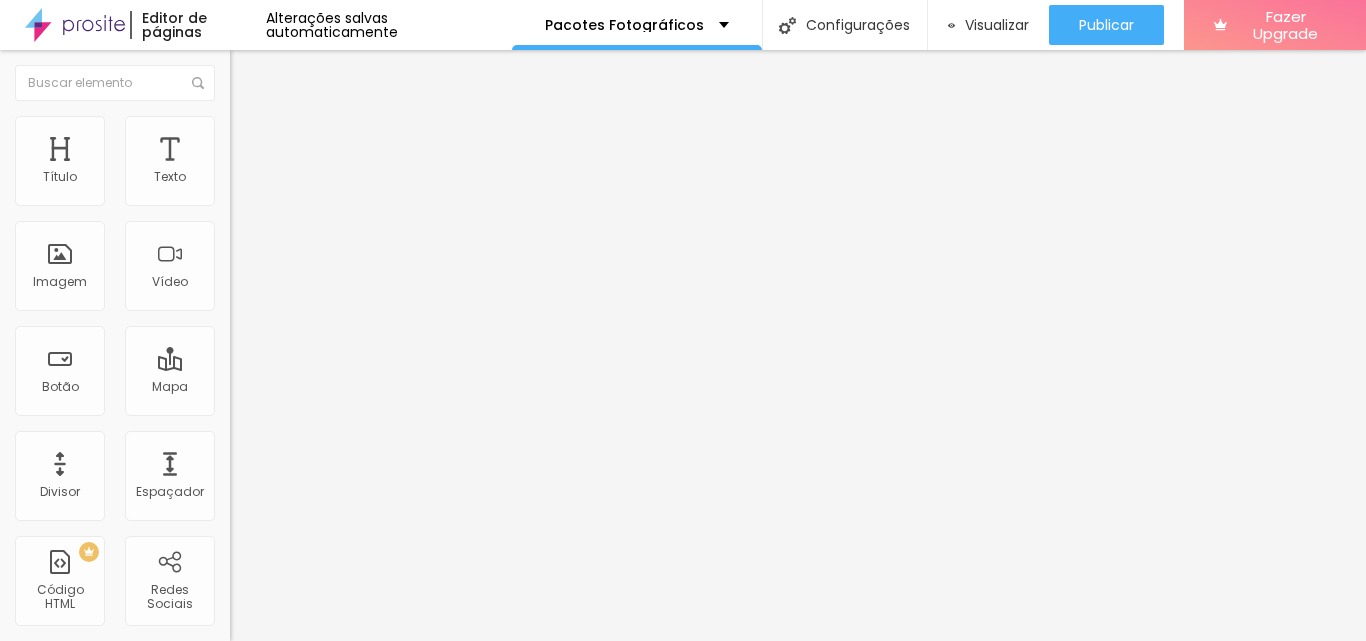 click on "Escolher" at bounding box center [38, 781] 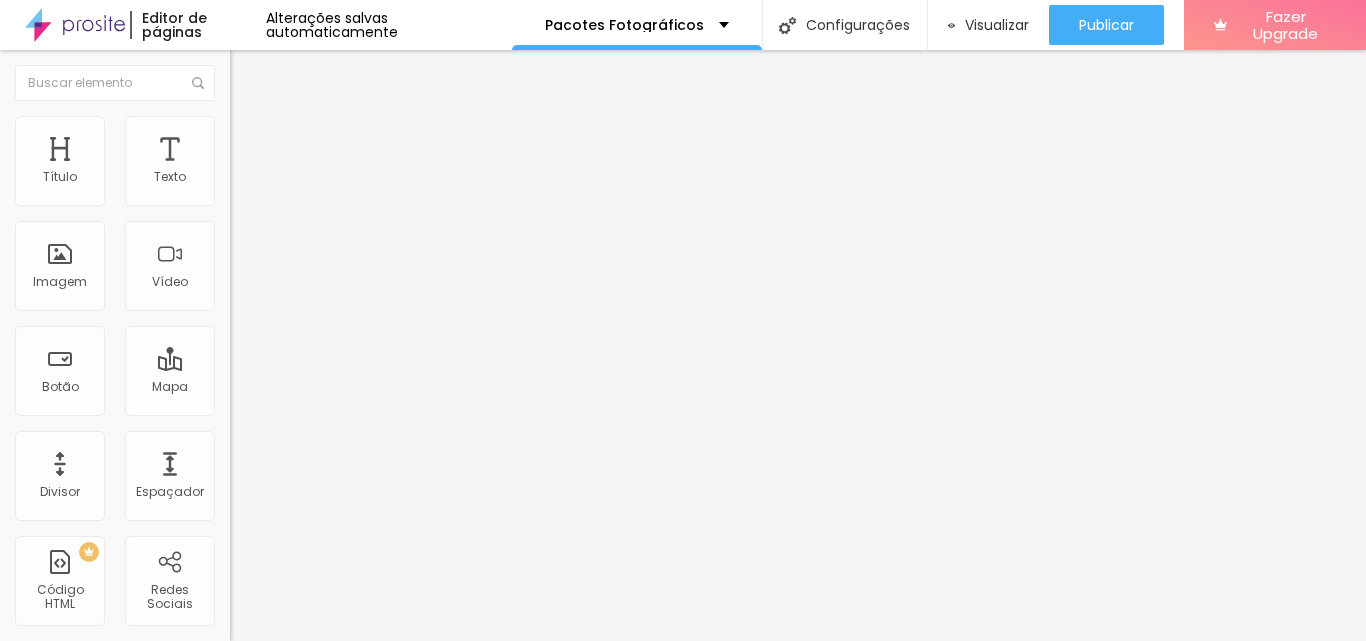 type on "44" 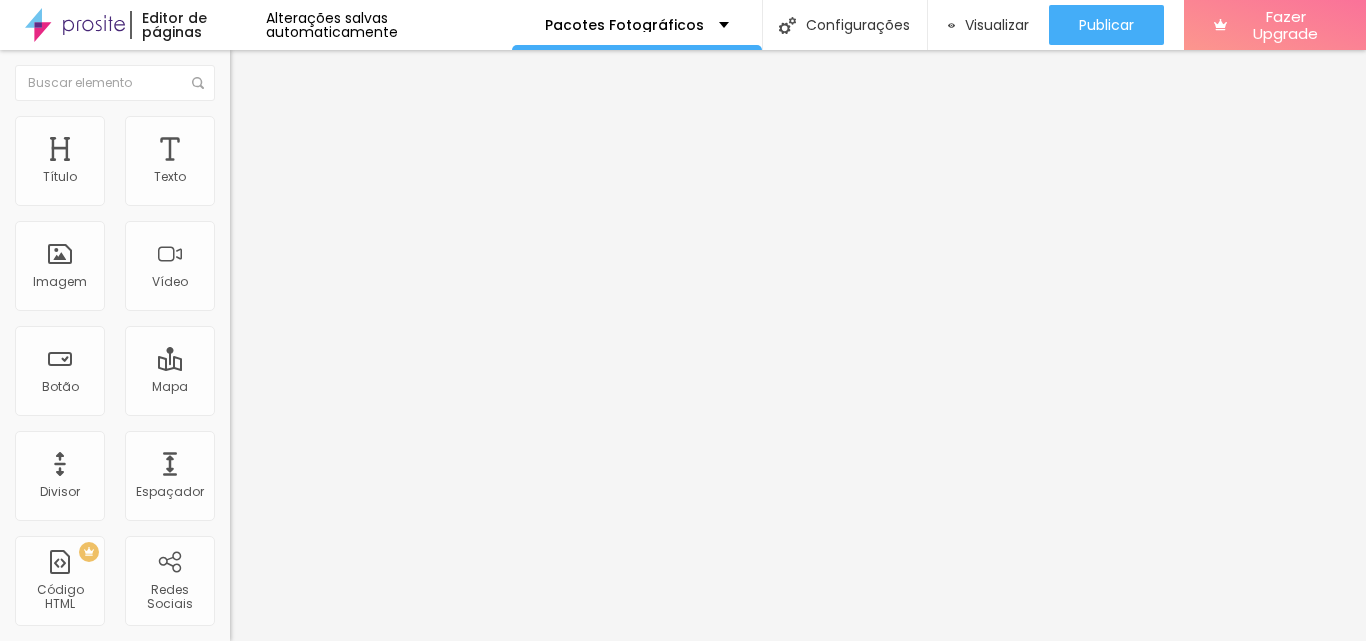 type on "40" 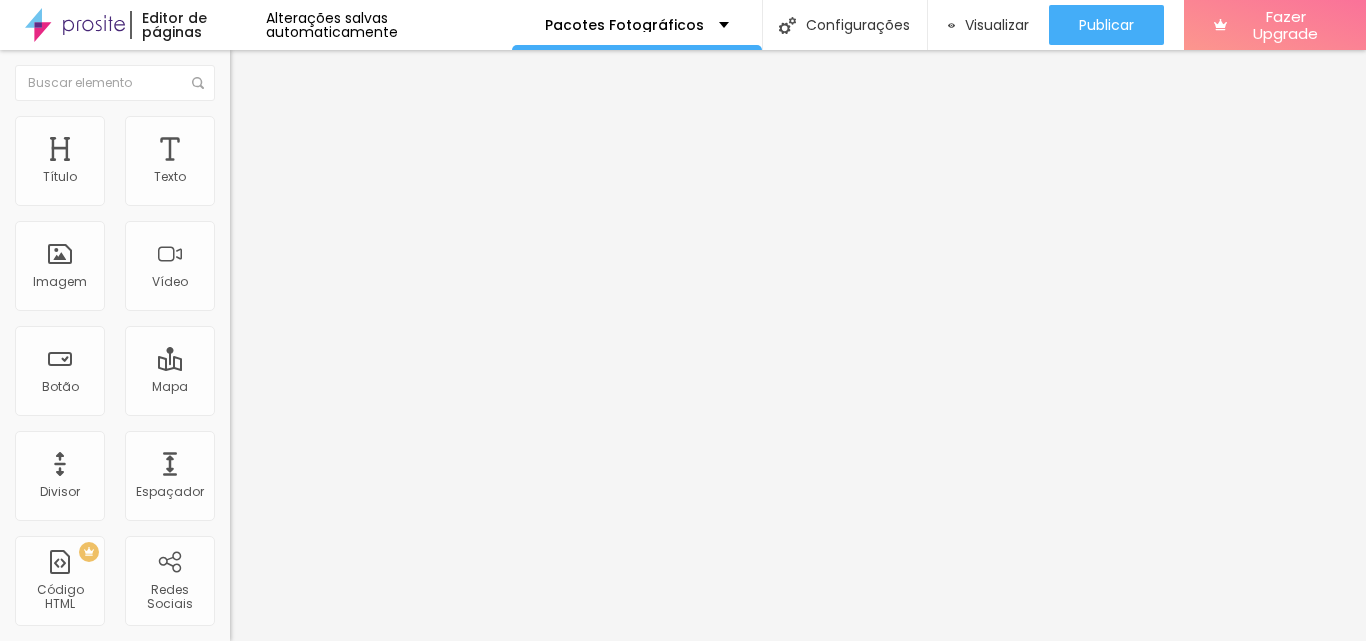 type on "40" 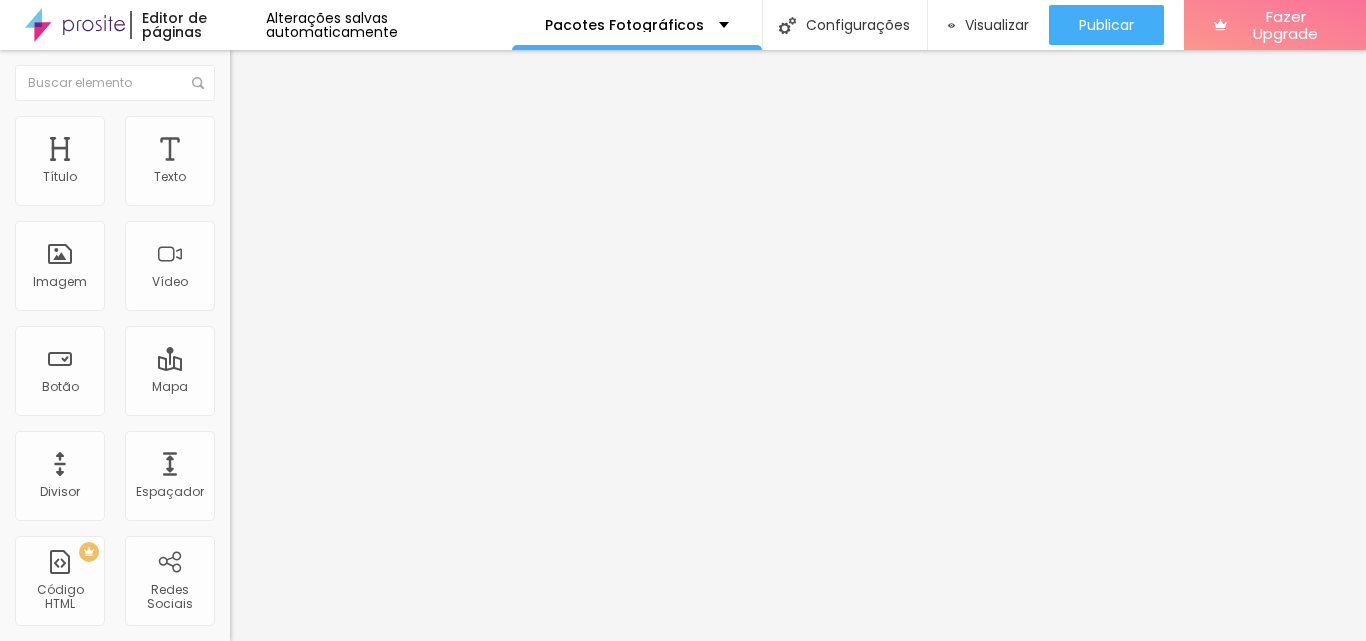 type on "38" 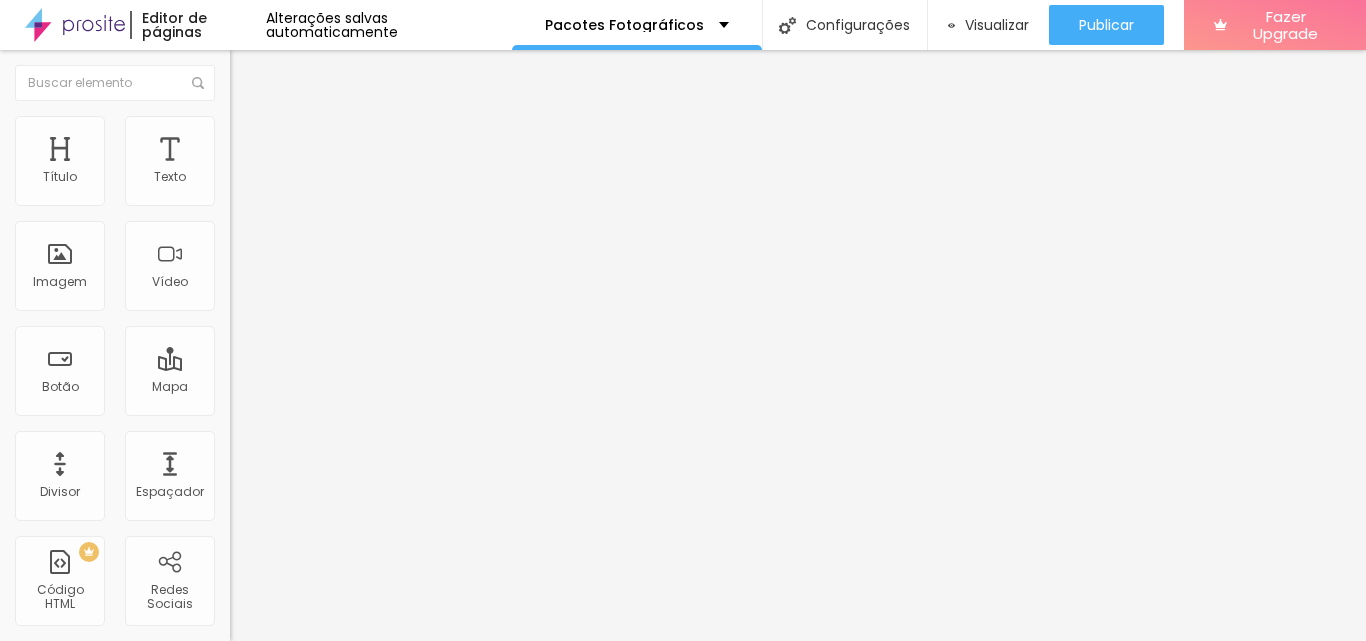 type on "38" 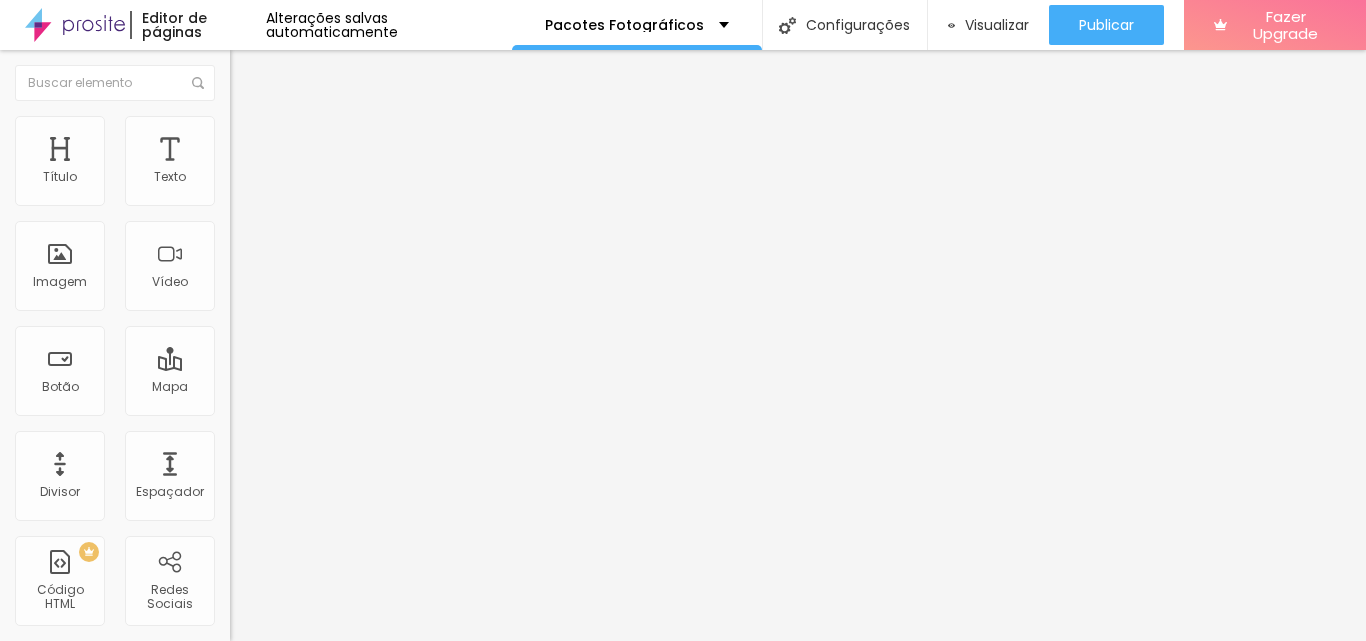 type on "34" 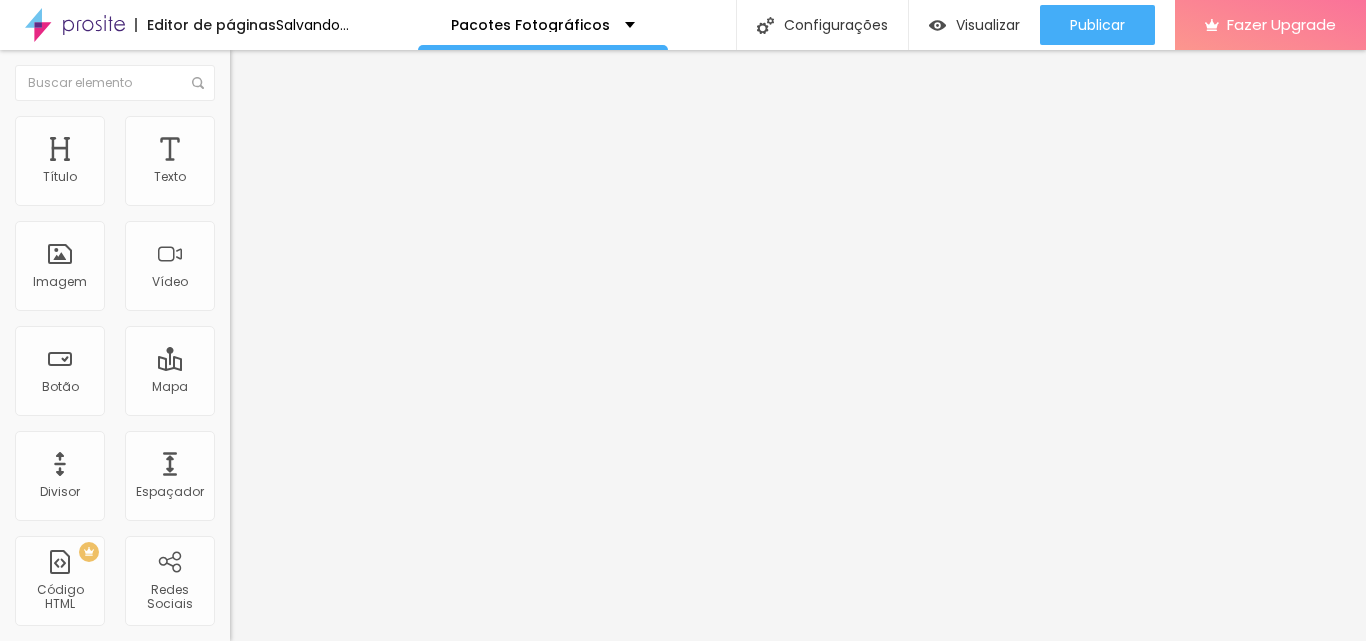 type on "32" 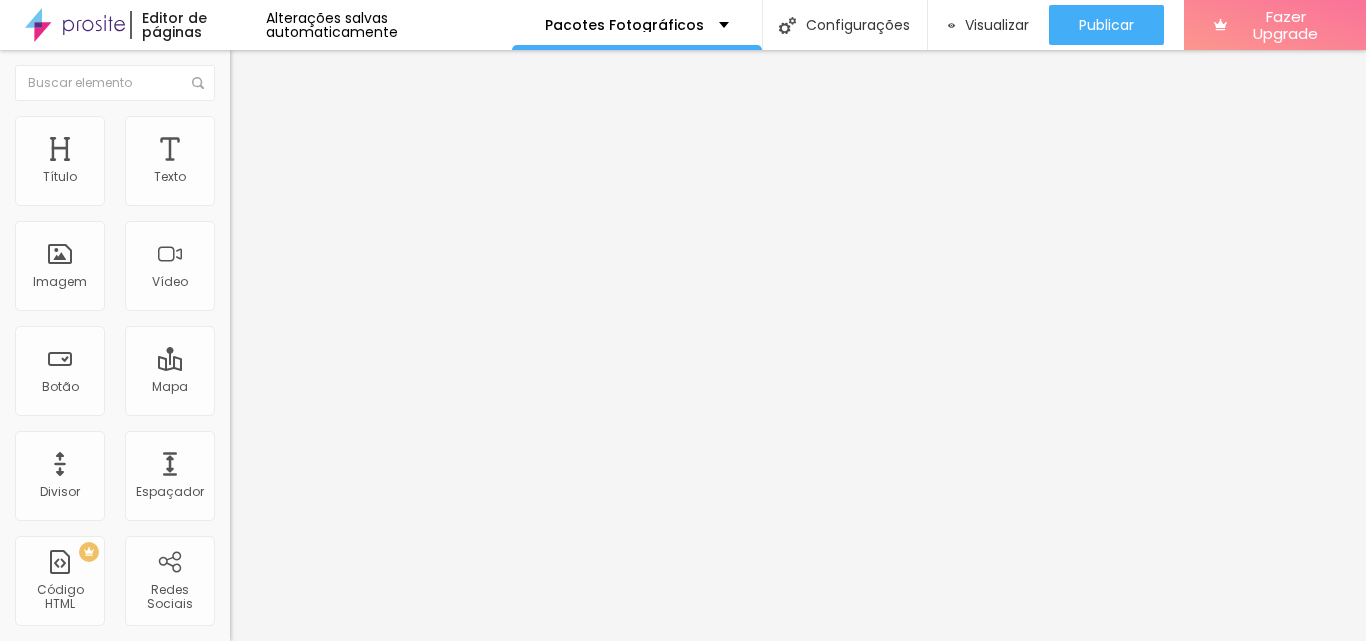 click at bounding box center [237, 1207] 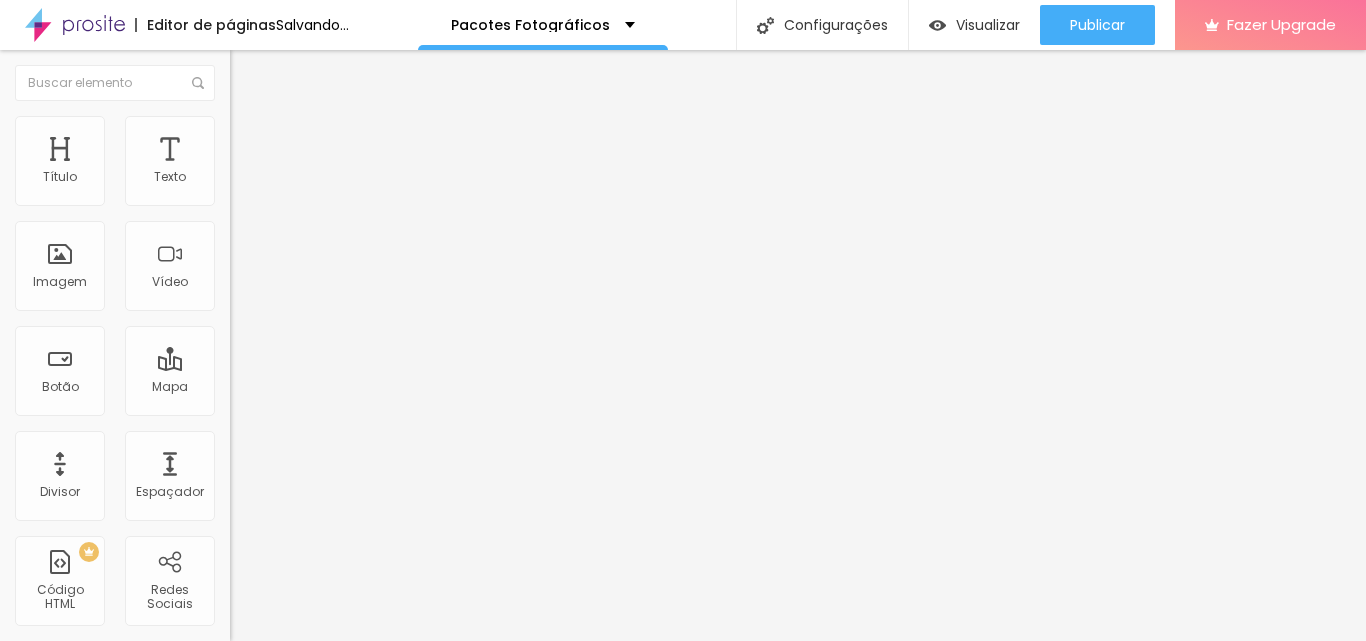 drag, startPoint x: 76, startPoint y: 210, endPoint x: 28, endPoint y: 210, distance: 48 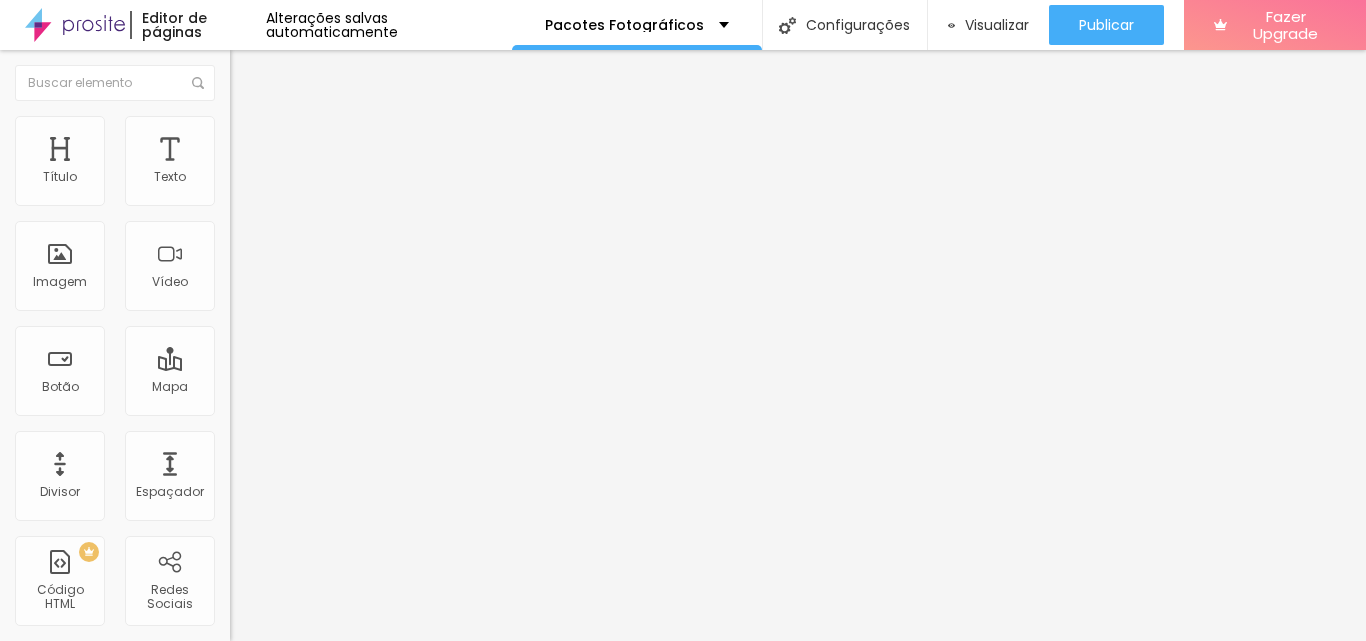drag, startPoint x: 66, startPoint y: 271, endPoint x: 34, endPoint y: 268, distance: 32.140316 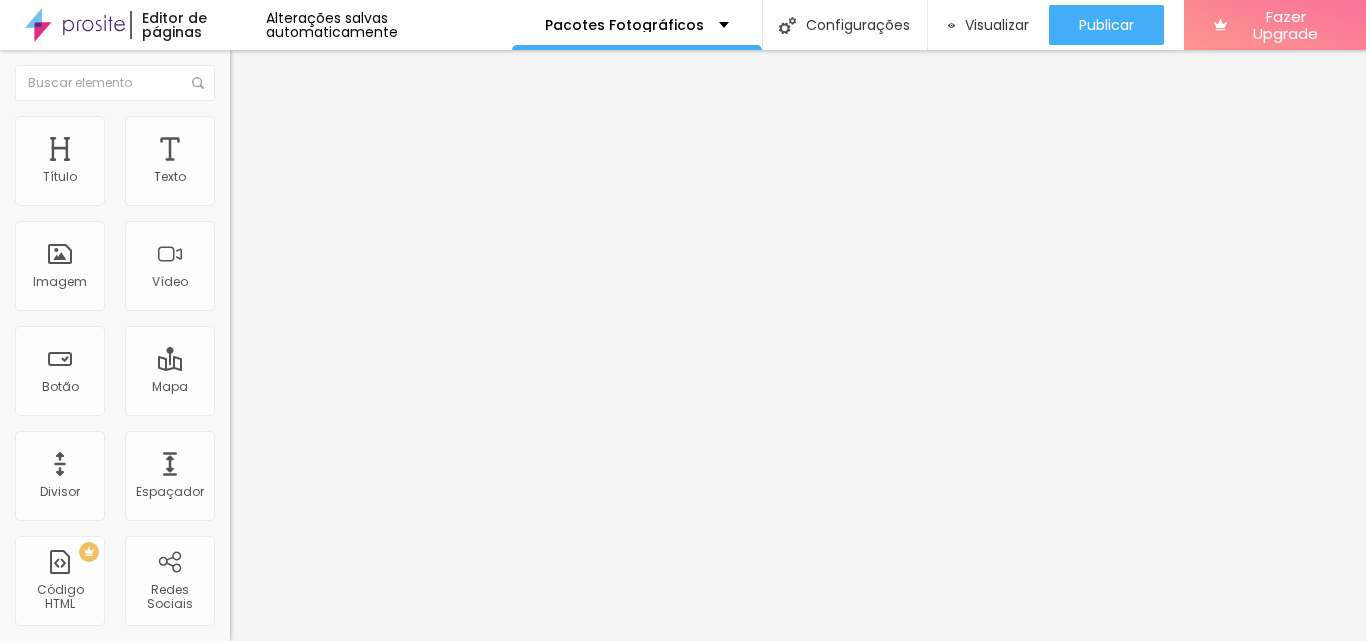 click at bounding box center [294, 248] 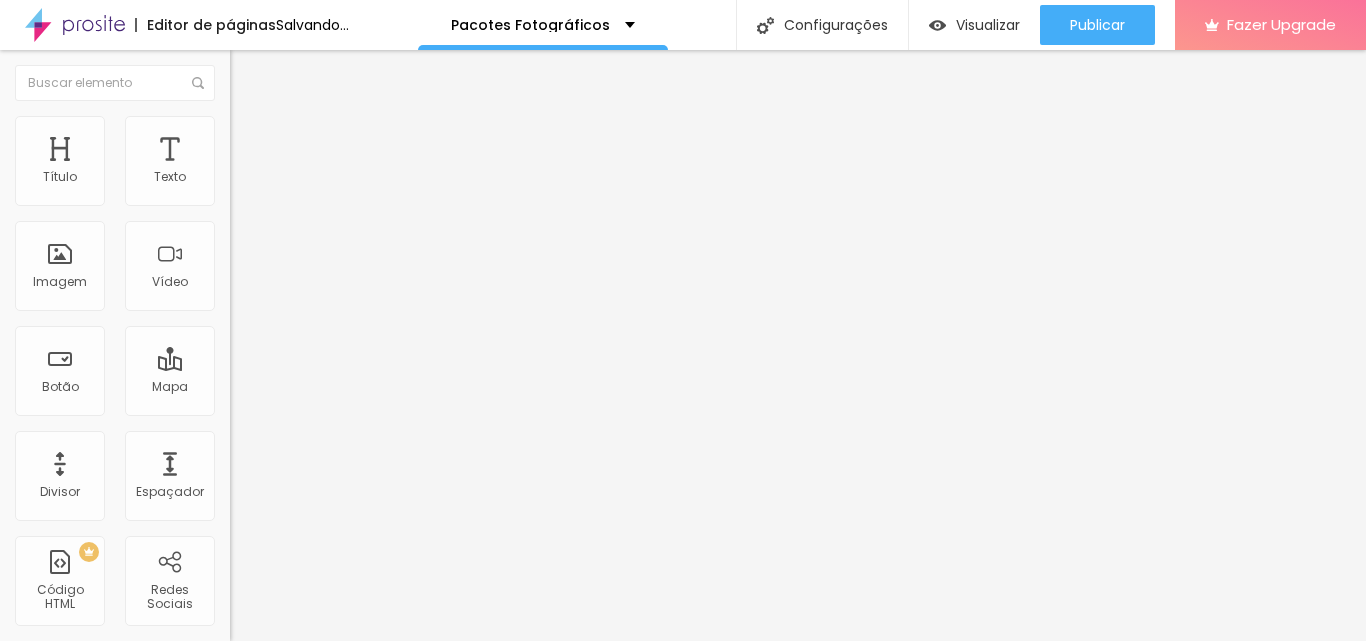 drag, startPoint x: 79, startPoint y: 322, endPoint x: 87, endPoint y: 329, distance: 10.630146 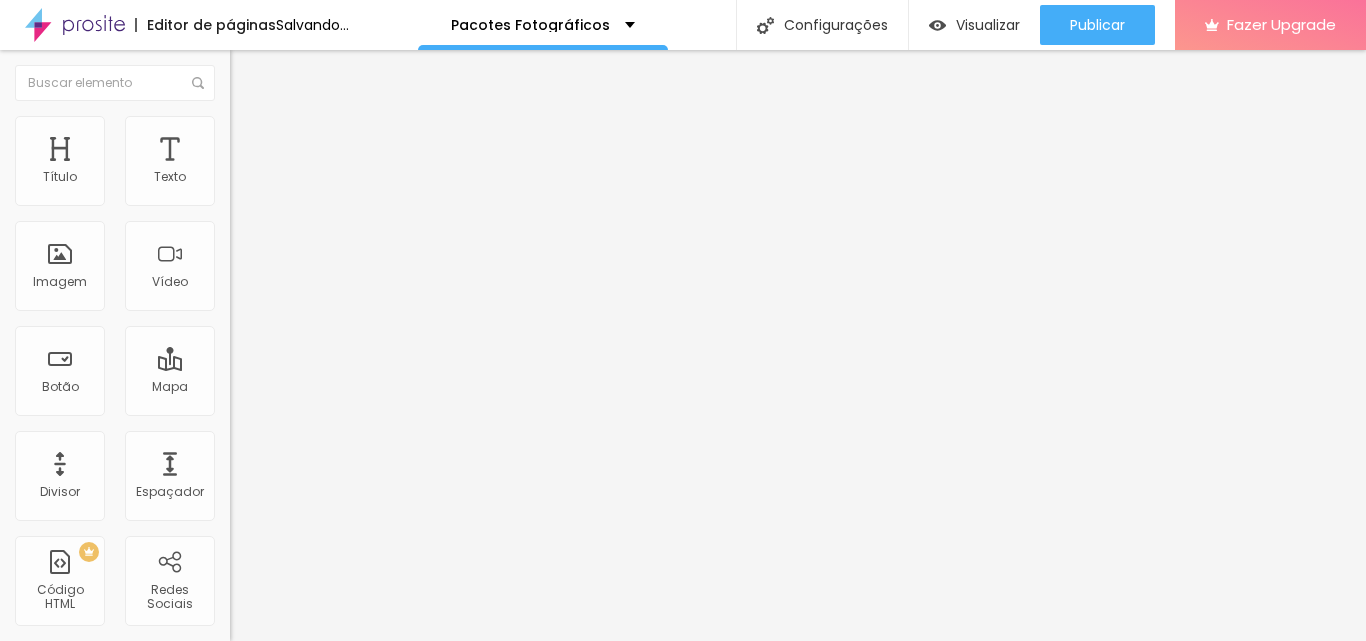 click at bounding box center (294, 299) 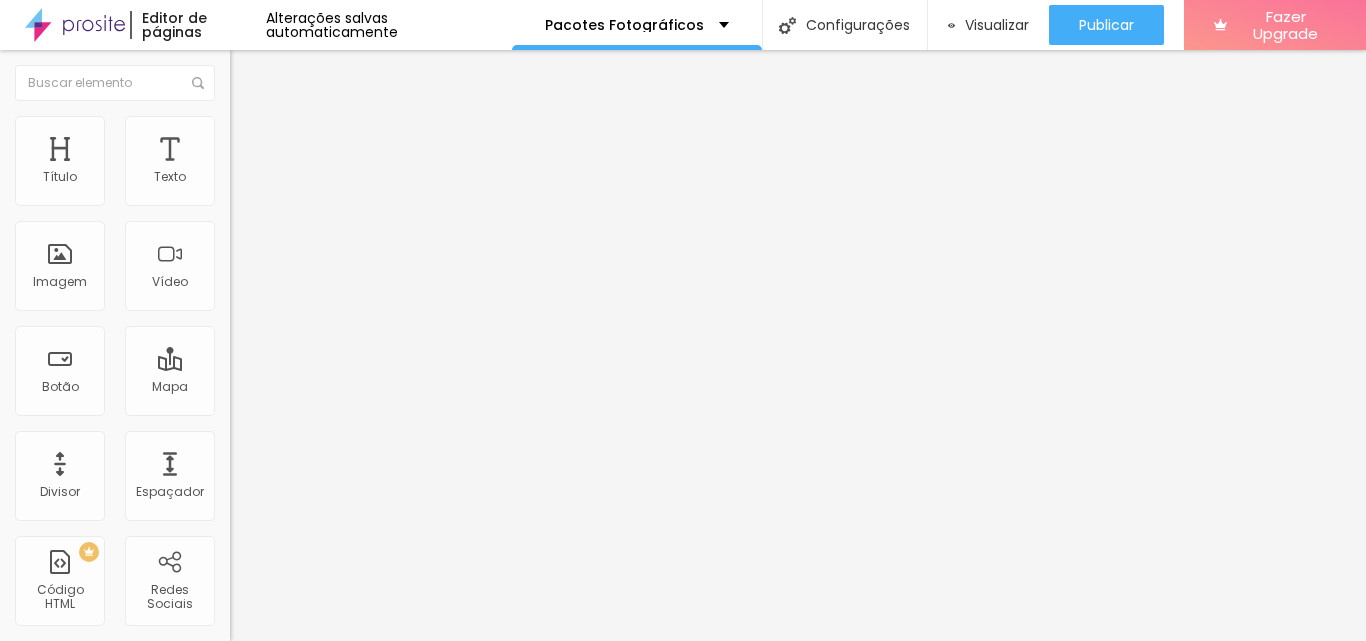 click on "https://www.instagram.com/[USERNAME]/" at bounding box center (350, 400) 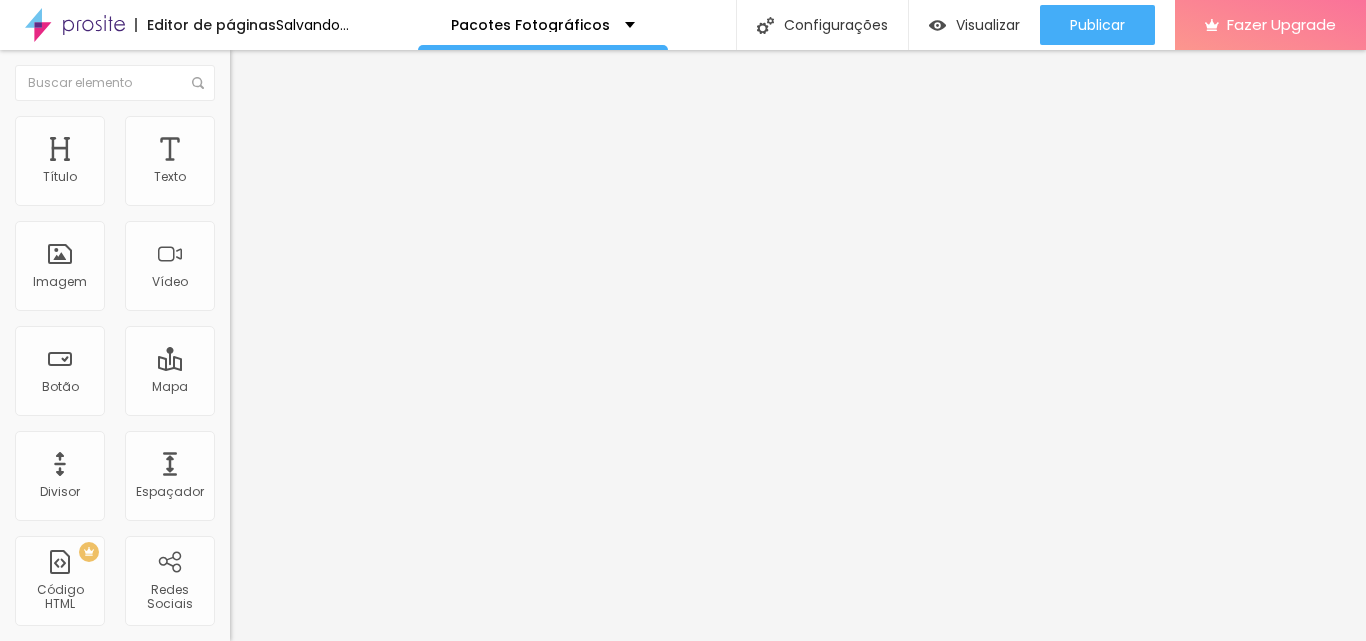 click on "Trocar imagem Descrição da imagem (Alt) Alinhamento Proporção 1:1 Quadrado Cinema 16:9 Padrão 4:3 Quadrado 1:1 Original Link URL https://www.instagram.com/[USERNAME]/ Abrir em uma nova aba" at bounding box center (345, 306) 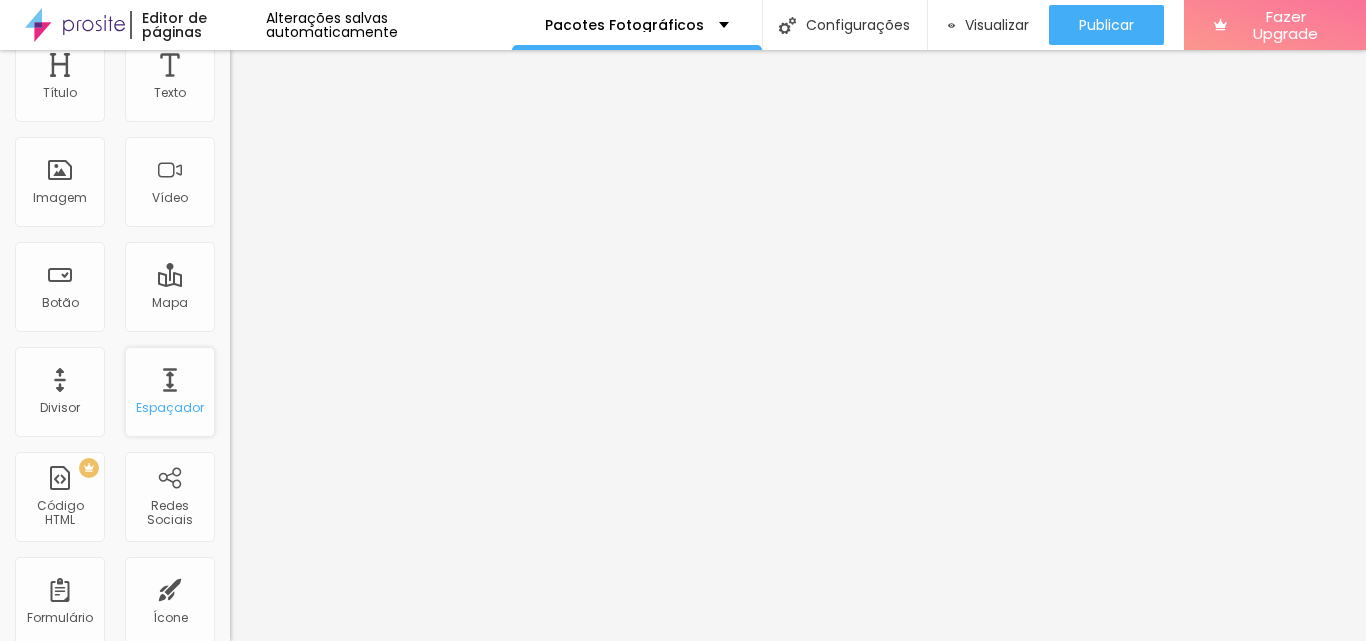 scroll, scrollTop: 0, scrollLeft: 0, axis: both 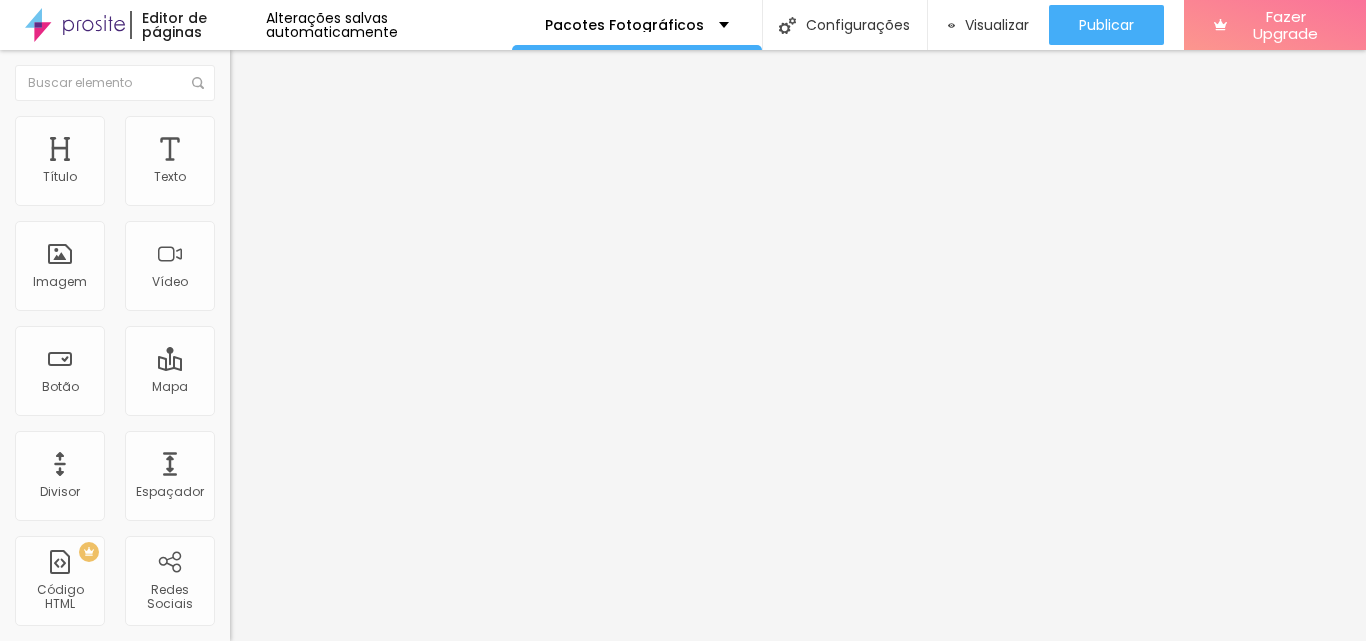 click on "https://" at bounding box center (350, 402) 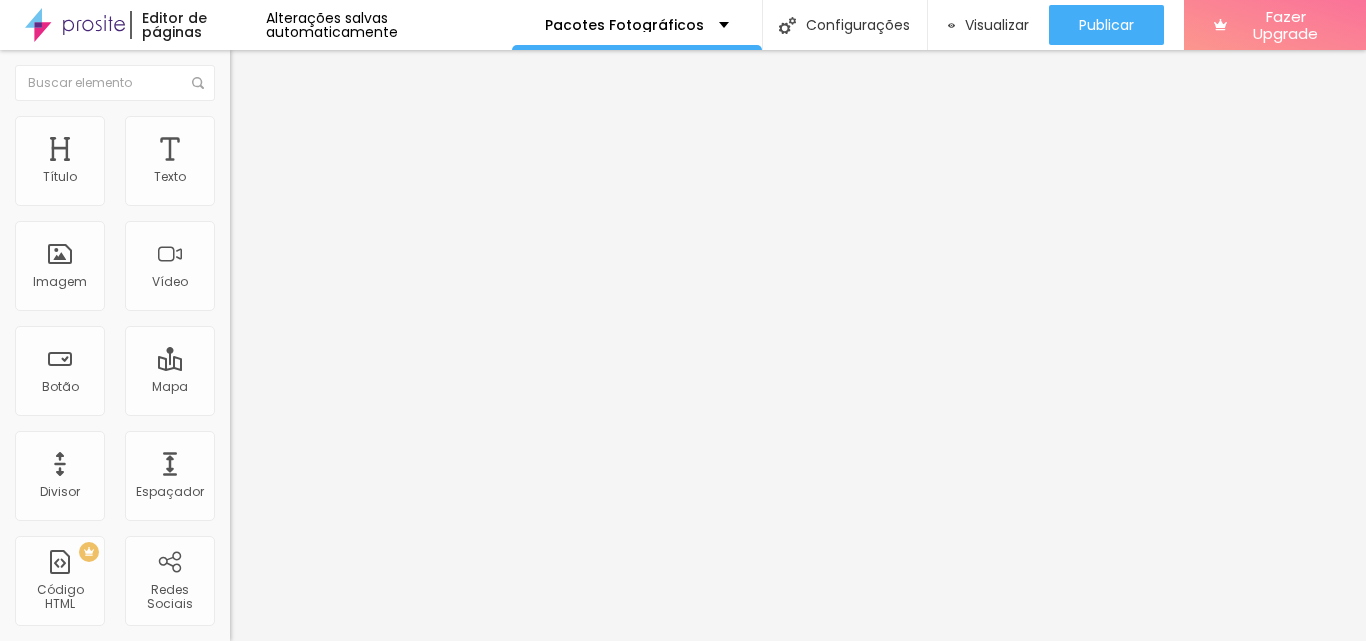 drag, startPoint x: 119, startPoint y: 412, endPoint x: 0, endPoint y: 425, distance: 119.70798 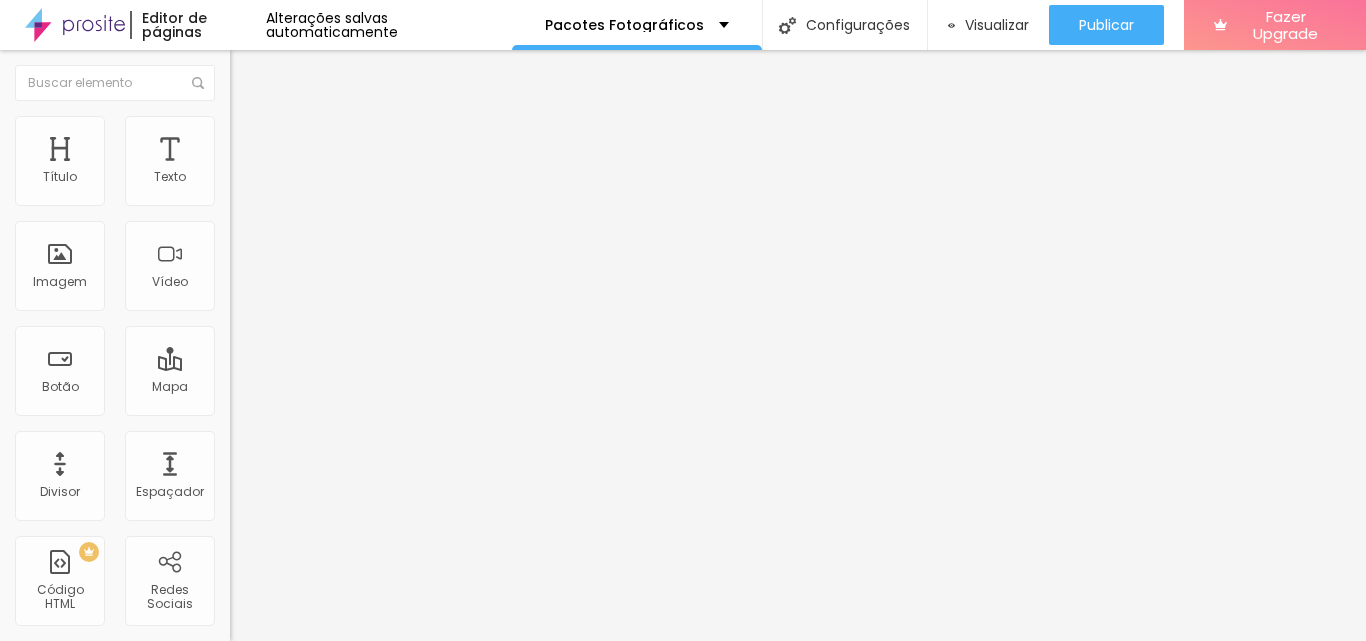 click on "Texto Click me Alinhamento Tamanho Normal Pequeno Normal Grande Link URL https:// Abrir em uma nova aba" at bounding box center [345, 301] 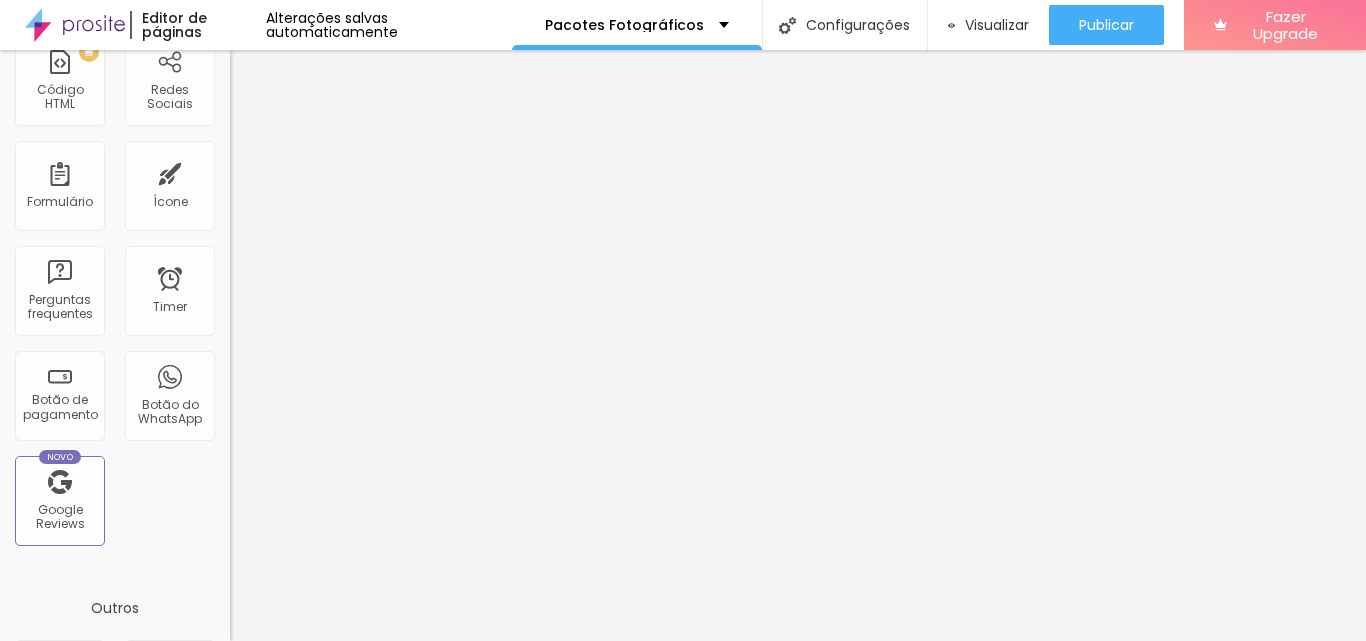 scroll, scrollTop: 709, scrollLeft: 0, axis: vertical 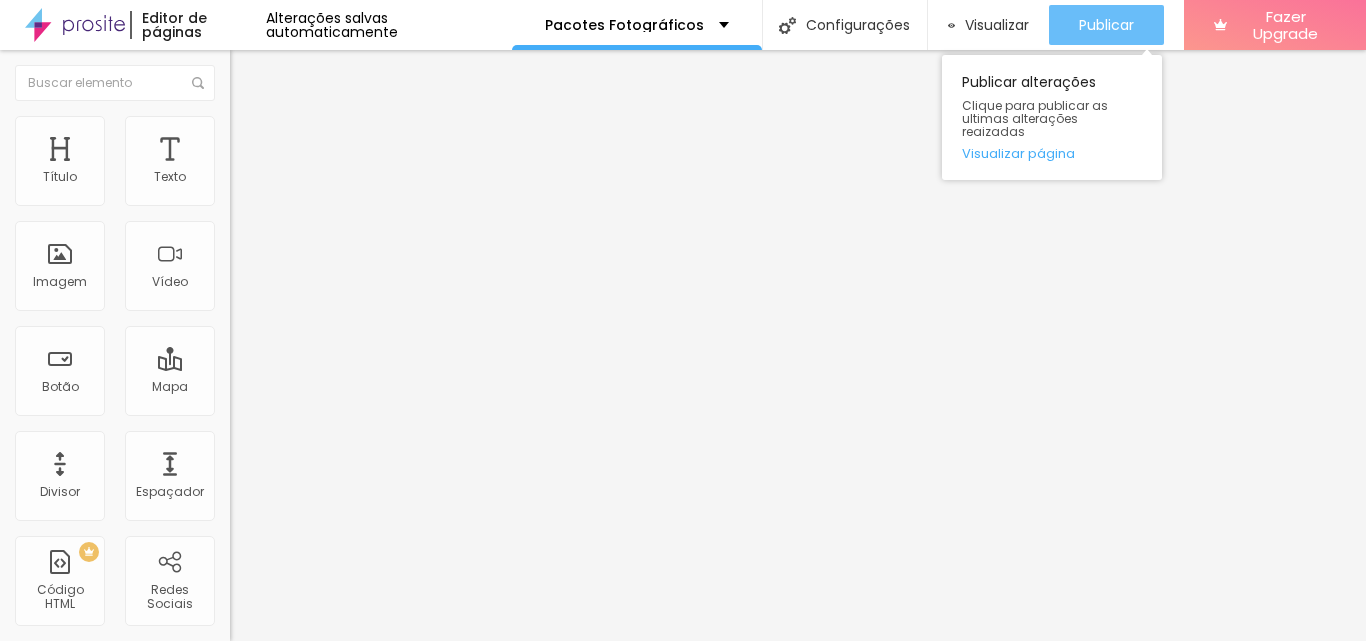 click on "Publicar" at bounding box center [1106, 25] 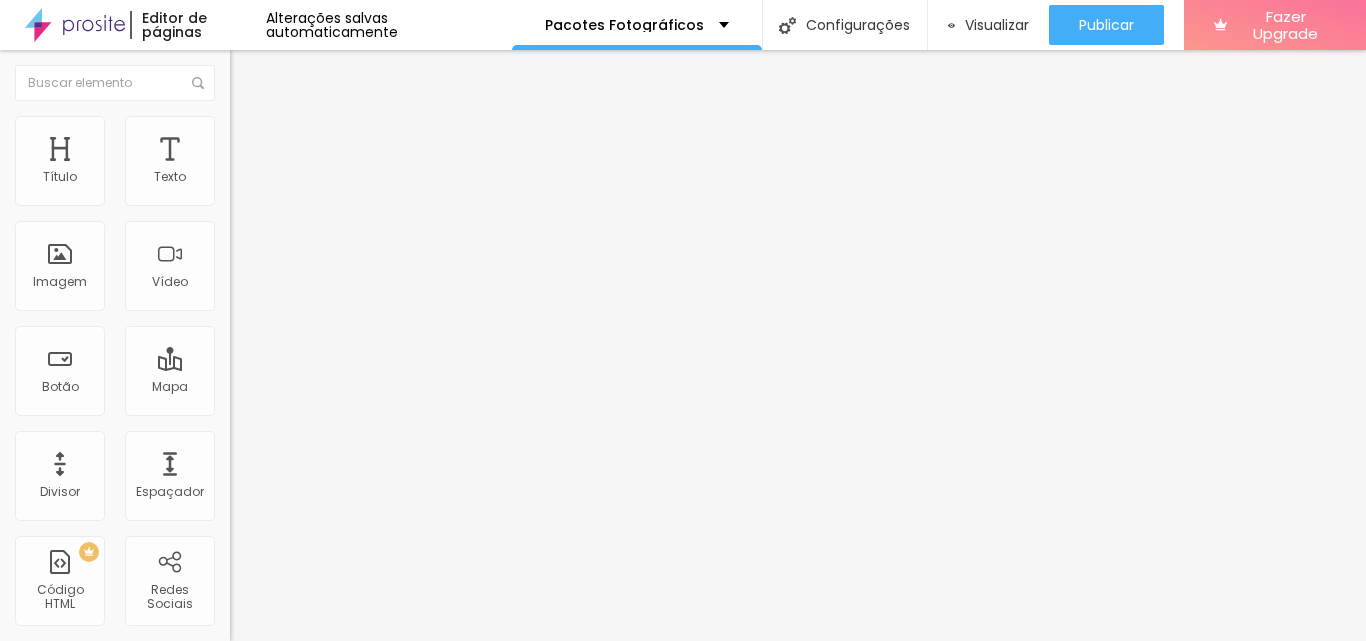 scroll, scrollTop: 163, scrollLeft: 0, axis: vertical 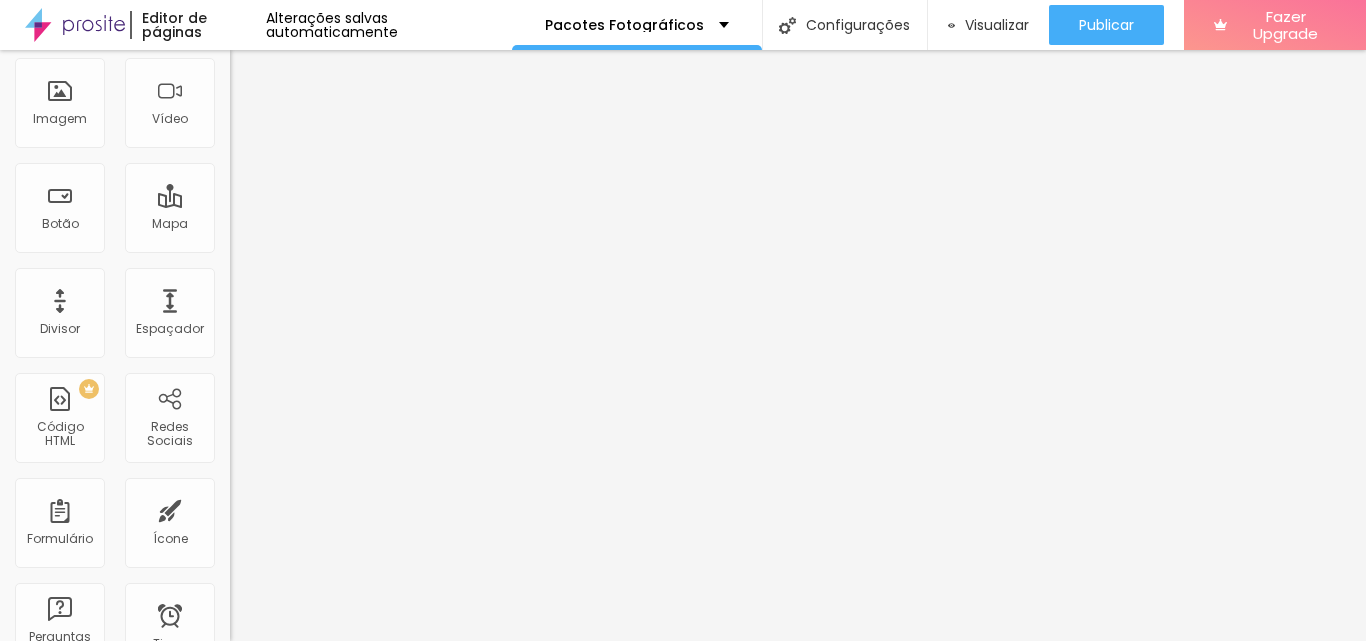 click on "Horizontal" at bounding box center [260, 334] 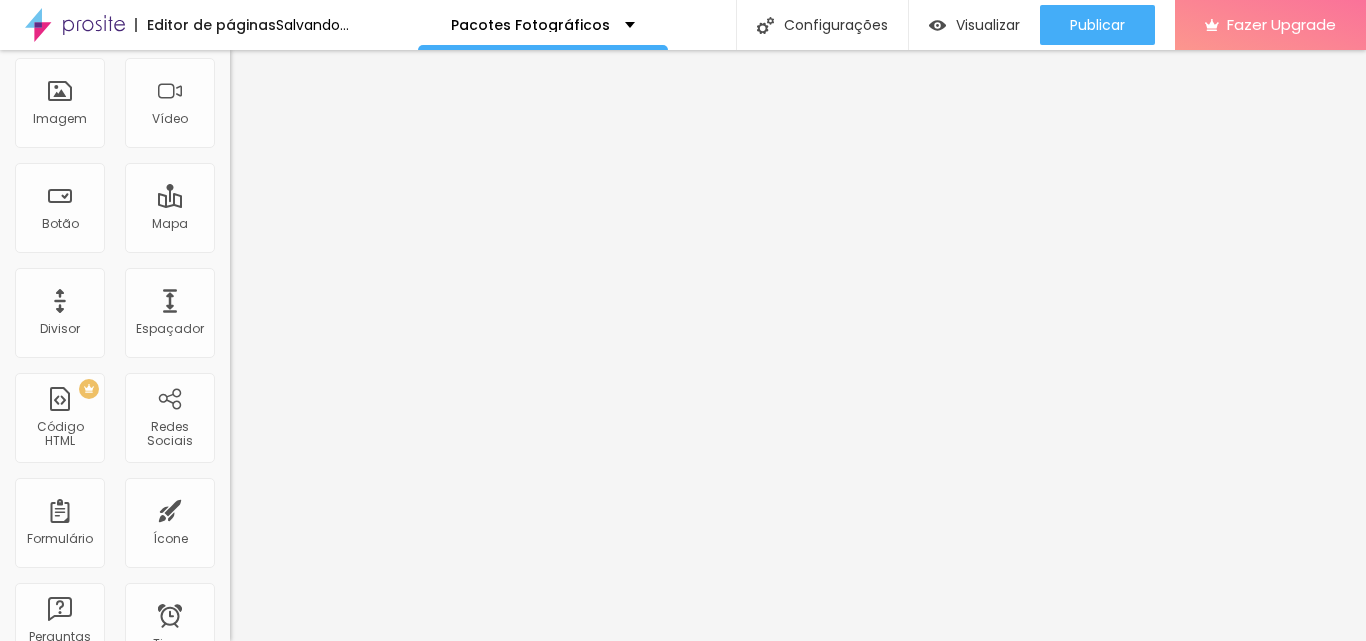 click on "Horizontal" at bounding box center (260, 346) 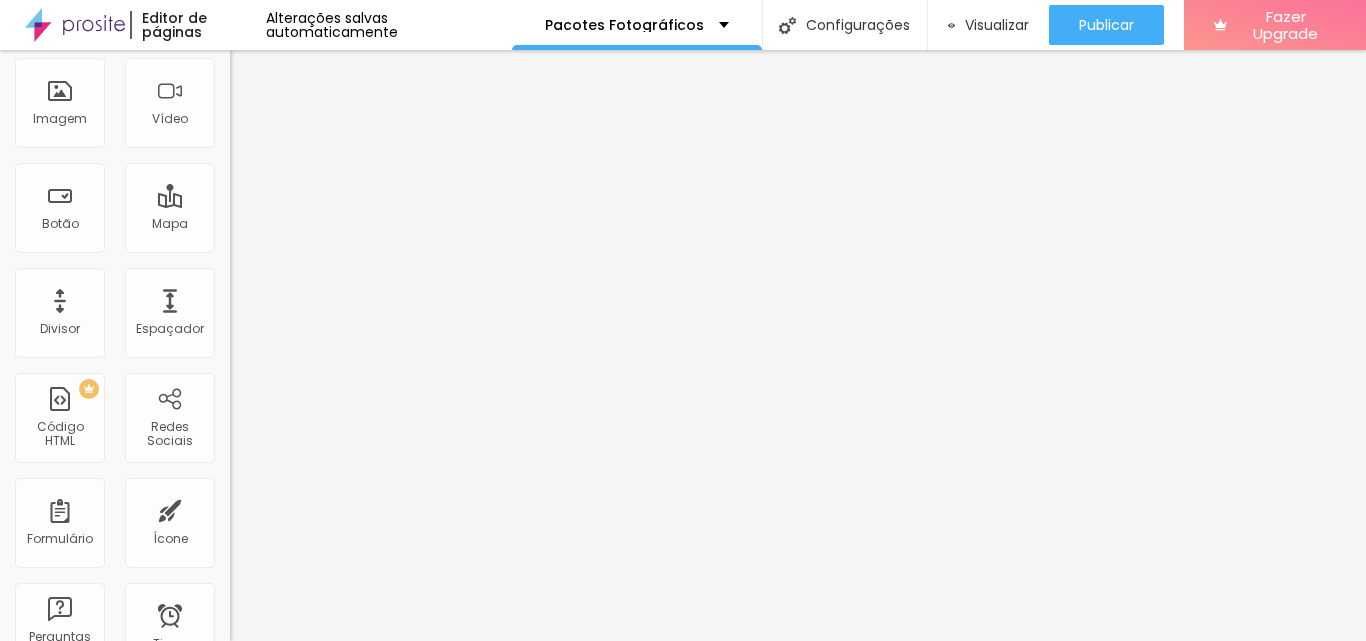 click on "Original" at bounding box center [254, 255] 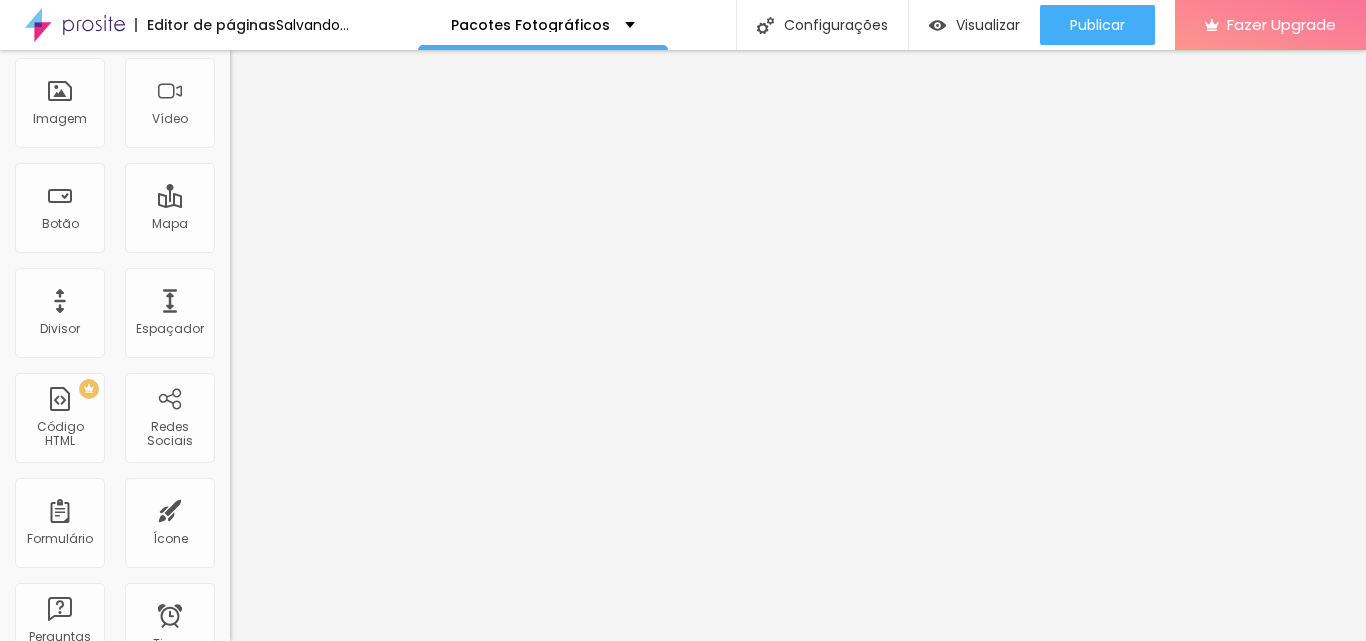 click on "Quadrado" at bounding box center (262, 291) 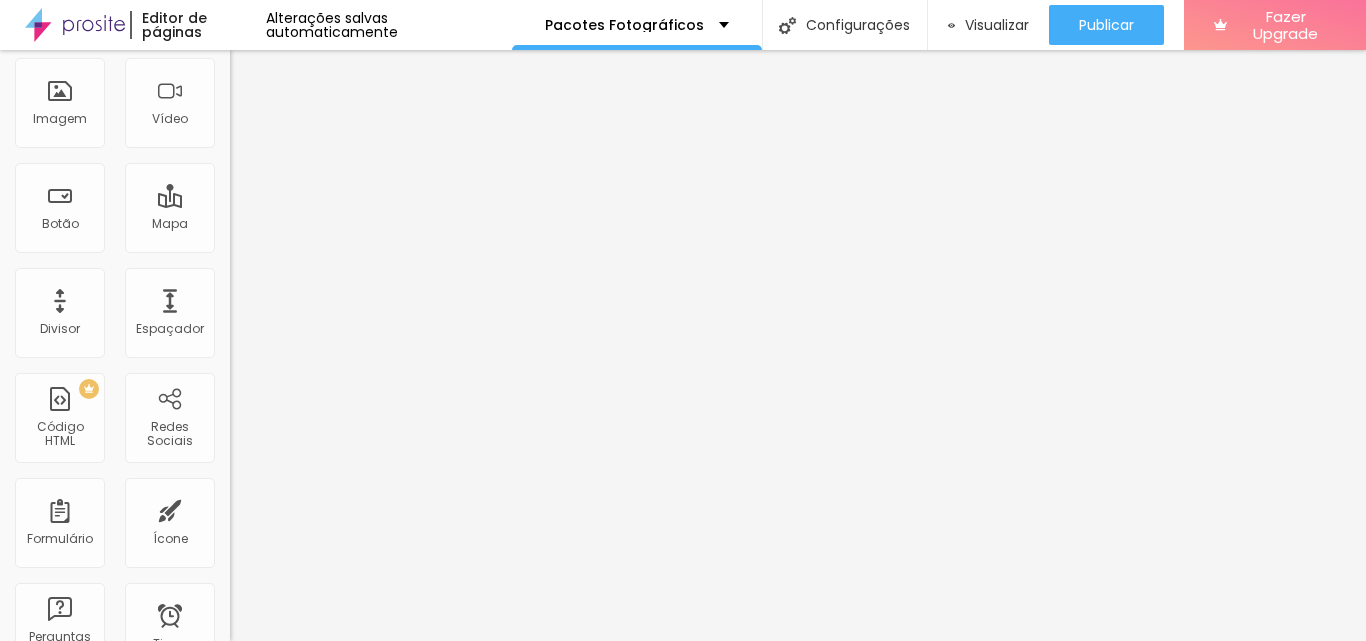 click on "Original" at bounding box center [254, 310] 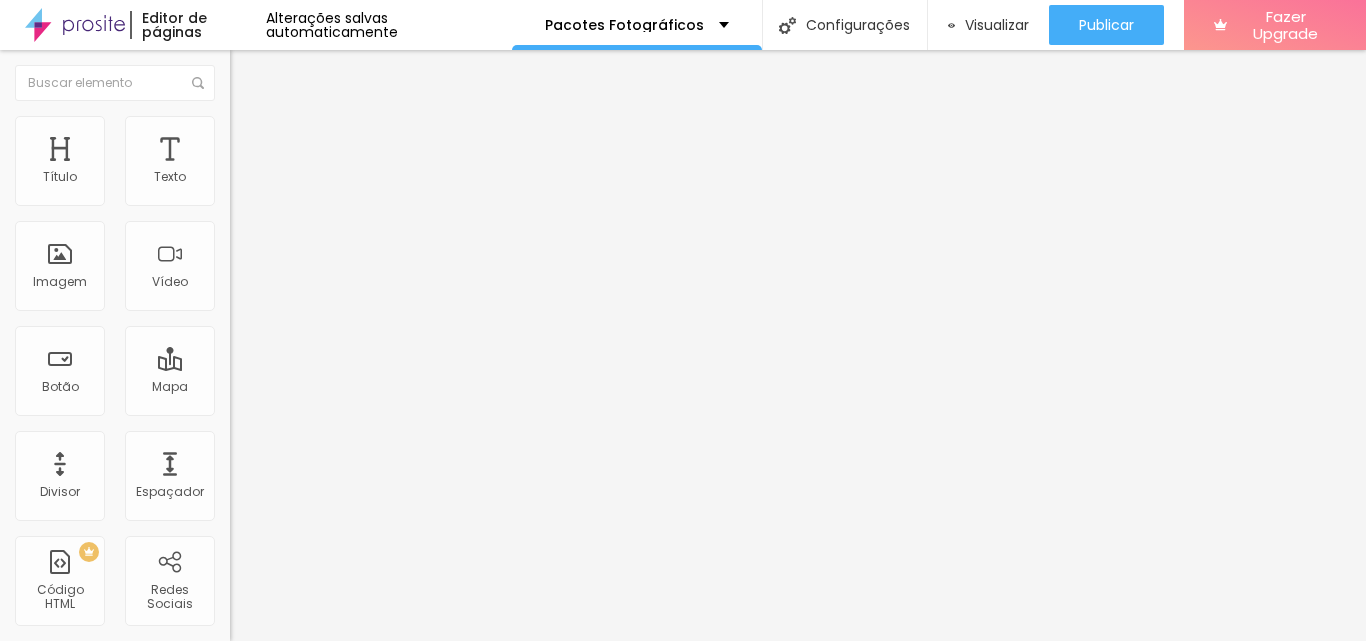 click at bounding box center (345, 175) 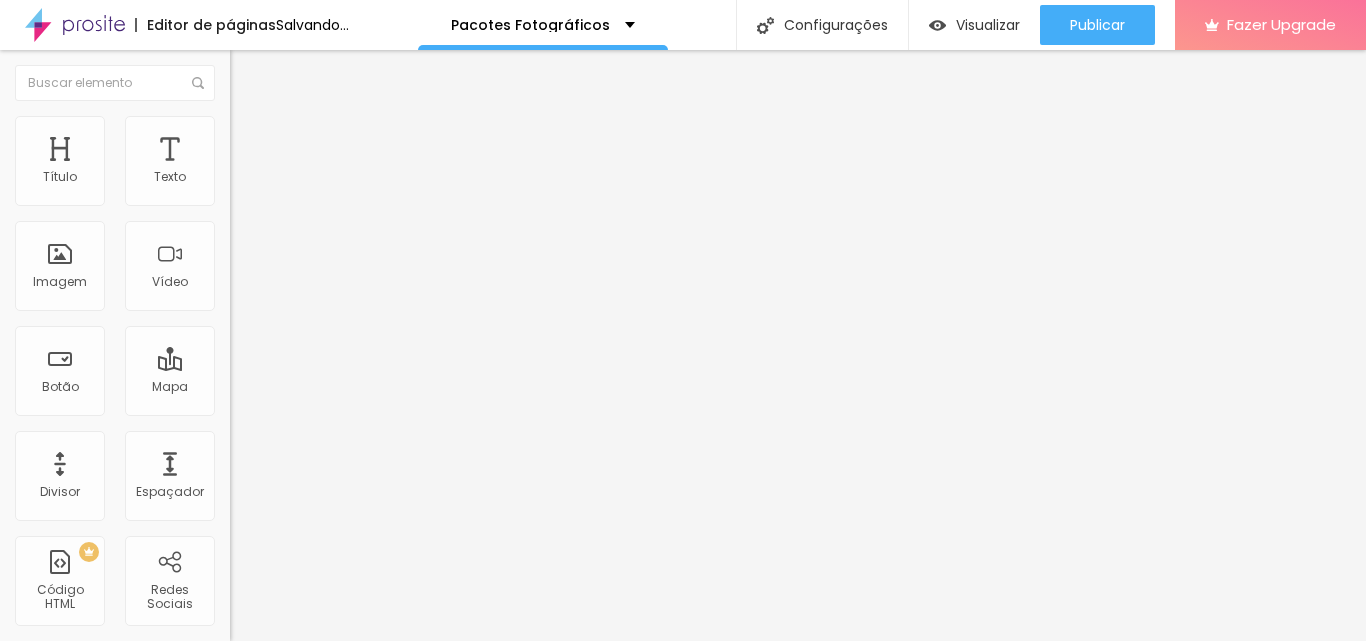 click on "Adicionar imagem" at bounding box center [294, 175] 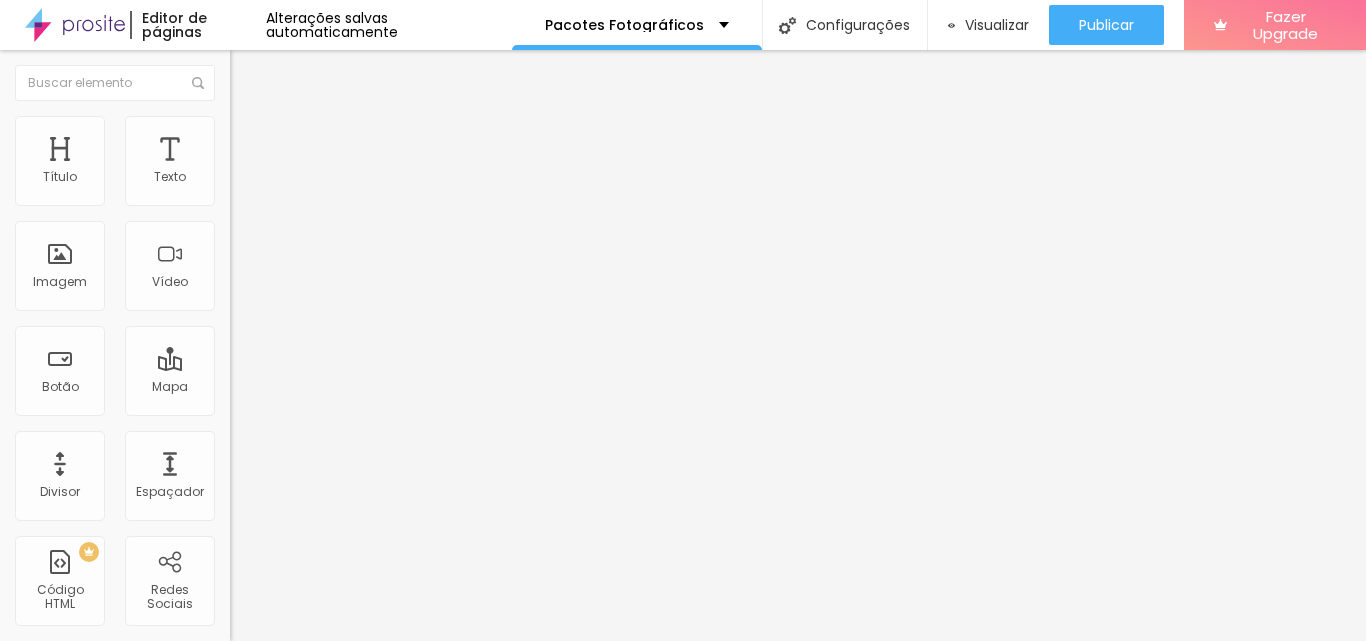 click at bounding box center [35, 701] 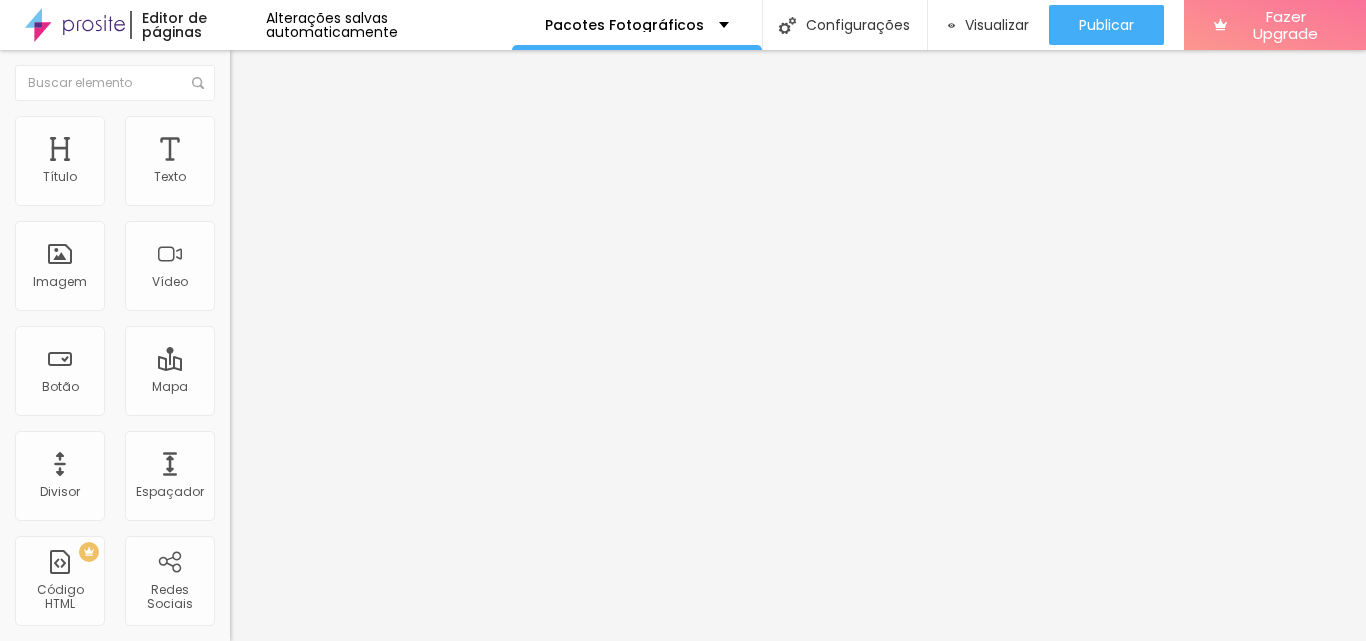 click at bounding box center (683, 662) 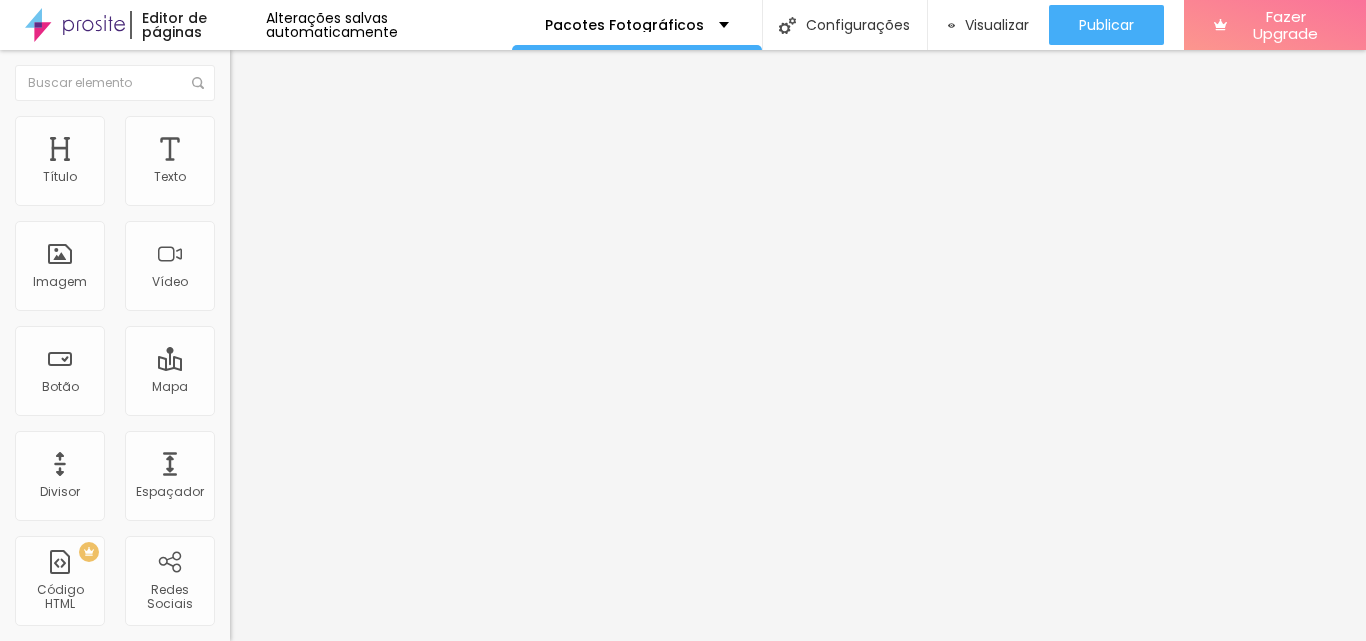 click on "Adicionar imagem" at bounding box center (294, 258) 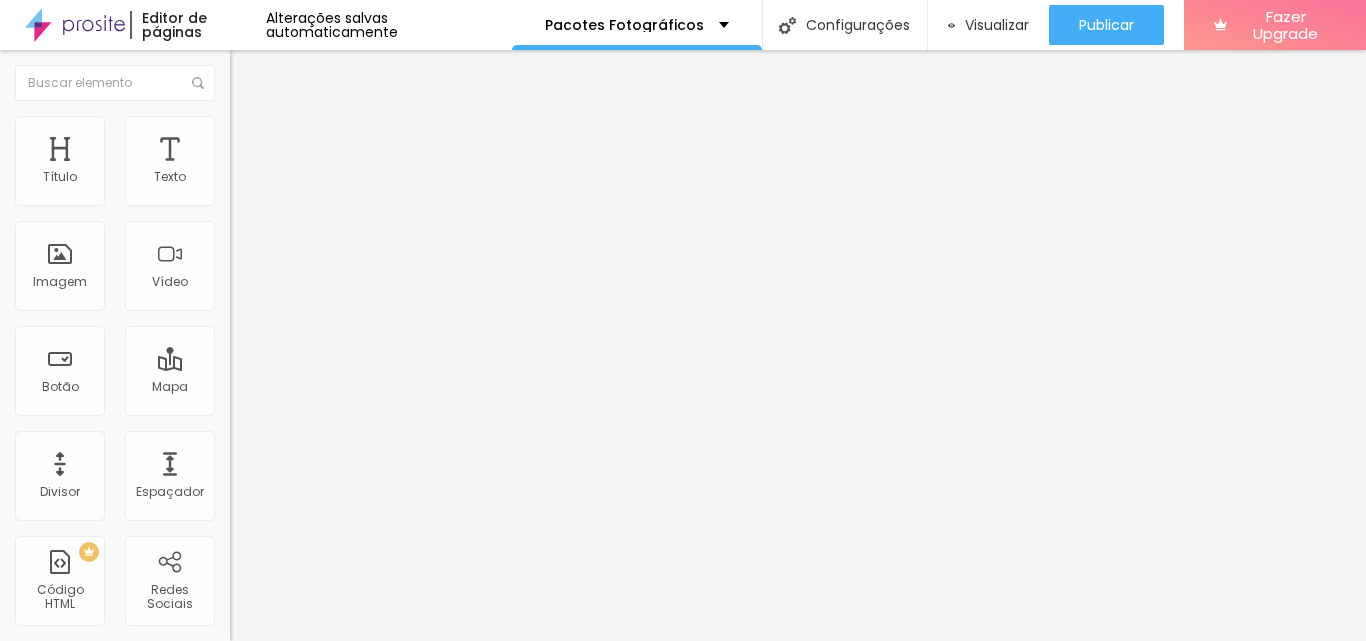 click on "Upload" at bounding box center (66, 702) 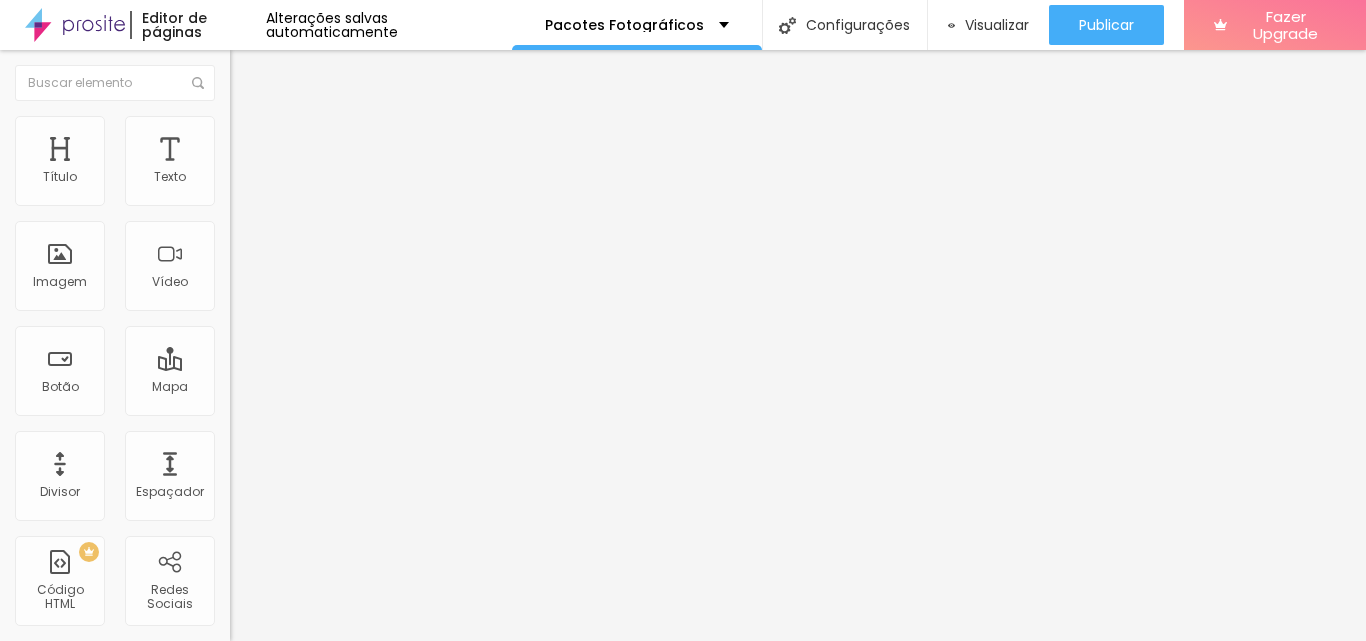 click on "Adicionar imagem" at bounding box center [294, 175] 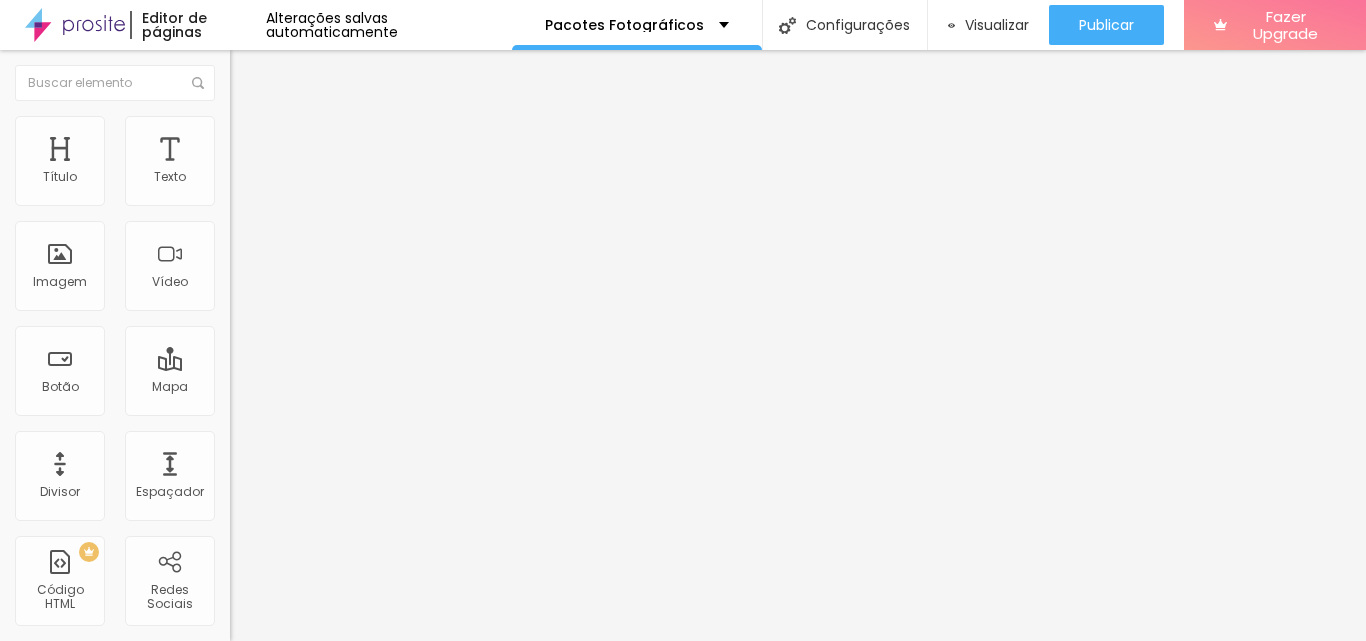 click at bounding box center [683, 890] 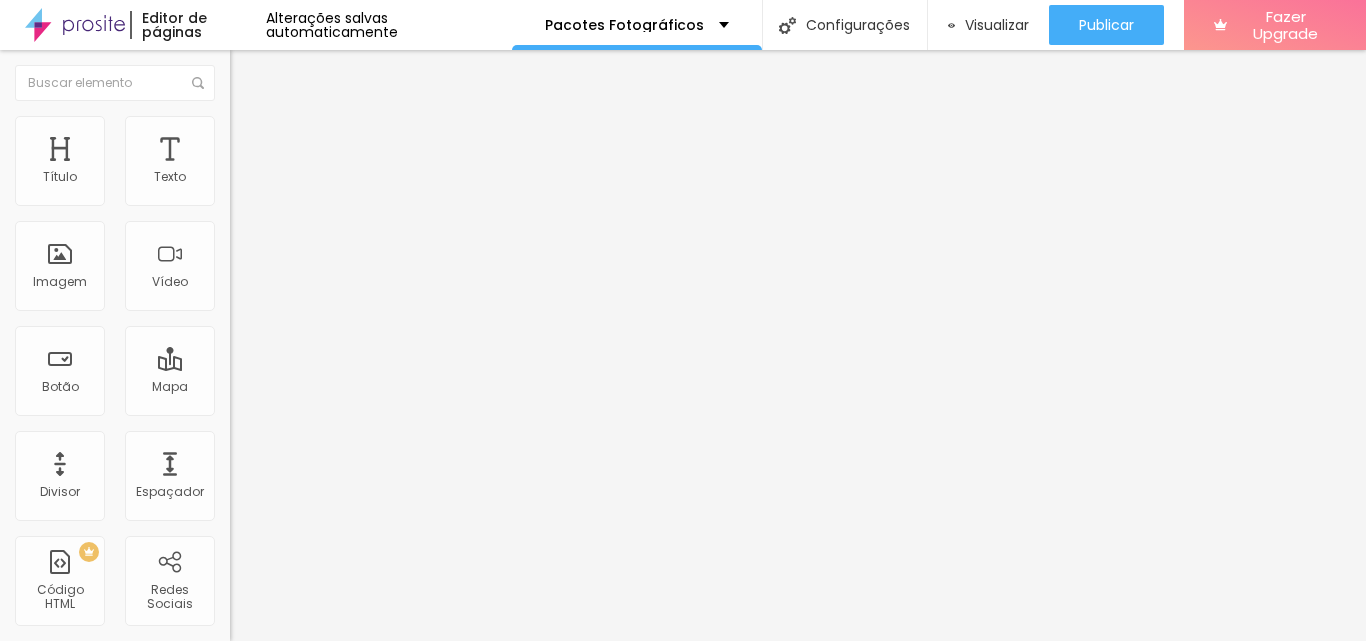 click on "Escolher" at bounding box center [107, 1224] 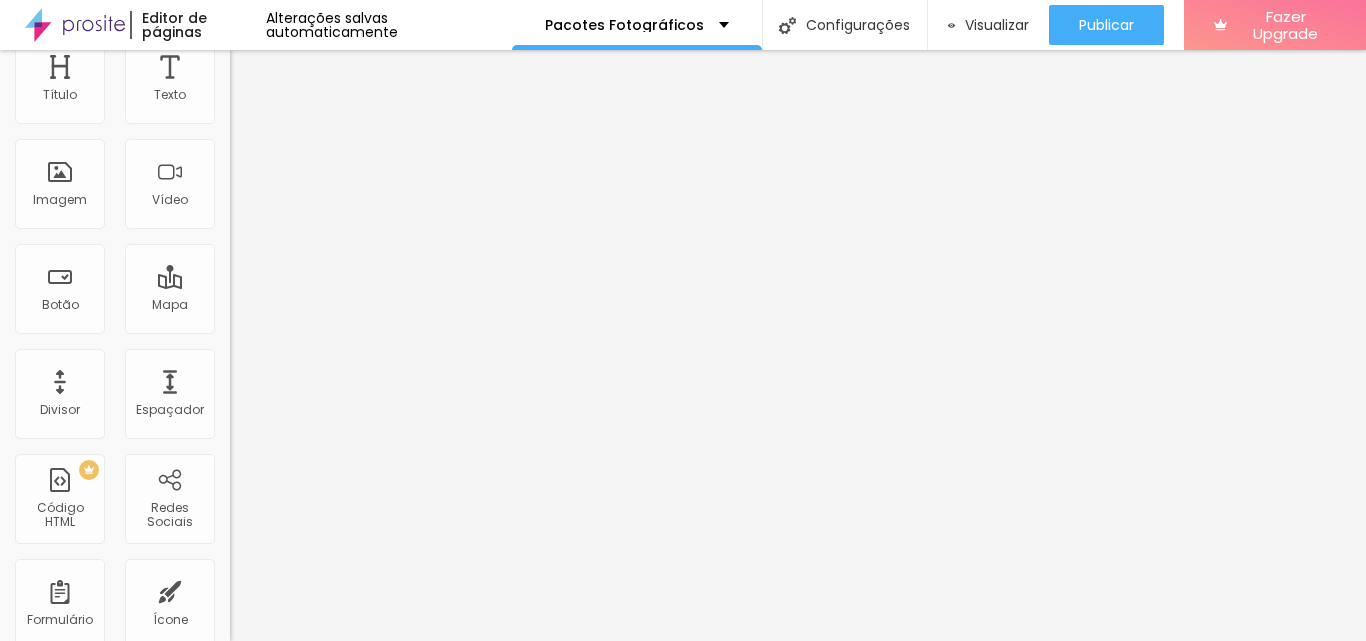 scroll, scrollTop: 163, scrollLeft: 0, axis: vertical 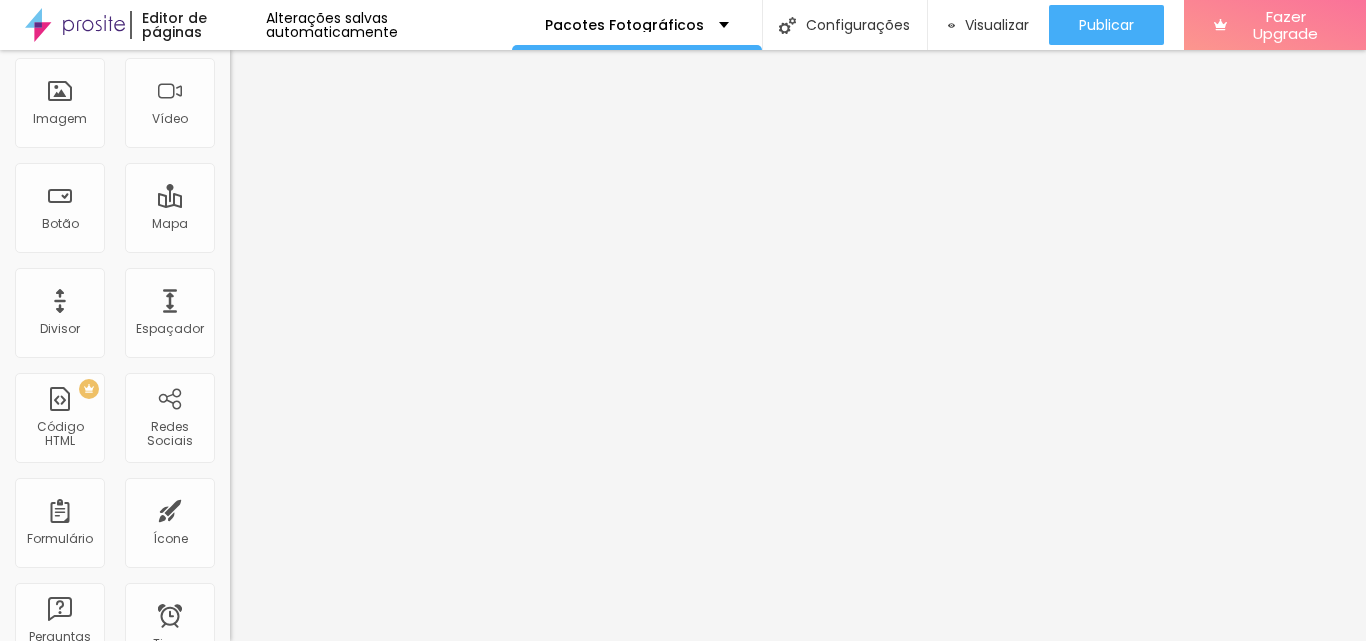 click at bounding box center (345, 94) 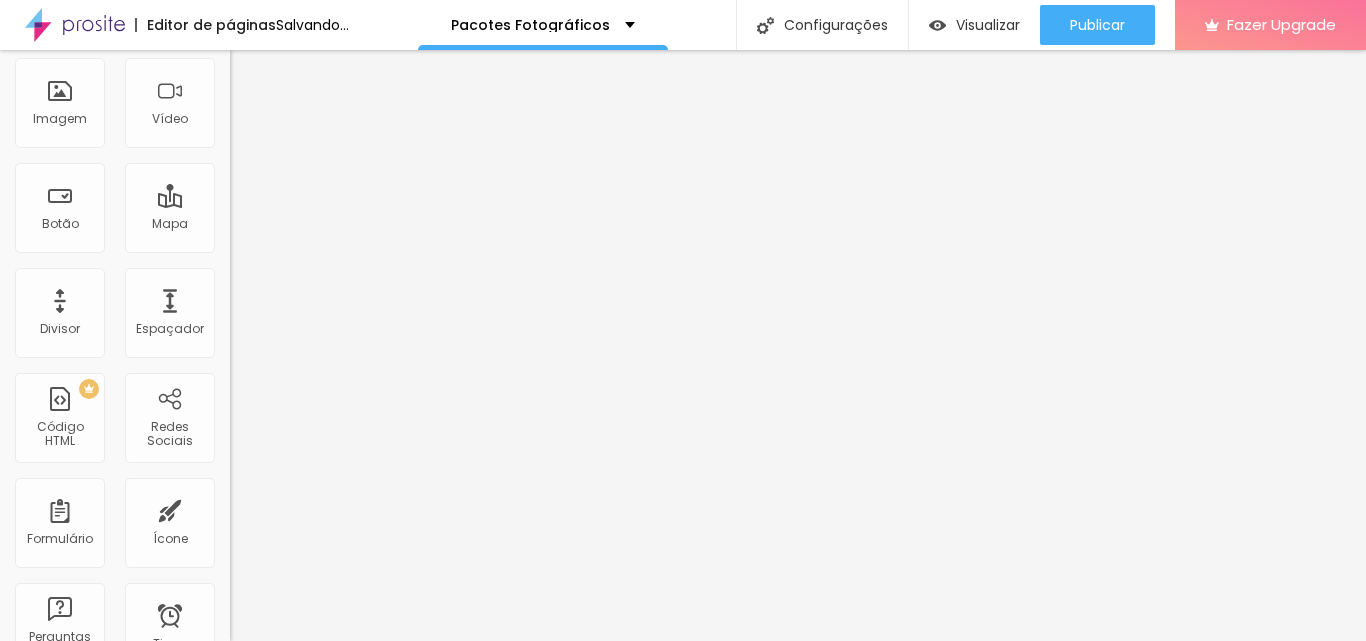 click at bounding box center [345, 11] 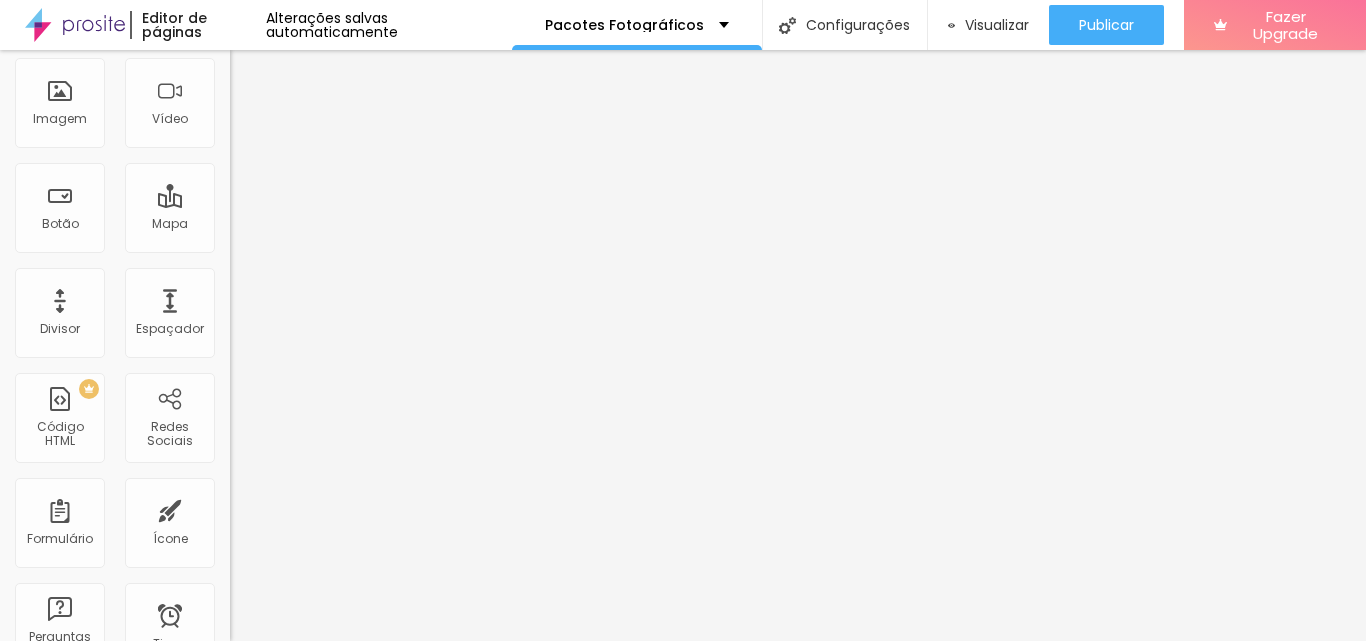 scroll, scrollTop: 0, scrollLeft: 0, axis: both 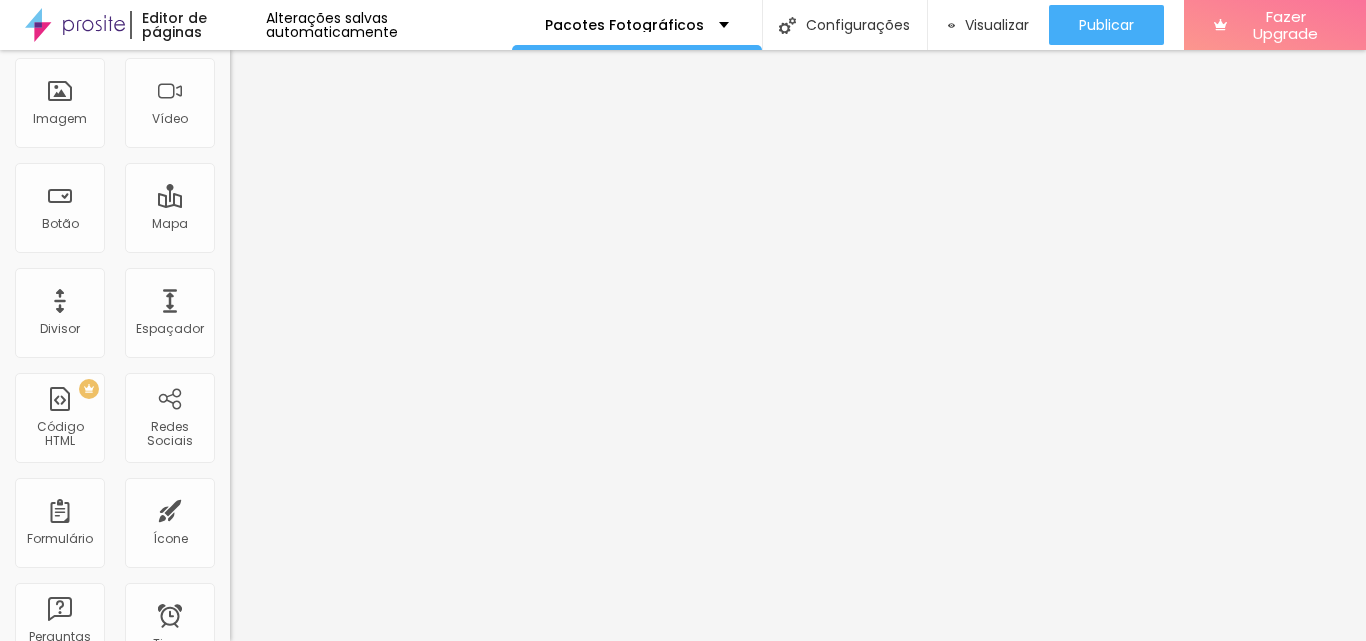 click on "Adicionar imagem" at bounding box center (294, 95) 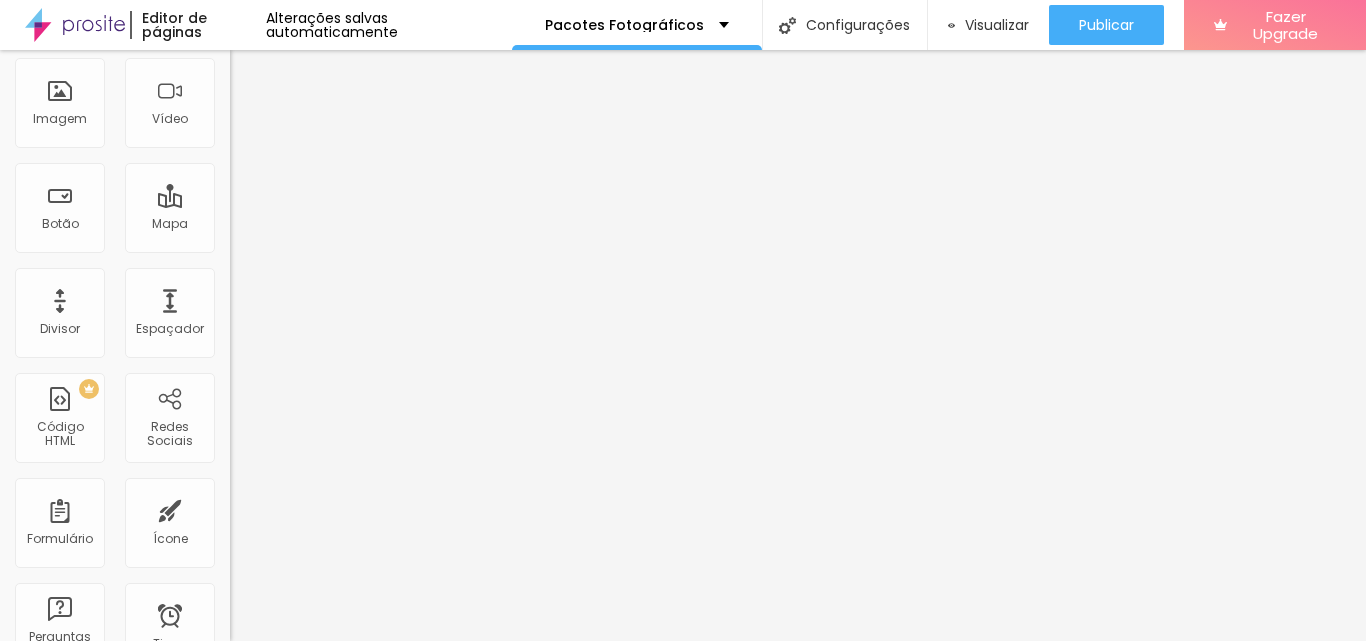 click at bounding box center [683, 915] 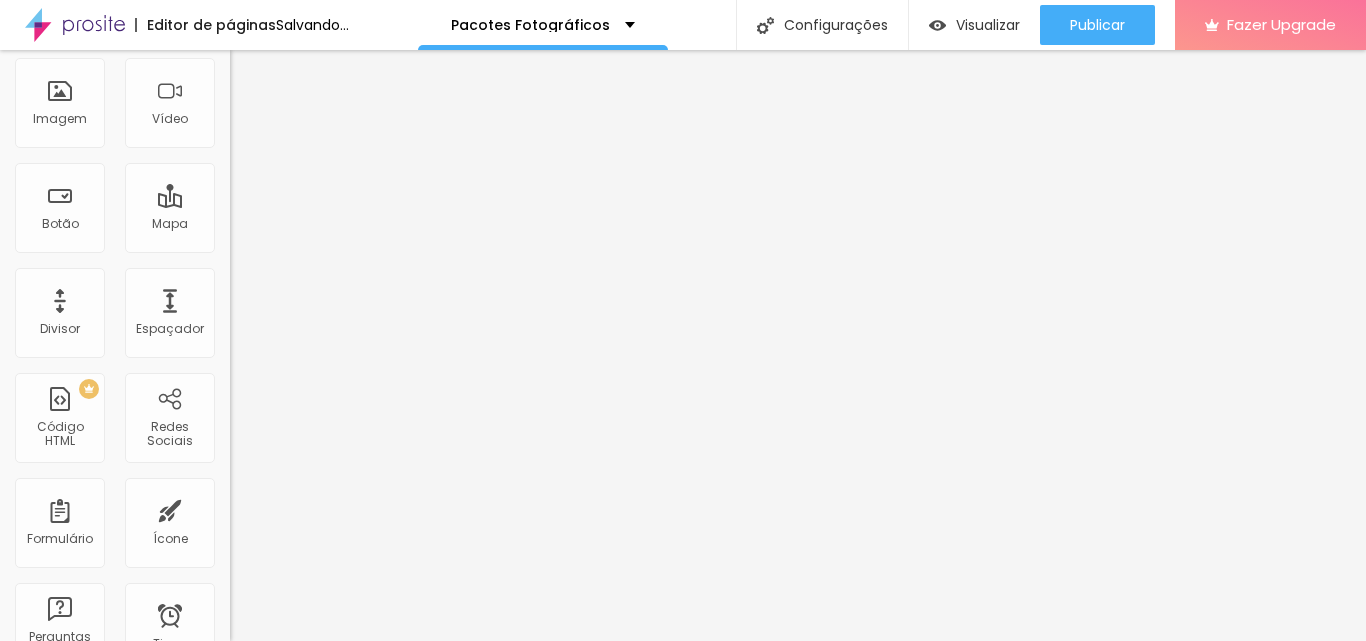 click on "Adicionar imagem" at bounding box center [294, 12] 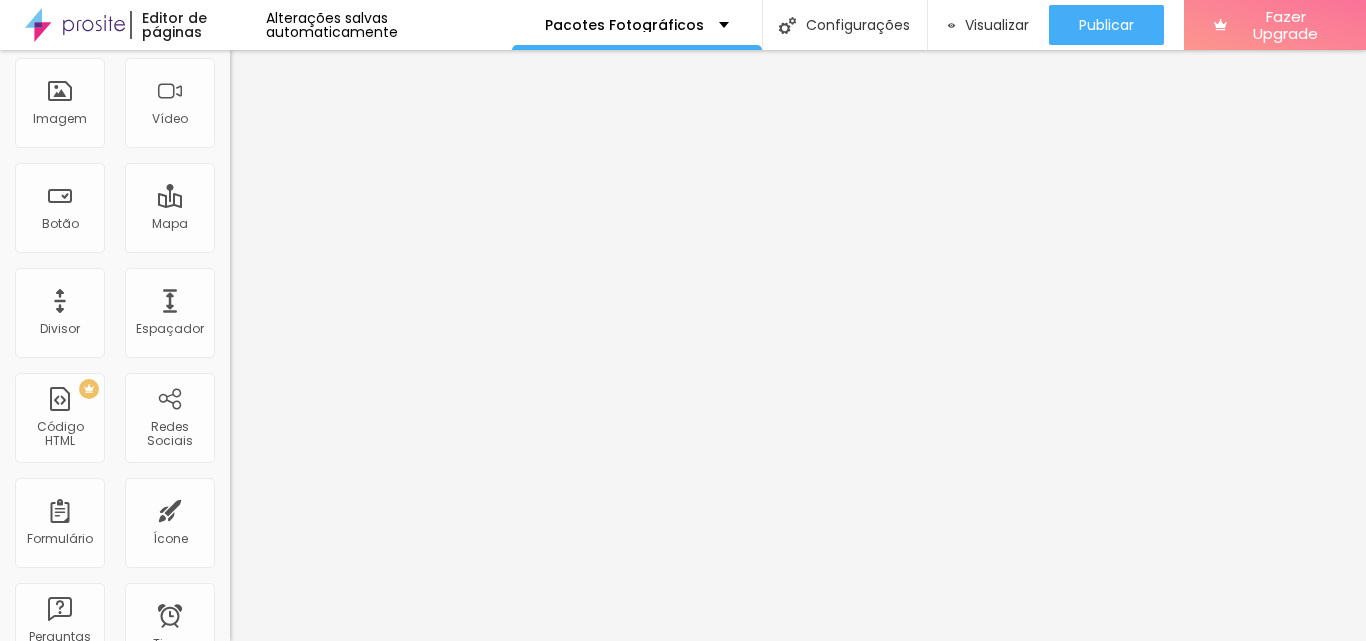click at bounding box center (683, 835) 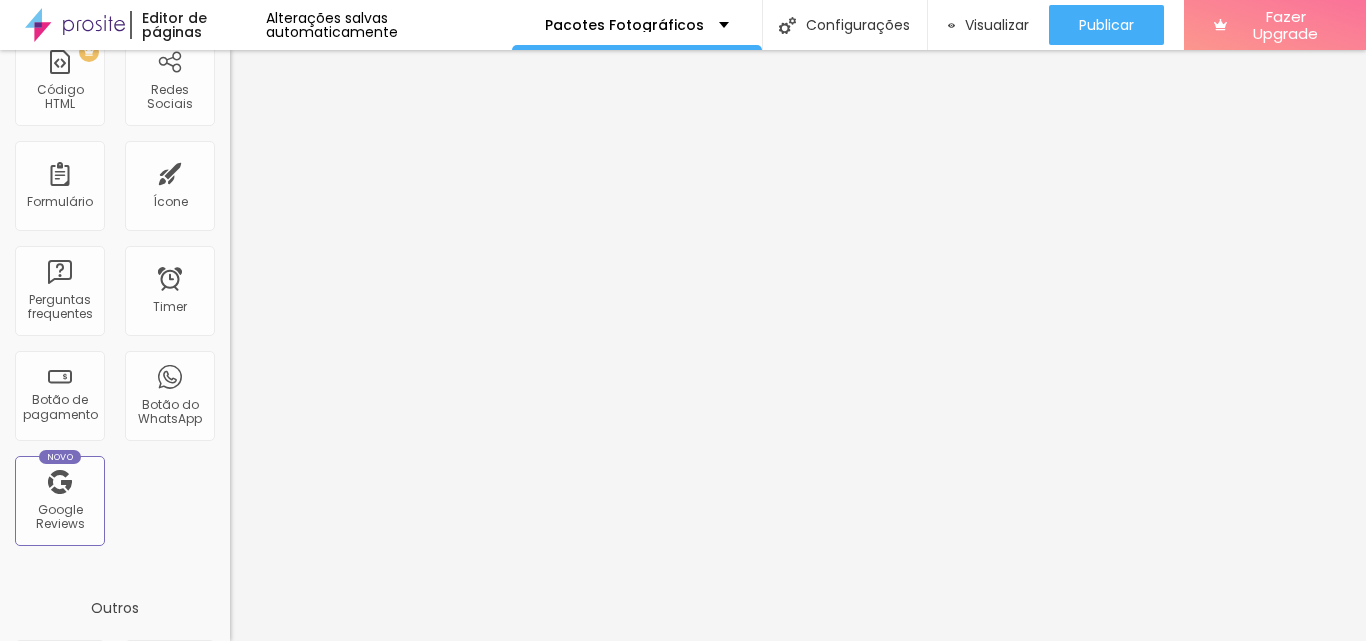 scroll, scrollTop: 709, scrollLeft: 0, axis: vertical 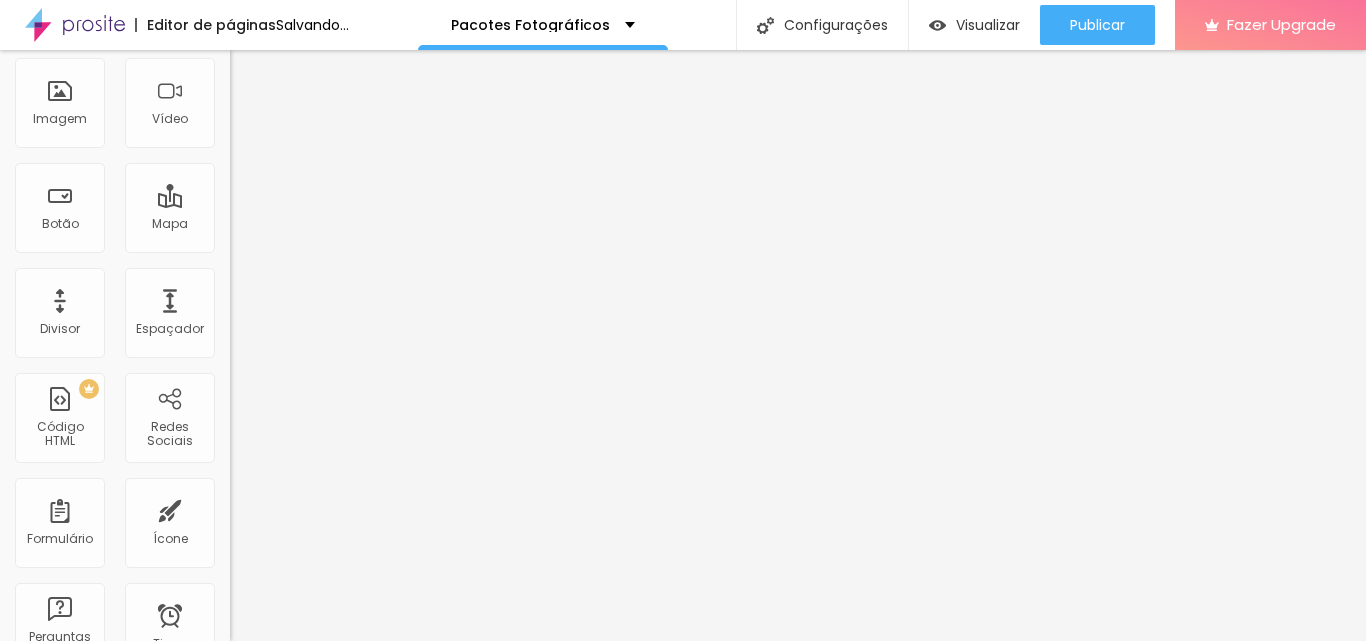click on "16:9 Cinema" at bounding box center [268, 255] 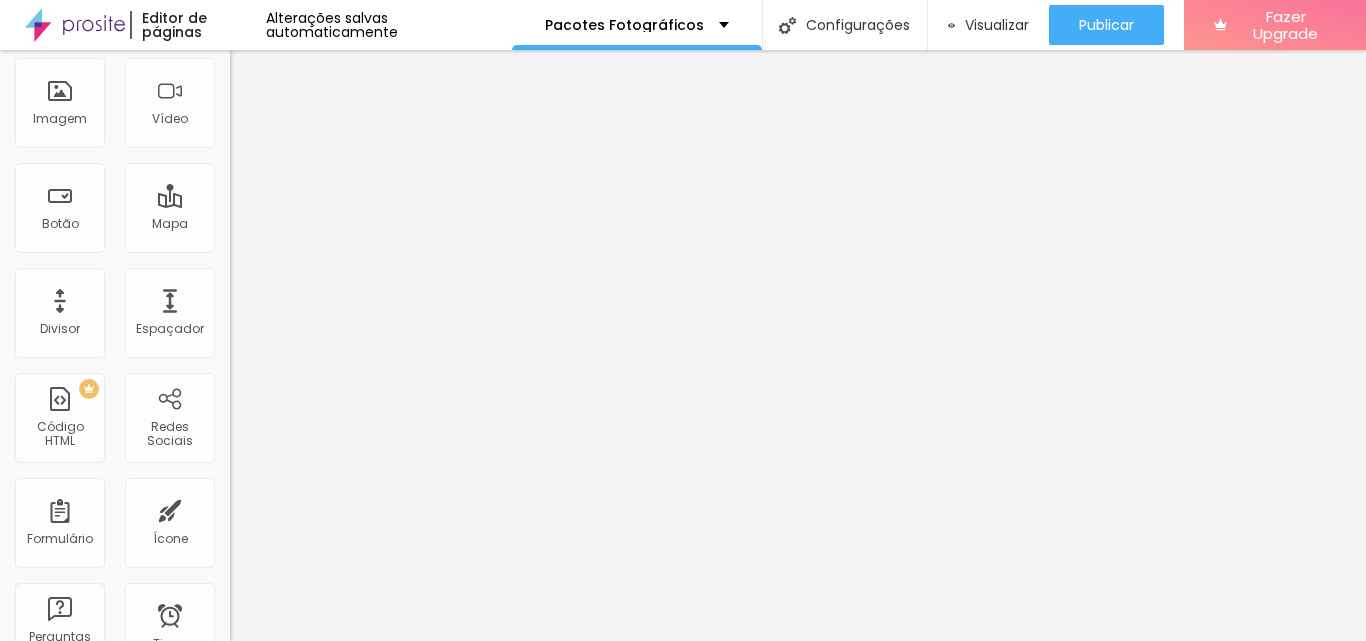 click on "Original" at bounding box center [254, 310] 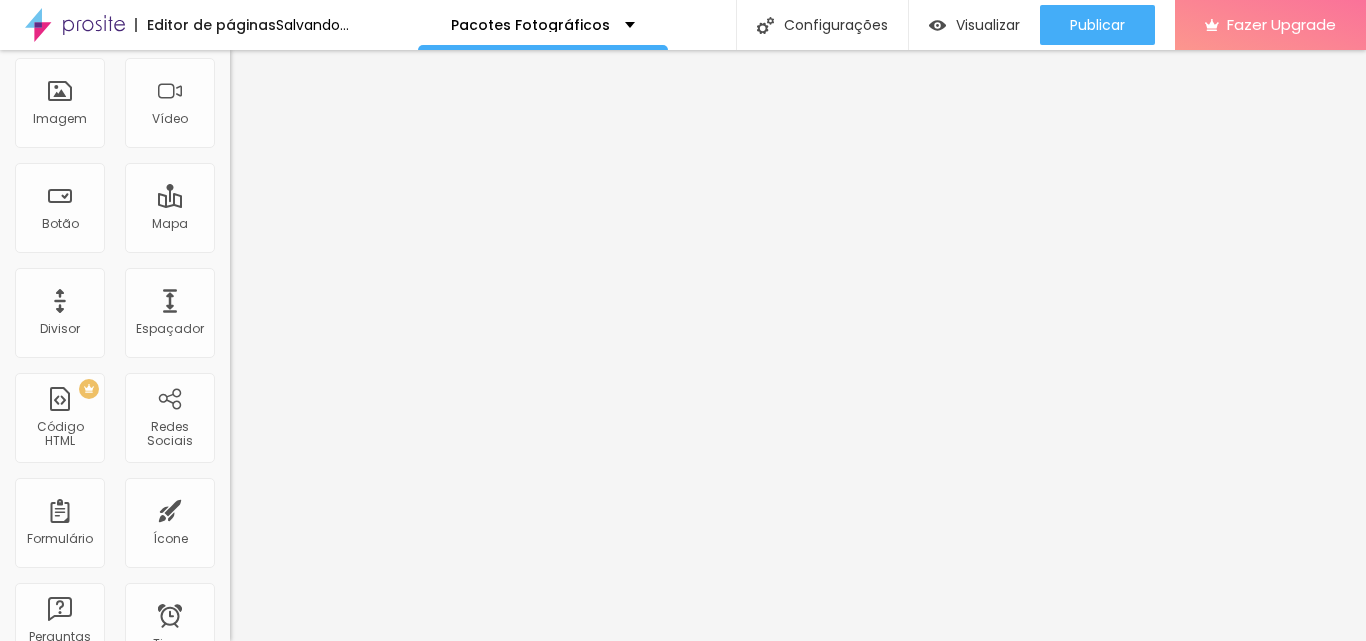 click on "Escolher" at bounding box center [107, 1113] 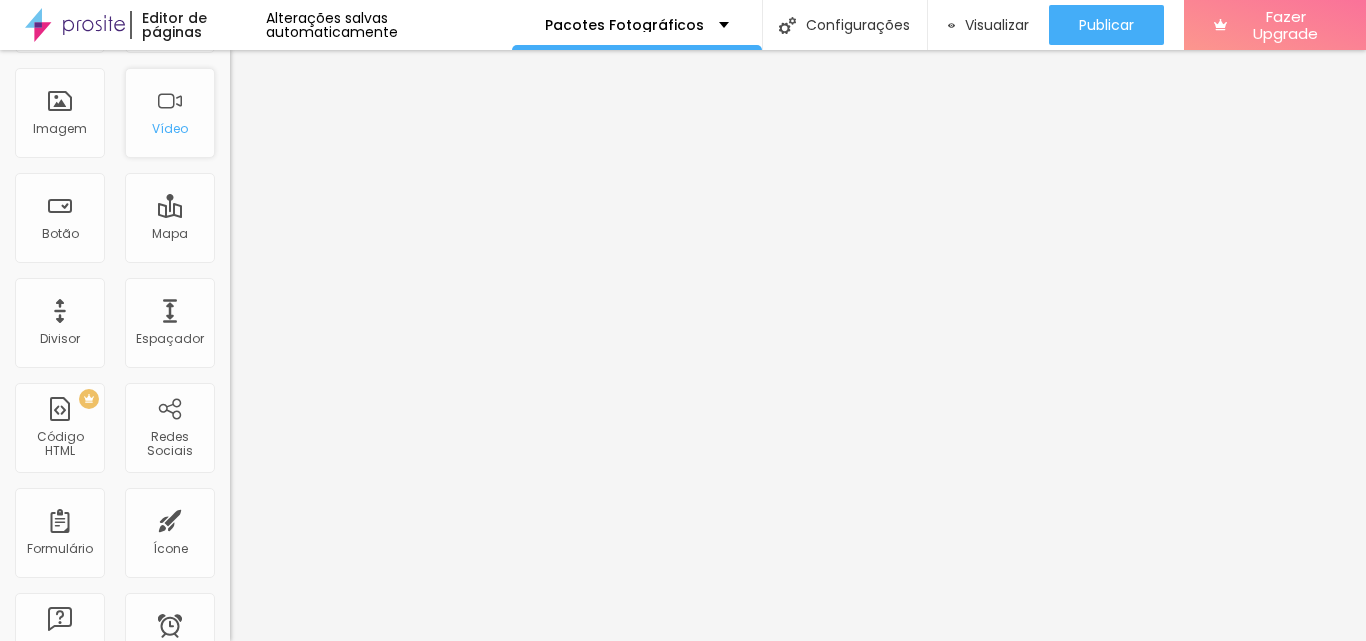 scroll, scrollTop: 0, scrollLeft: 0, axis: both 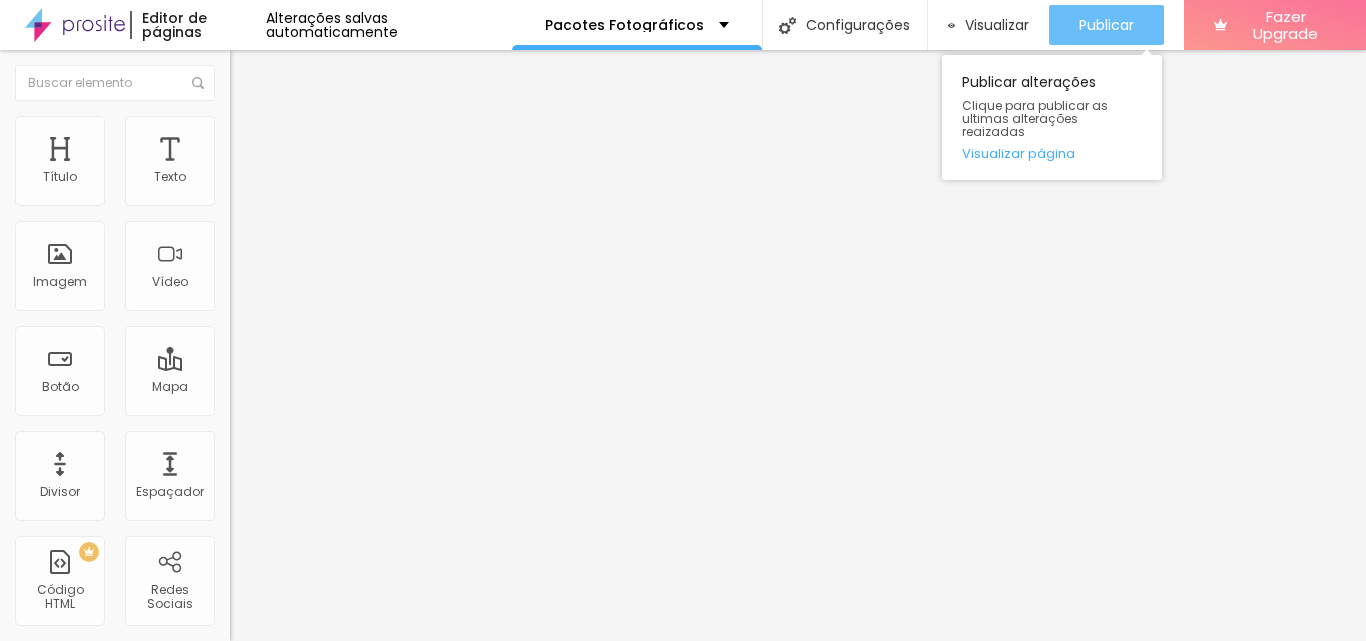 click on "Publicar" at bounding box center [1106, 25] 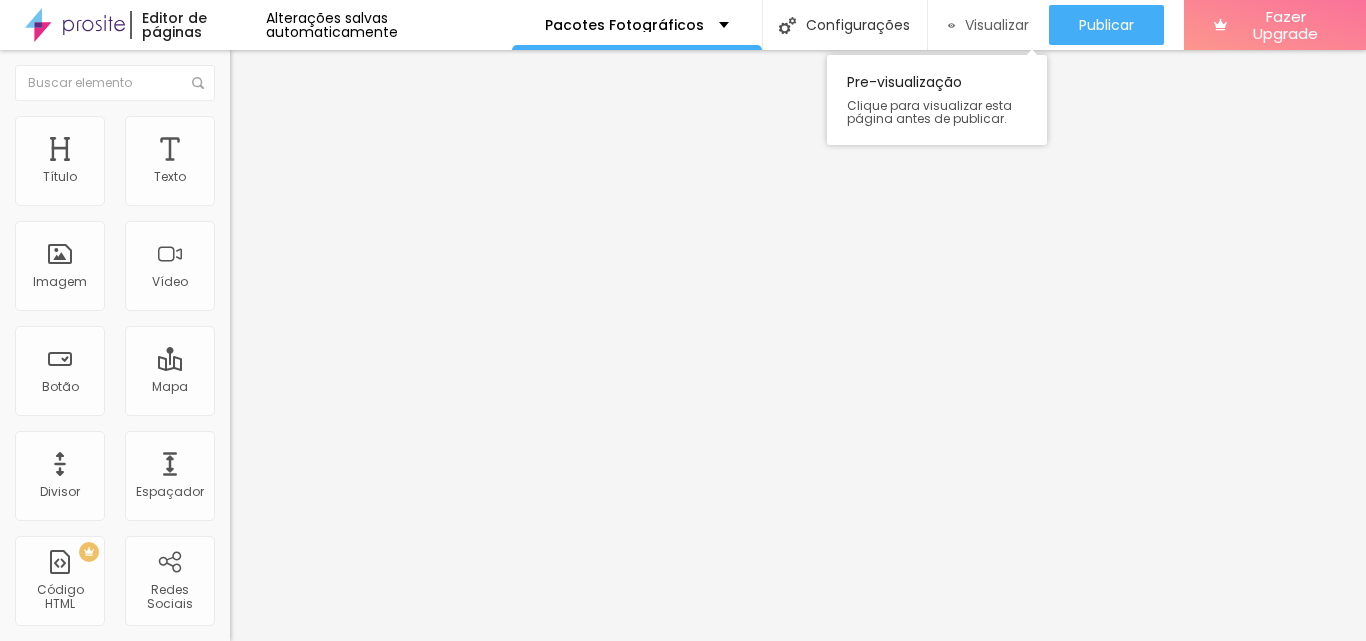 click on "Visualizar" at bounding box center (997, 25) 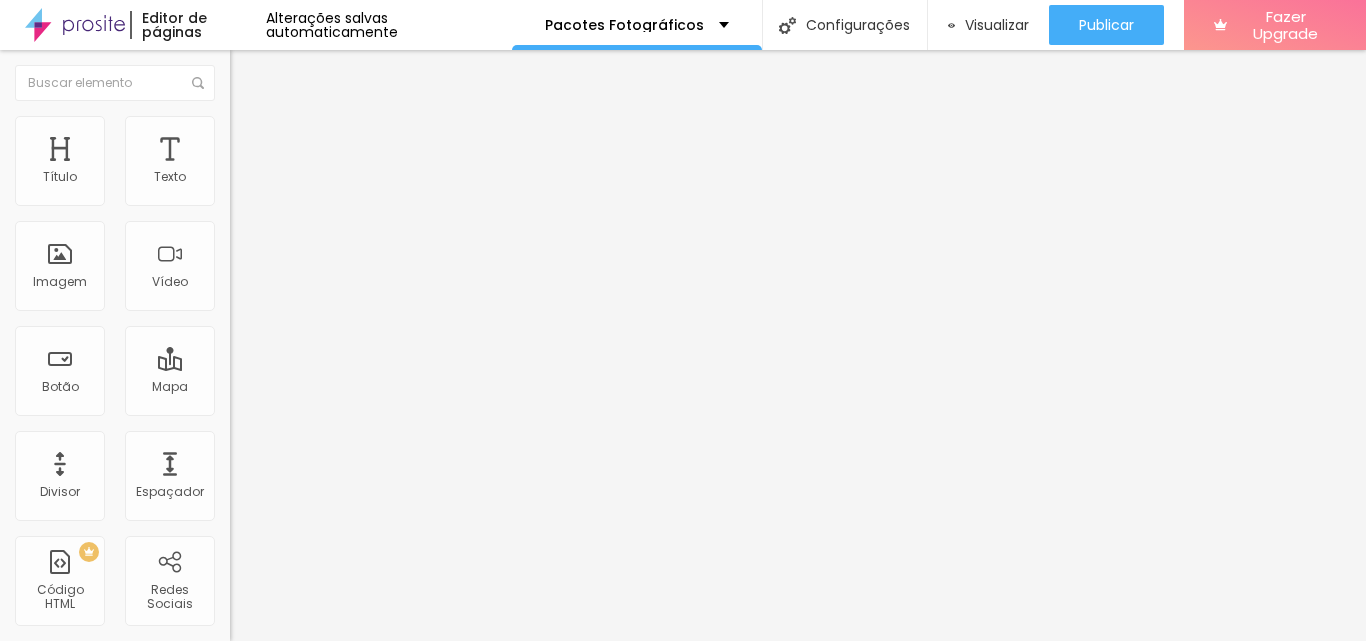 click at bounding box center (253, 73) 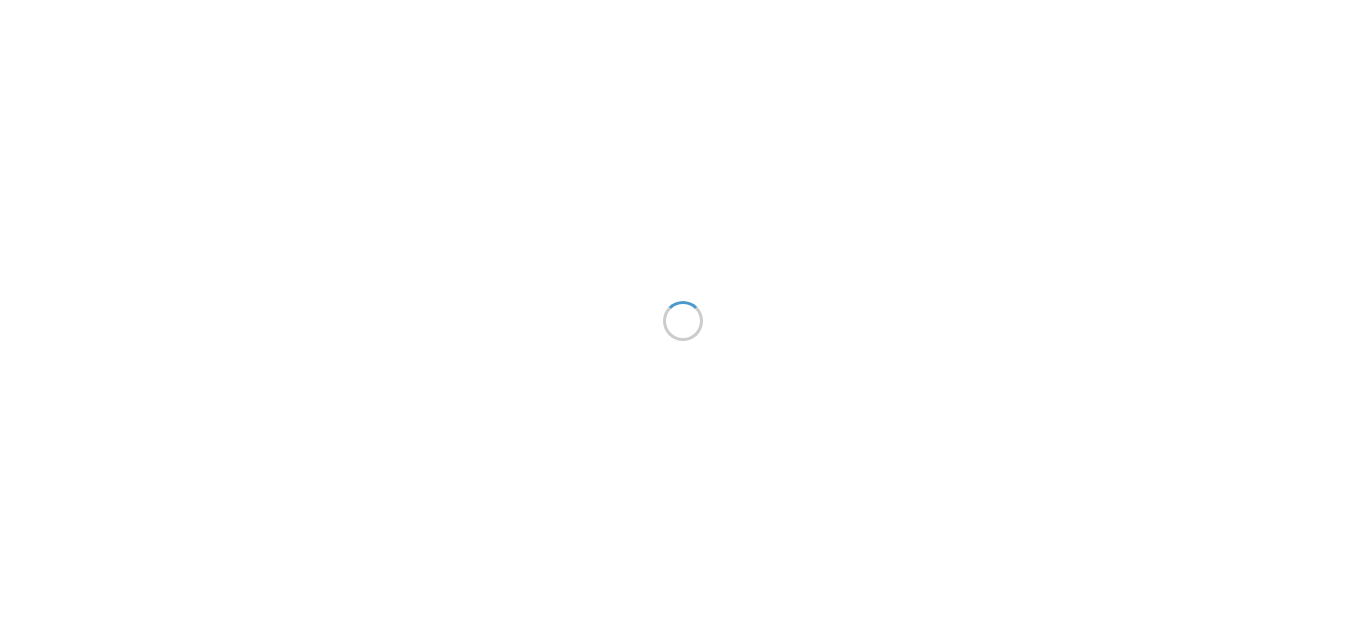 scroll, scrollTop: 0, scrollLeft: 0, axis: both 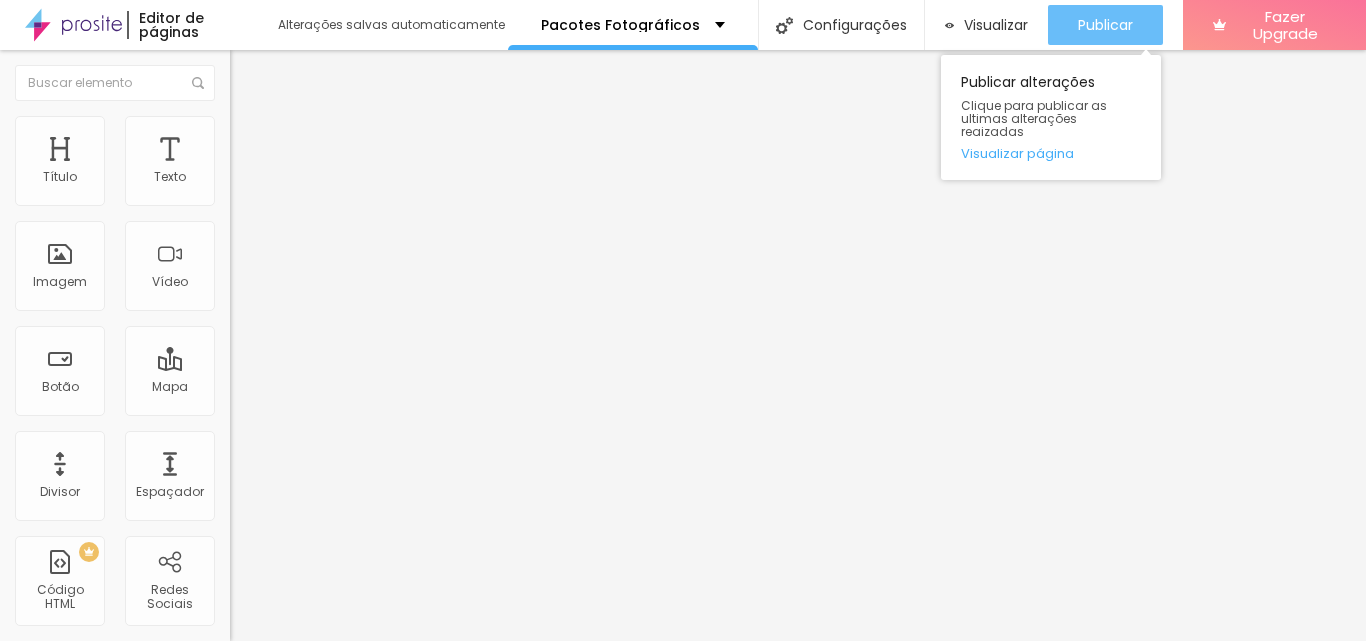 click on "Publicar" at bounding box center (1105, 25) 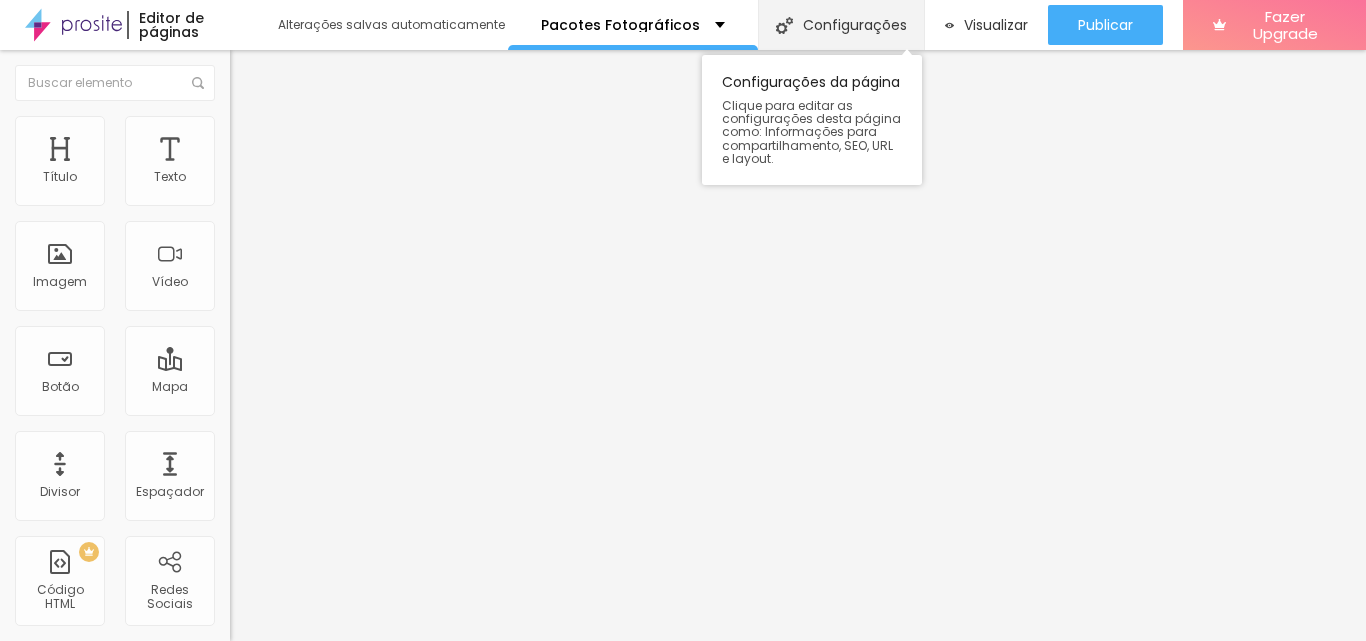 click on "Configurações" at bounding box center [841, 25] 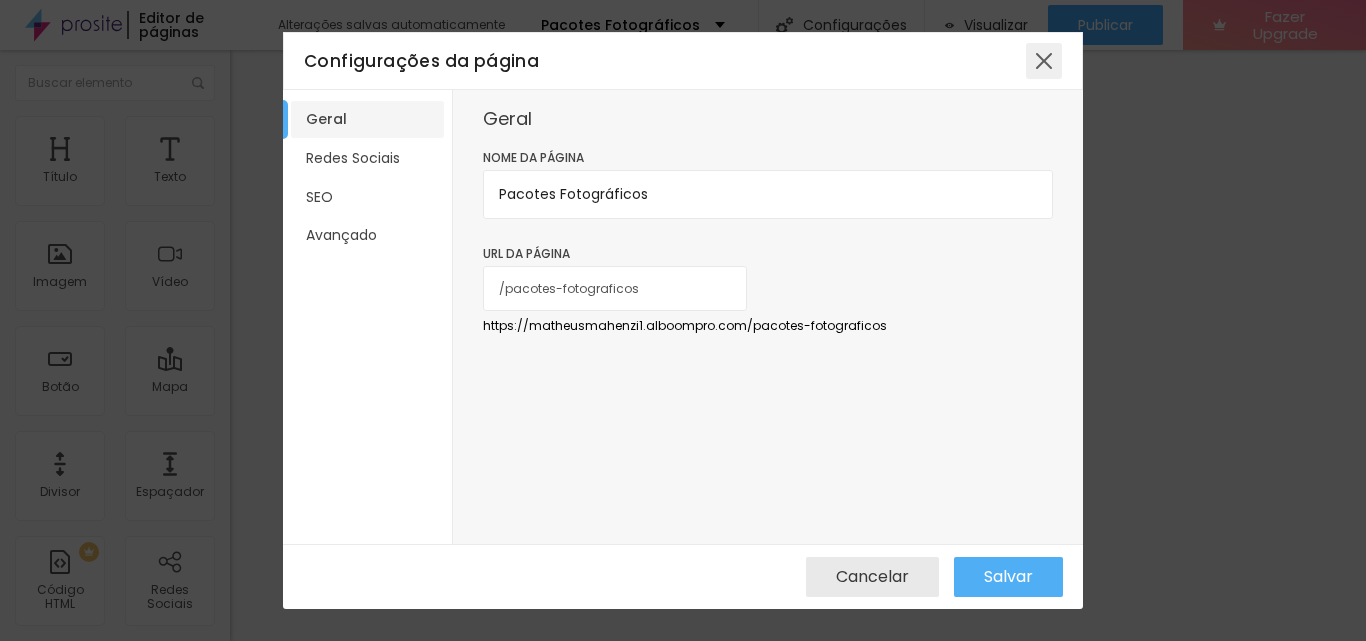 click at bounding box center [1044, 61] 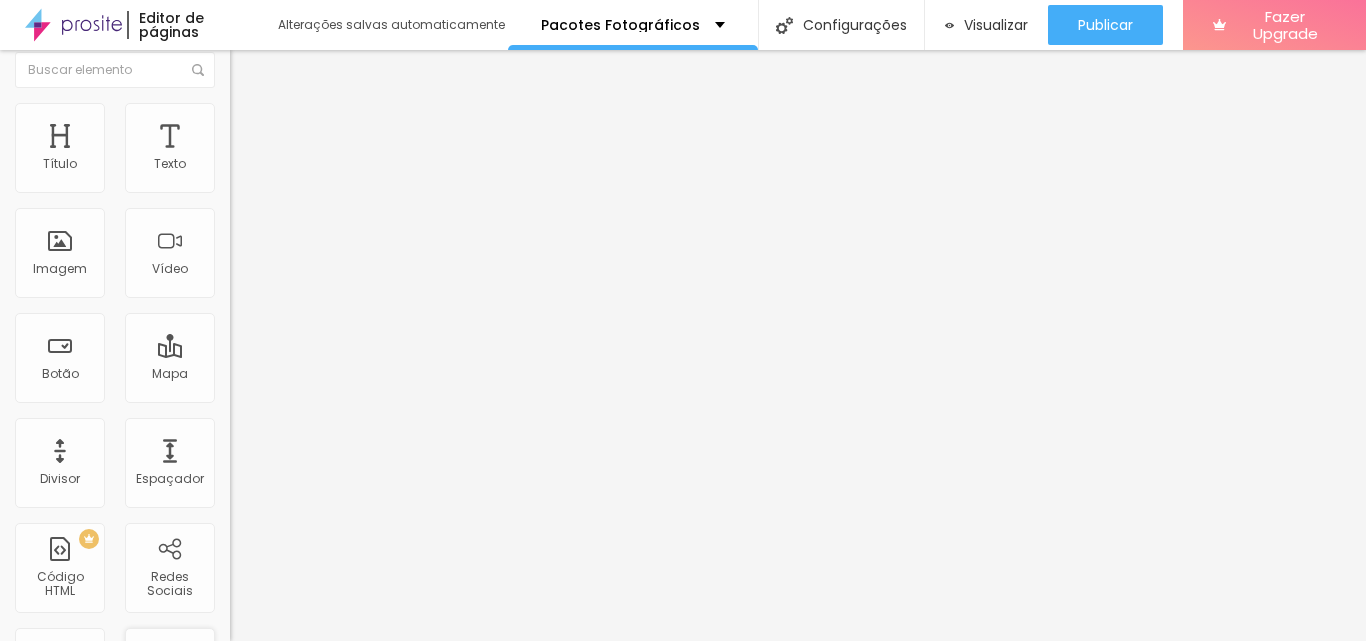 scroll, scrollTop: 0, scrollLeft: 0, axis: both 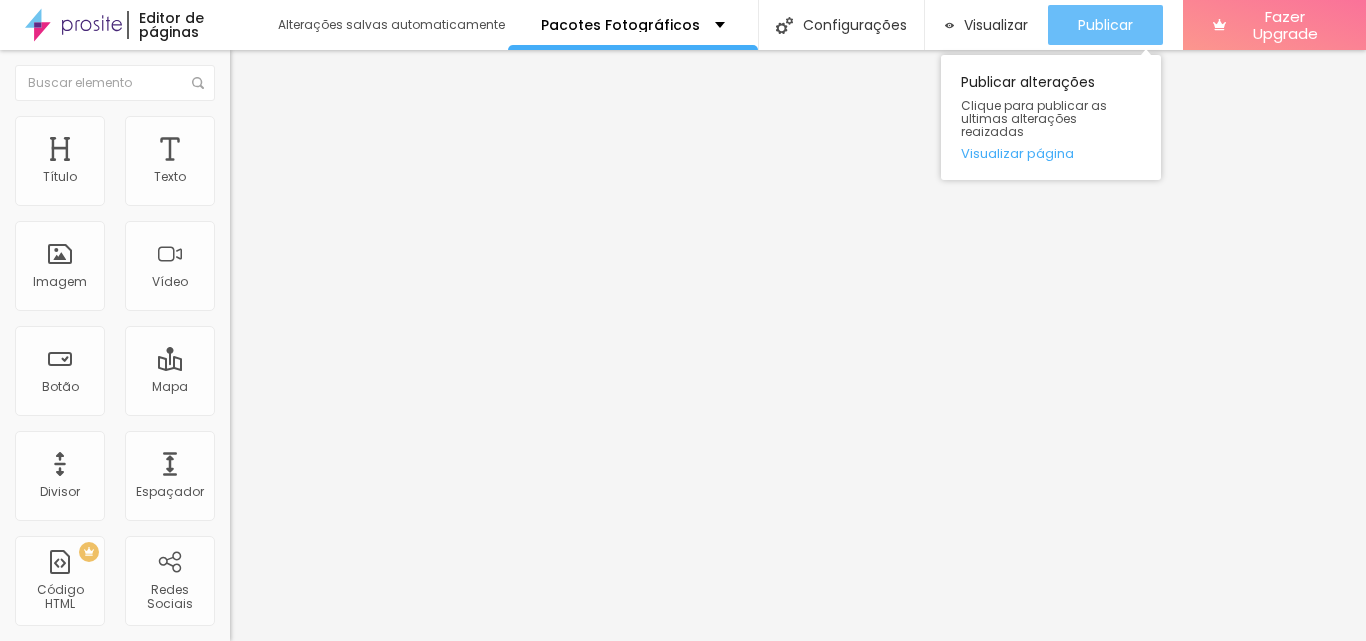 drag, startPoint x: 1066, startPoint y: 14, endPoint x: 946, endPoint y: 3, distance: 120.50311 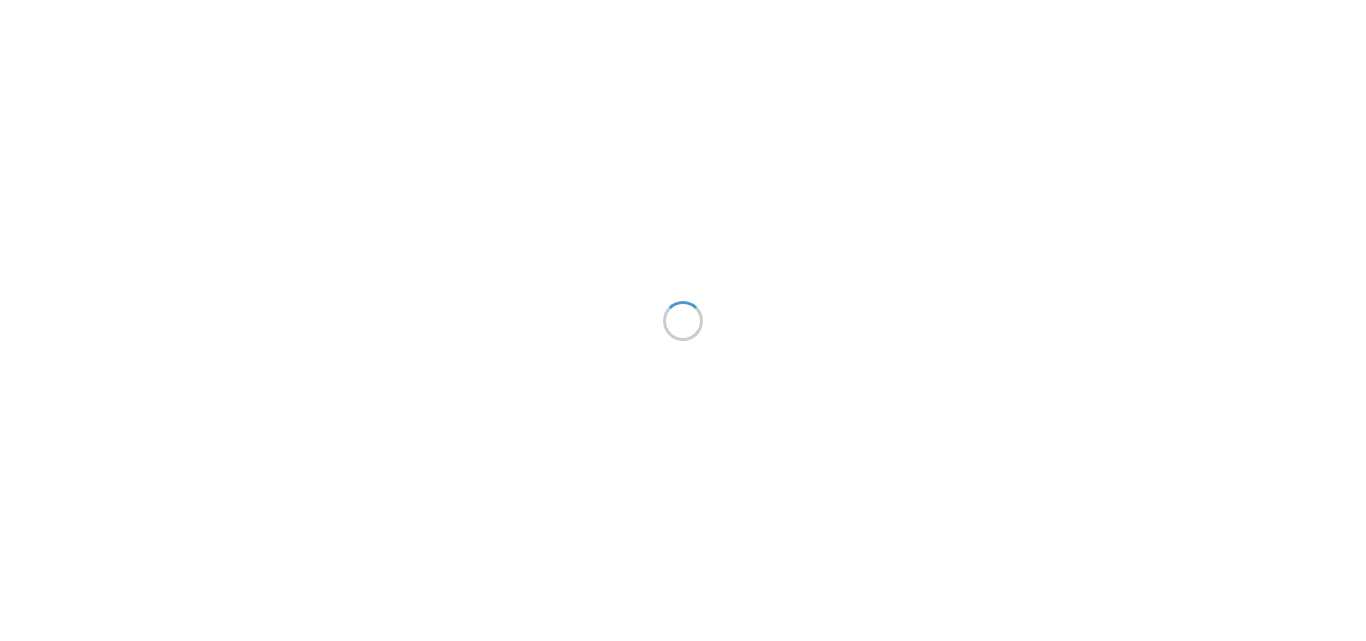 scroll, scrollTop: 0, scrollLeft: 0, axis: both 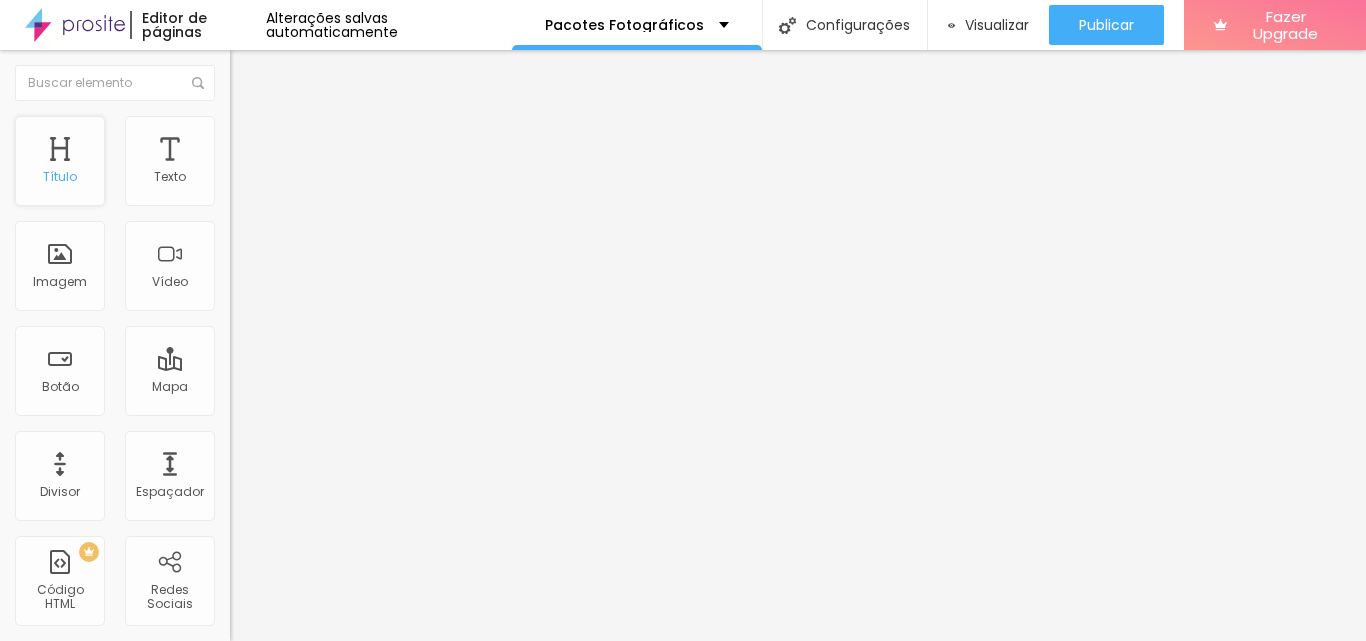 click on "Título" at bounding box center (60, 177) 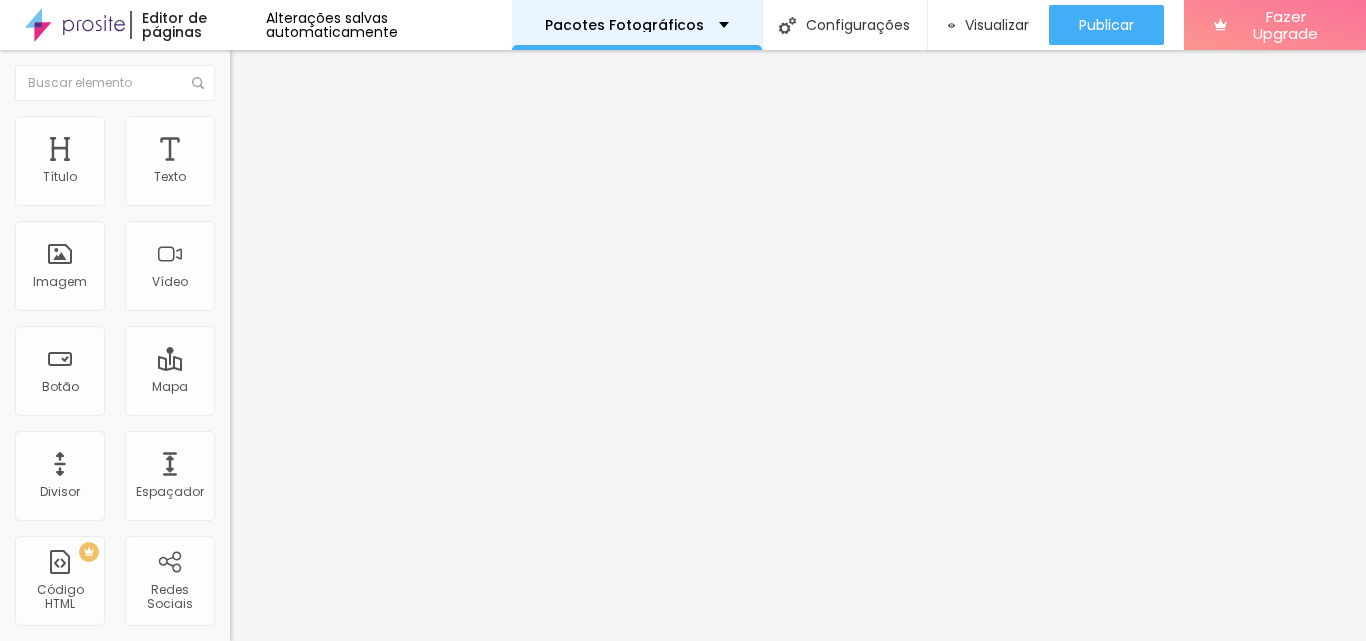 click on "Pacotes Fotográficos" at bounding box center [637, 25] 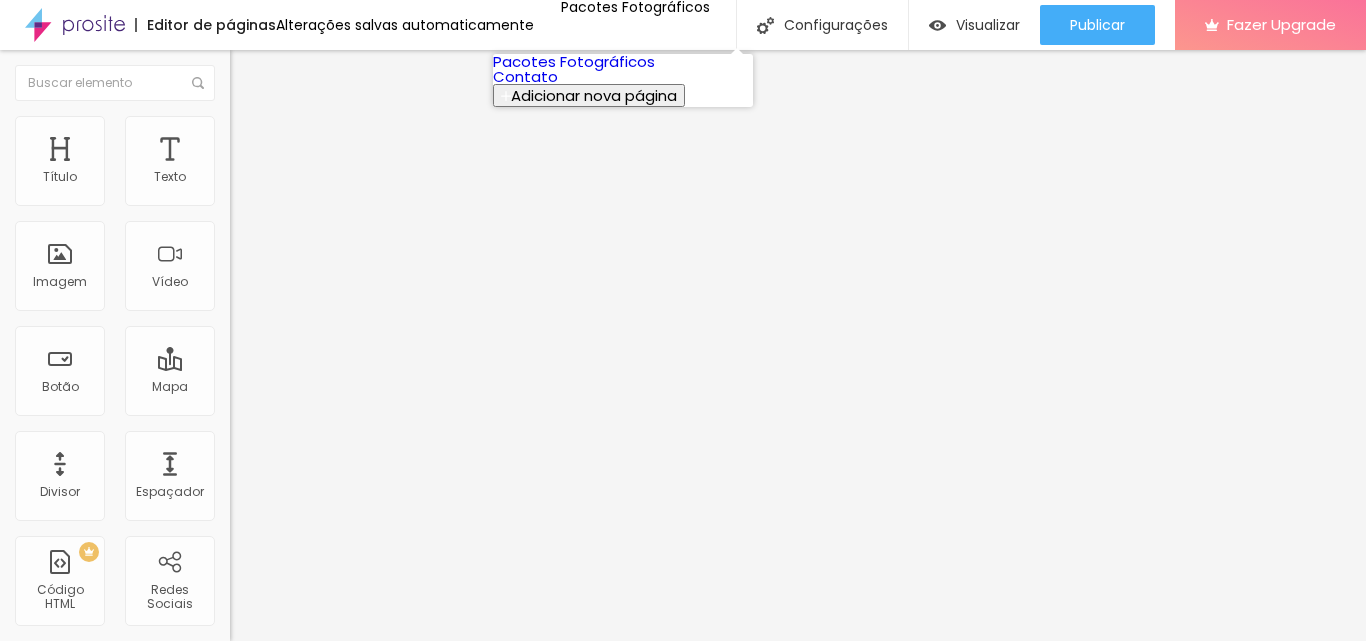 click on "Pacotes Fotográficos" at bounding box center [574, 61] 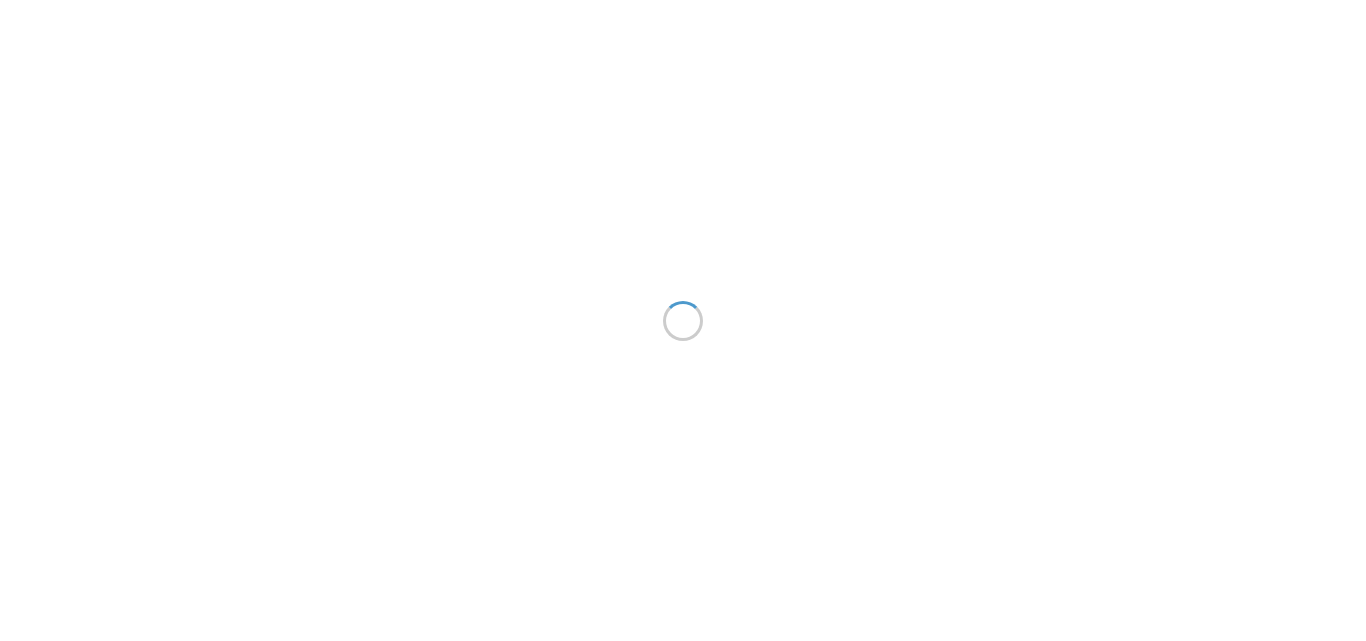 scroll, scrollTop: 0, scrollLeft: 0, axis: both 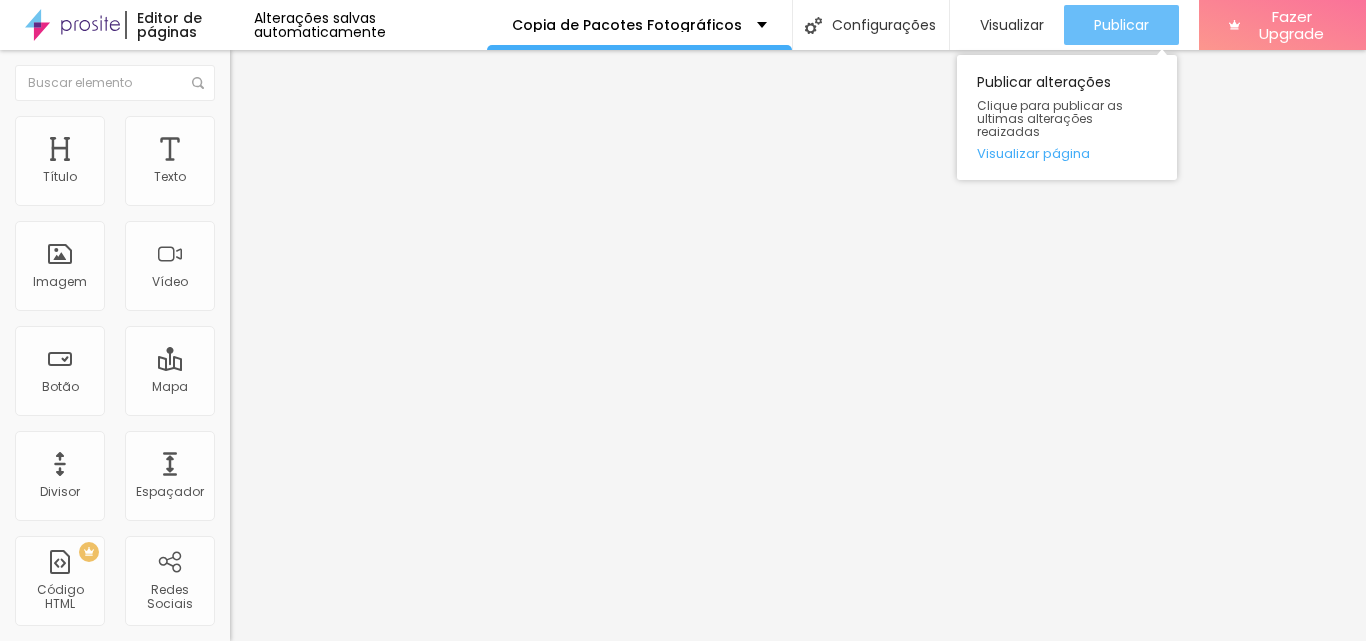 click on "Publicar" at bounding box center [1121, 25] 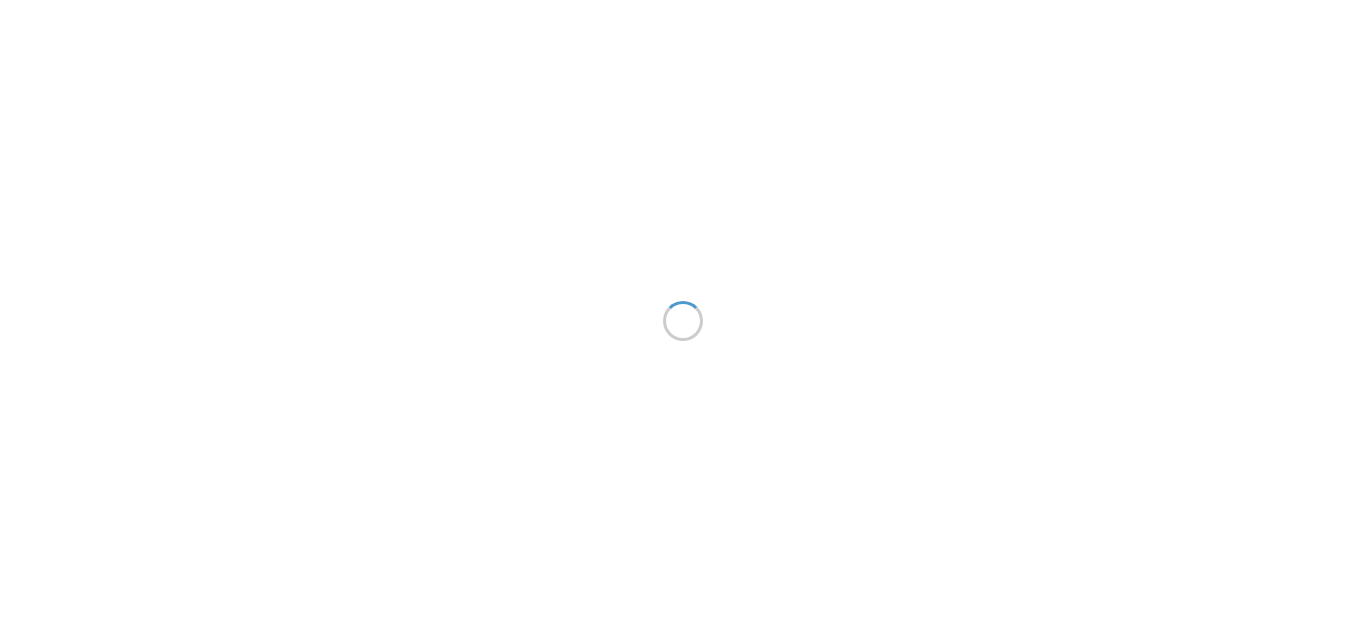 scroll, scrollTop: 0, scrollLeft: 0, axis: both 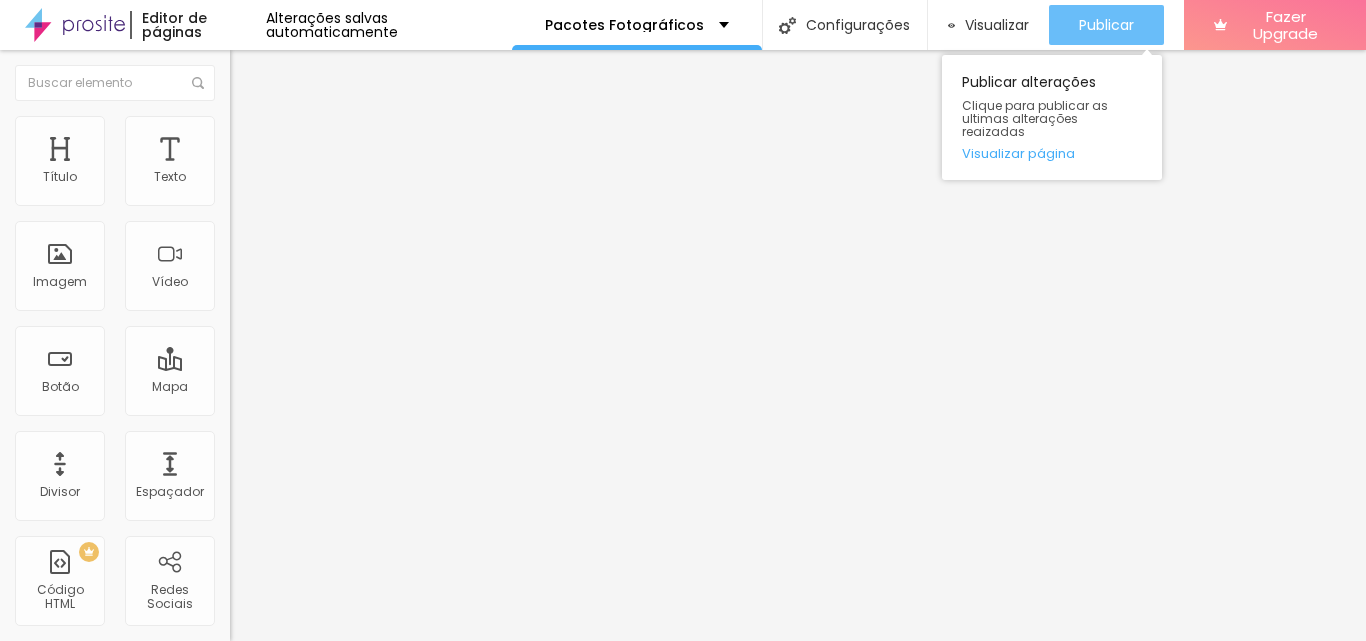 click on "Publicar" at bounding box center (1106, 25) 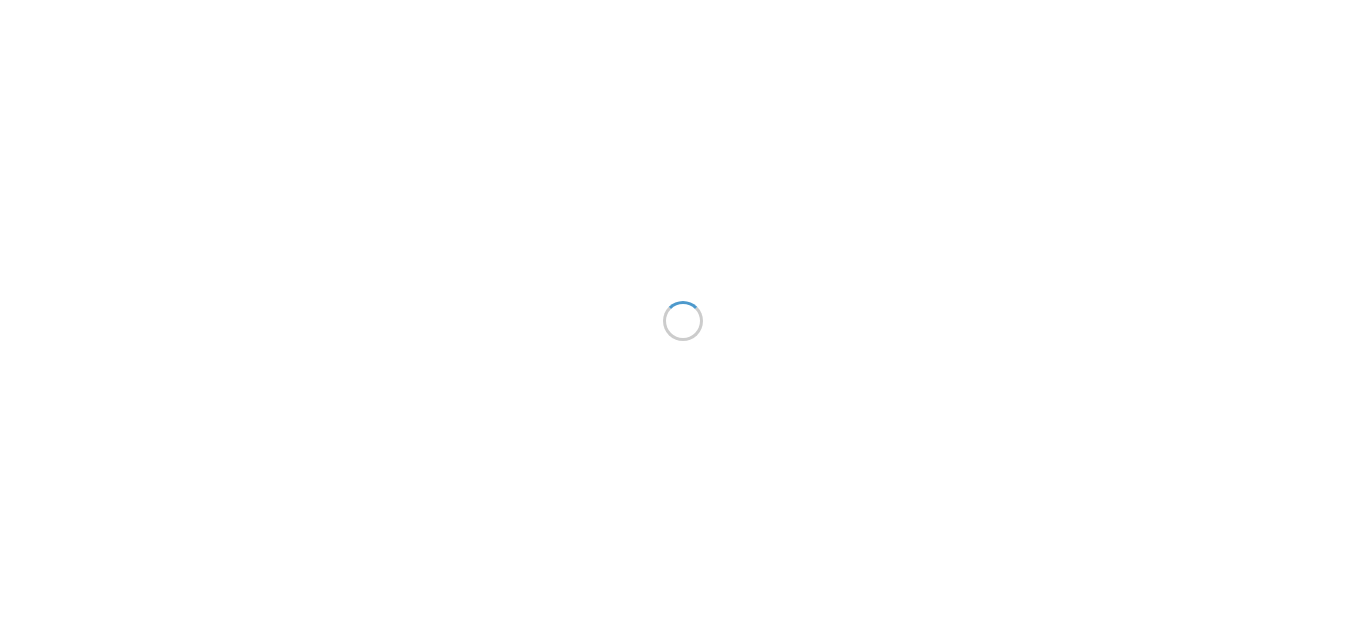 scroll, scrollTop: 0, scrollLeft: 0, axis: both 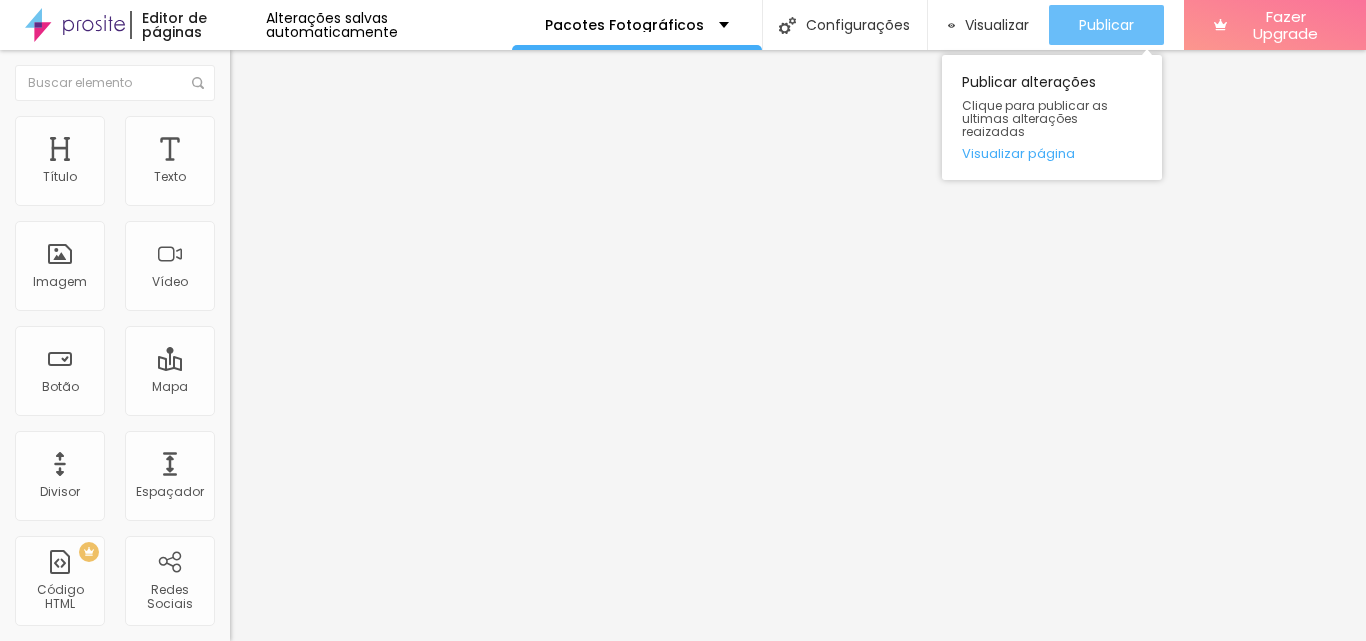 click on "Publicar" at bounding box center (1106, 25) 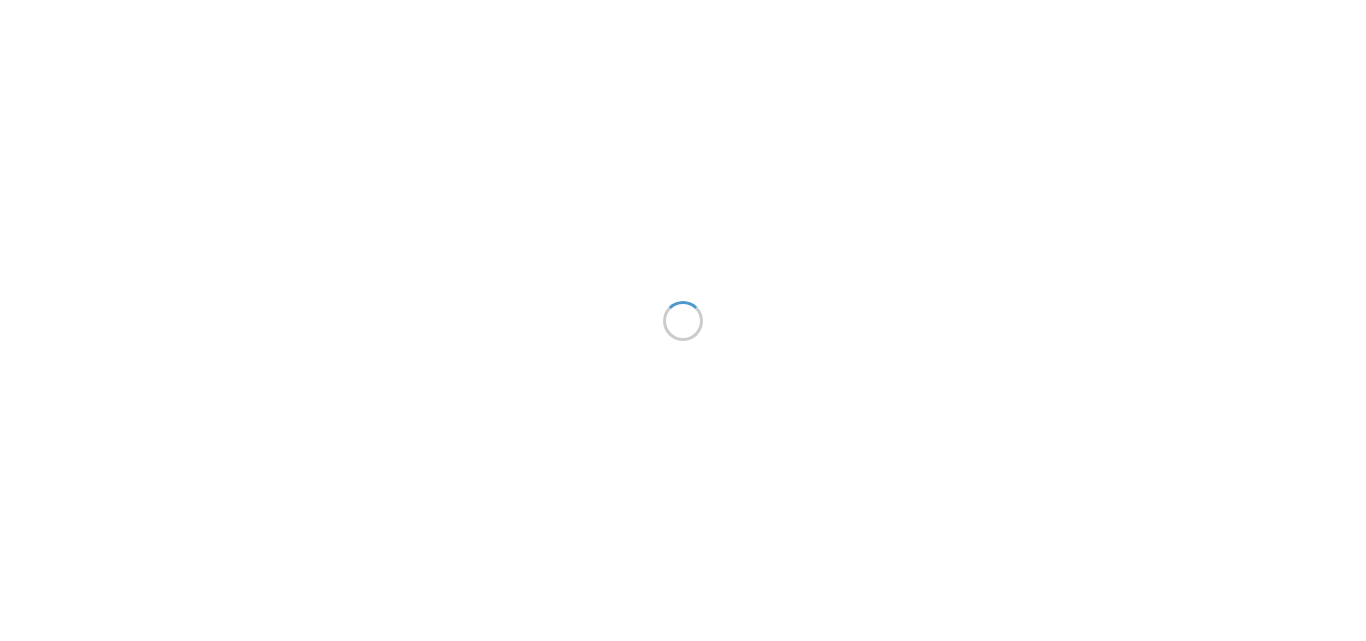 scroll, scrollTop: 0, scrollLeft: 0, axis: both 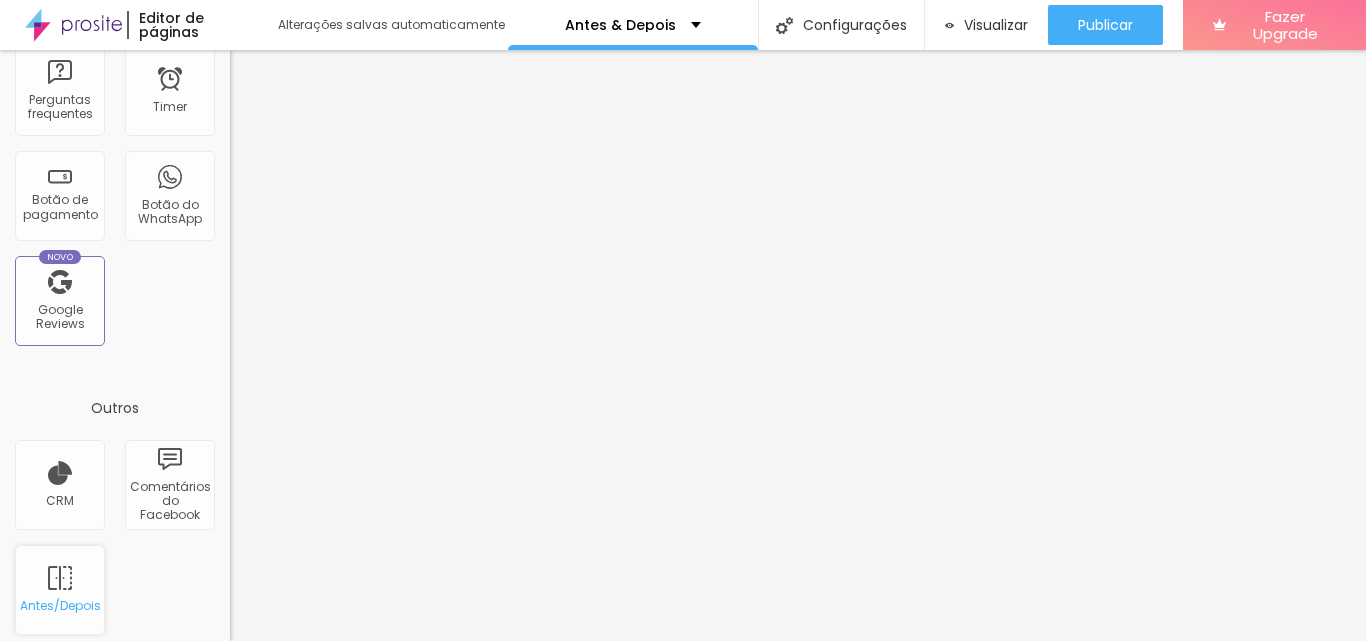 click on "Antes/Depois" at bounding box center (60, 590) 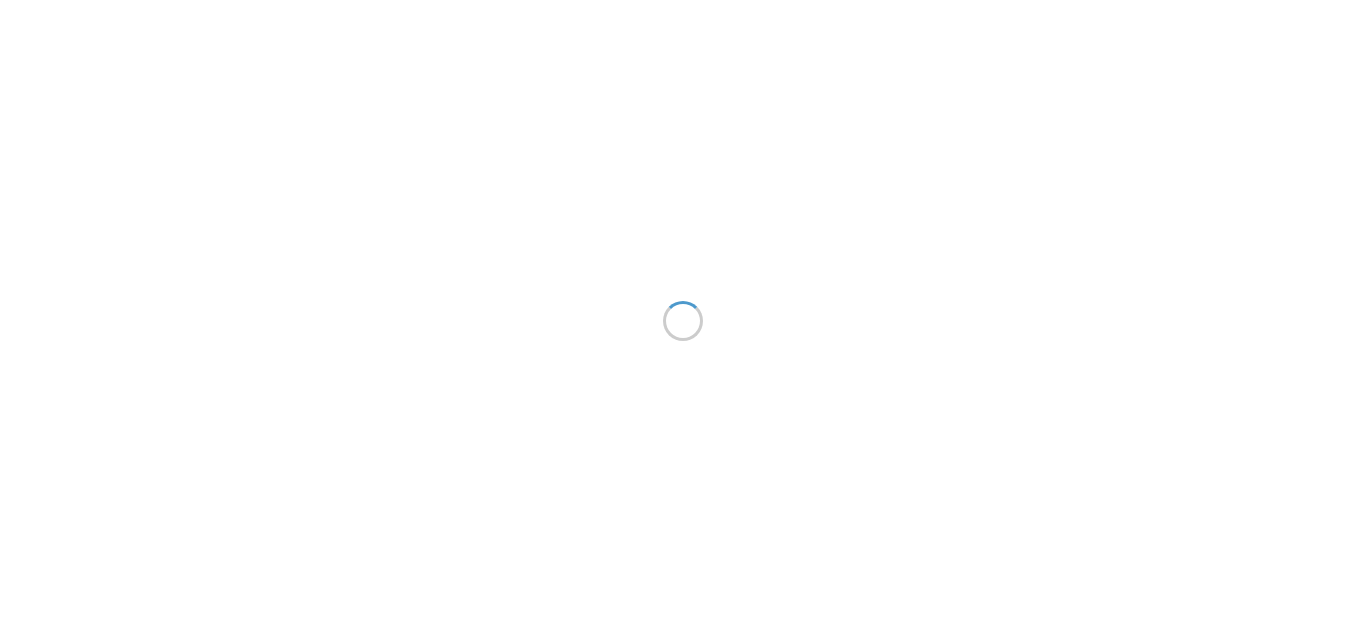 scroll, scrollTop: 0, scrollLeft: 0, axis: both 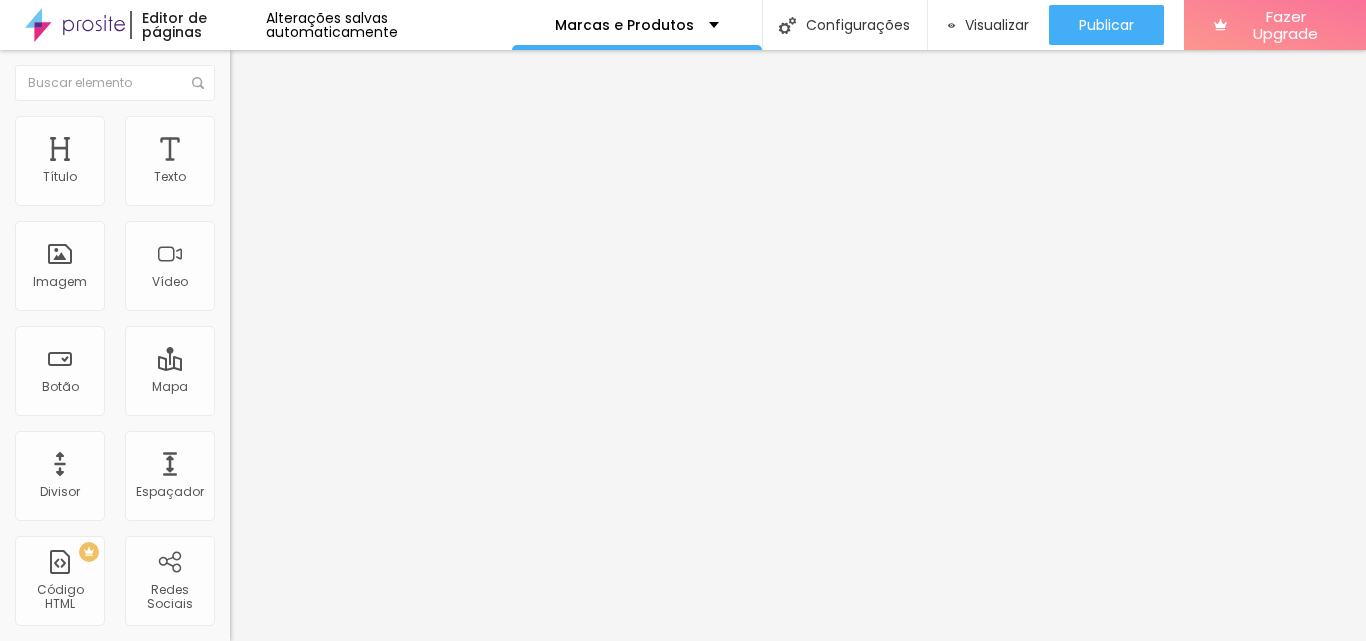 click on "Trocar imagem" at bounding box center (284, 163) 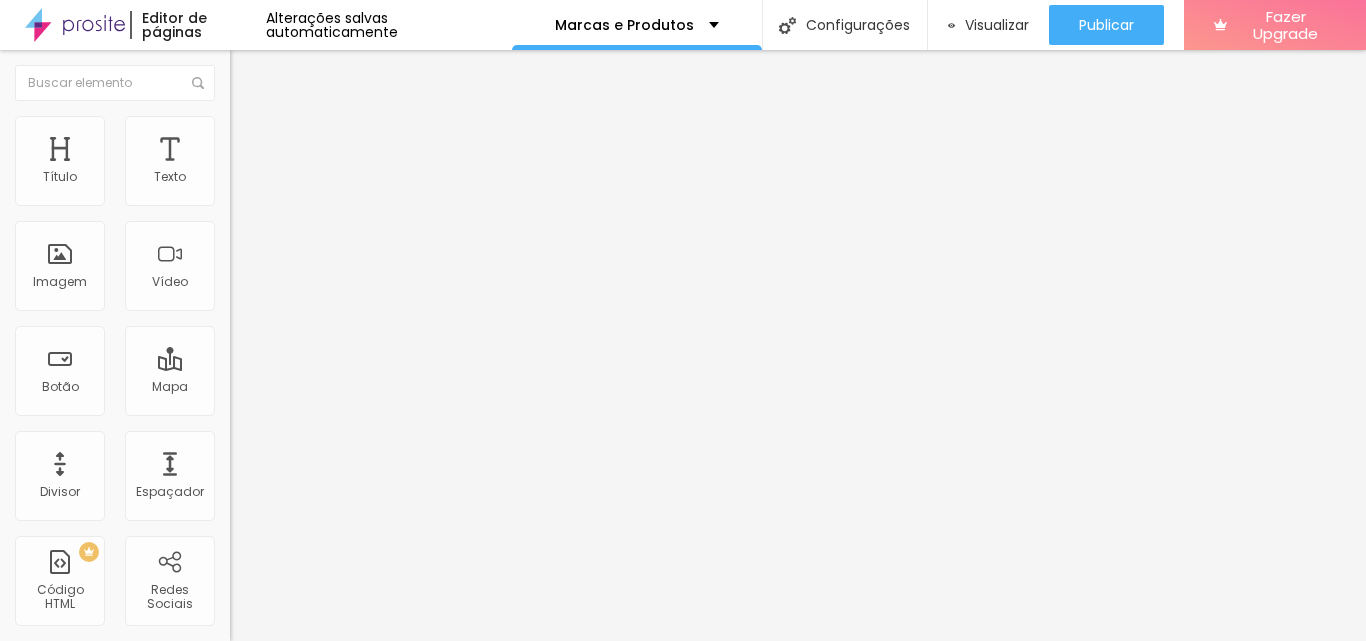 click on "Trocar imagem" at bounding box center [284, 163] 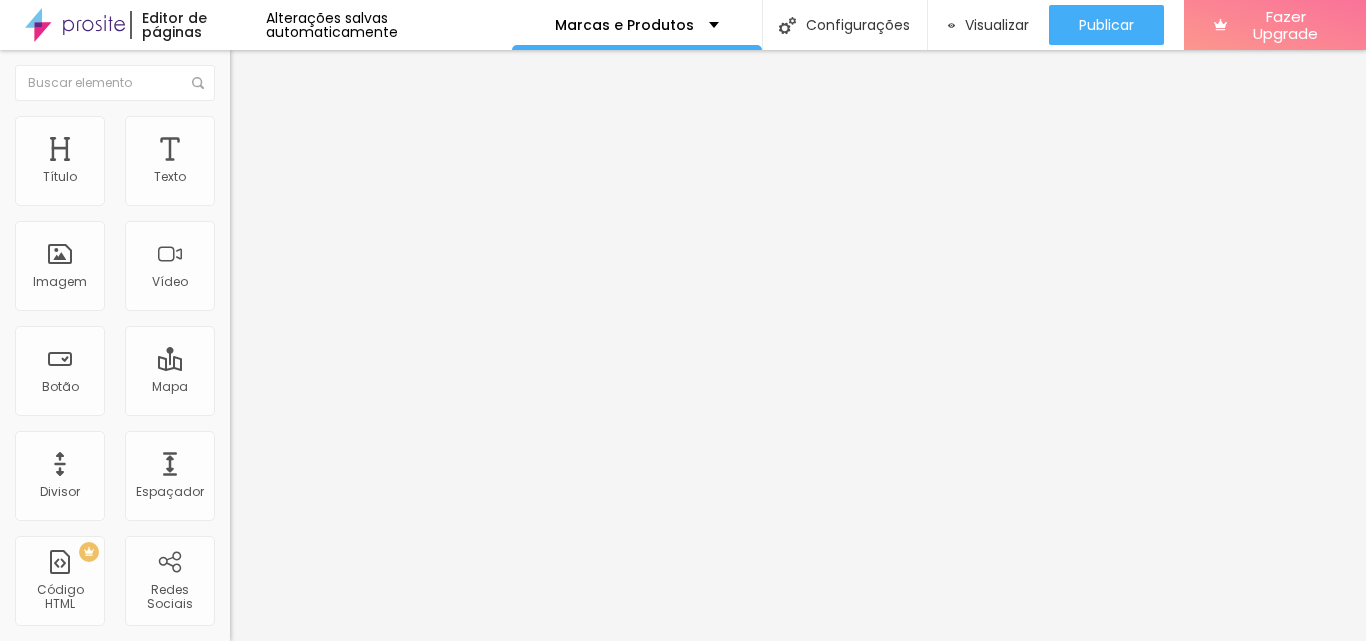 click at bounding box center [683, 859] 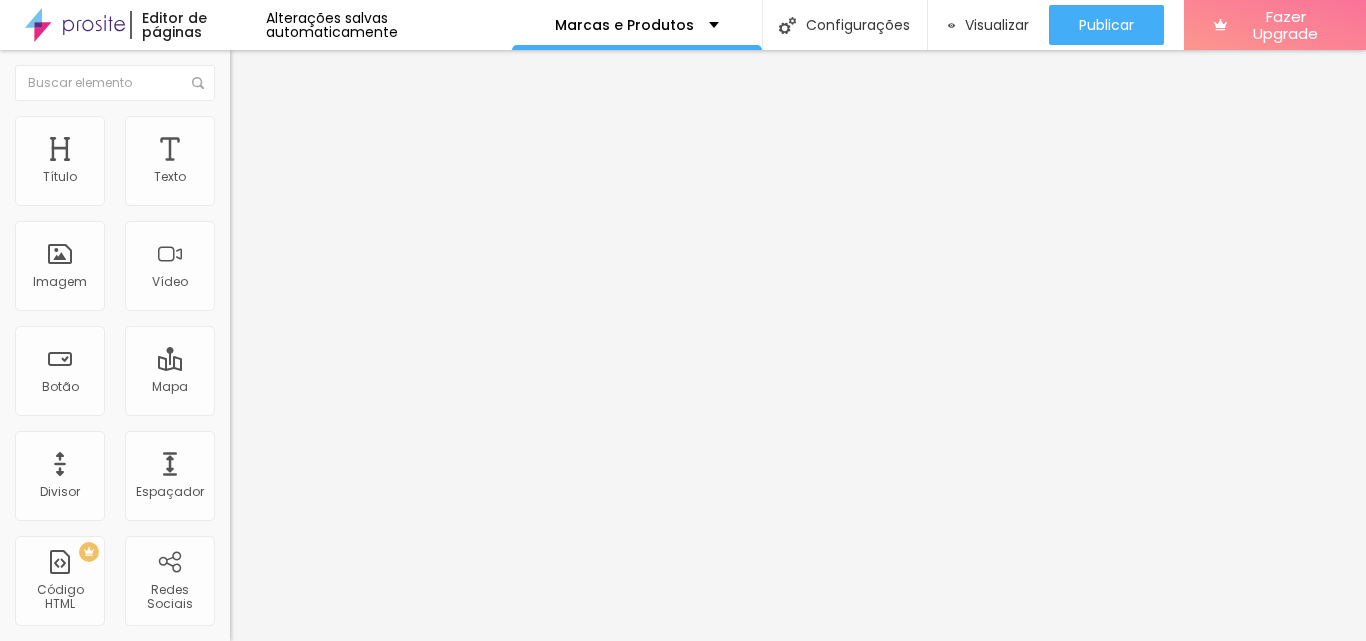 click on "Adicionar imagem" at bounding box center (294, 163) 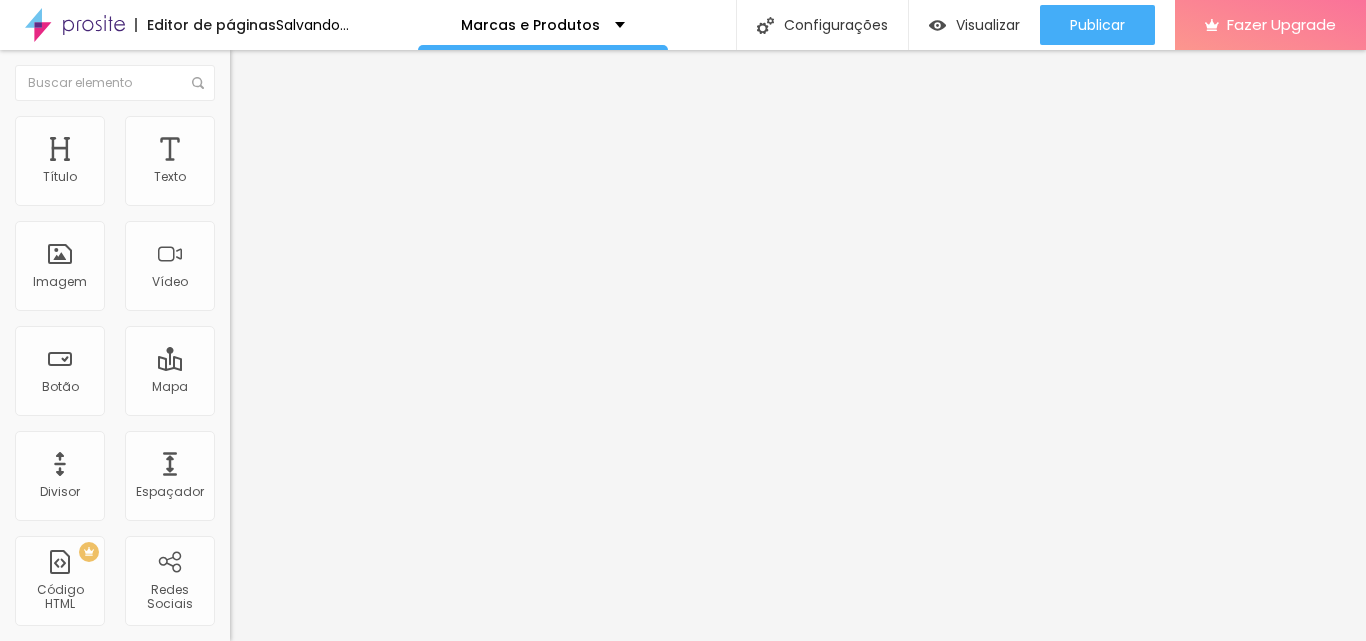 click on "Trocar imagem" at bounding box center (284, 163) 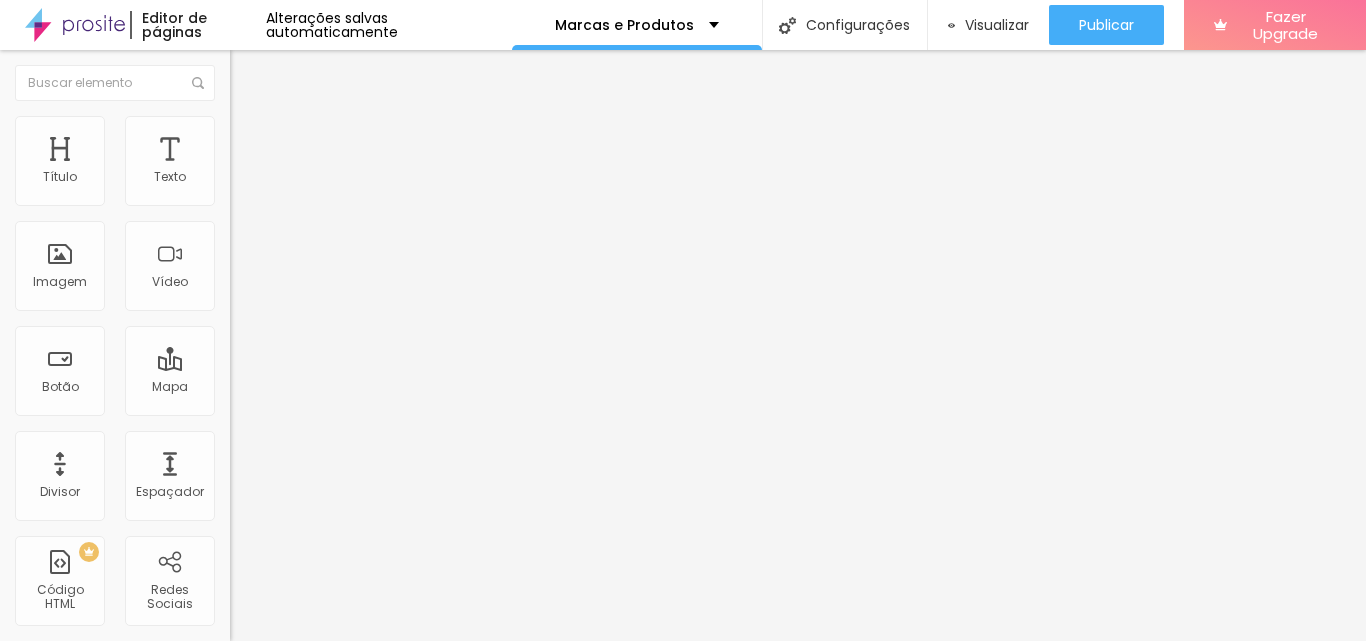 click at bounding box center (683, 828) 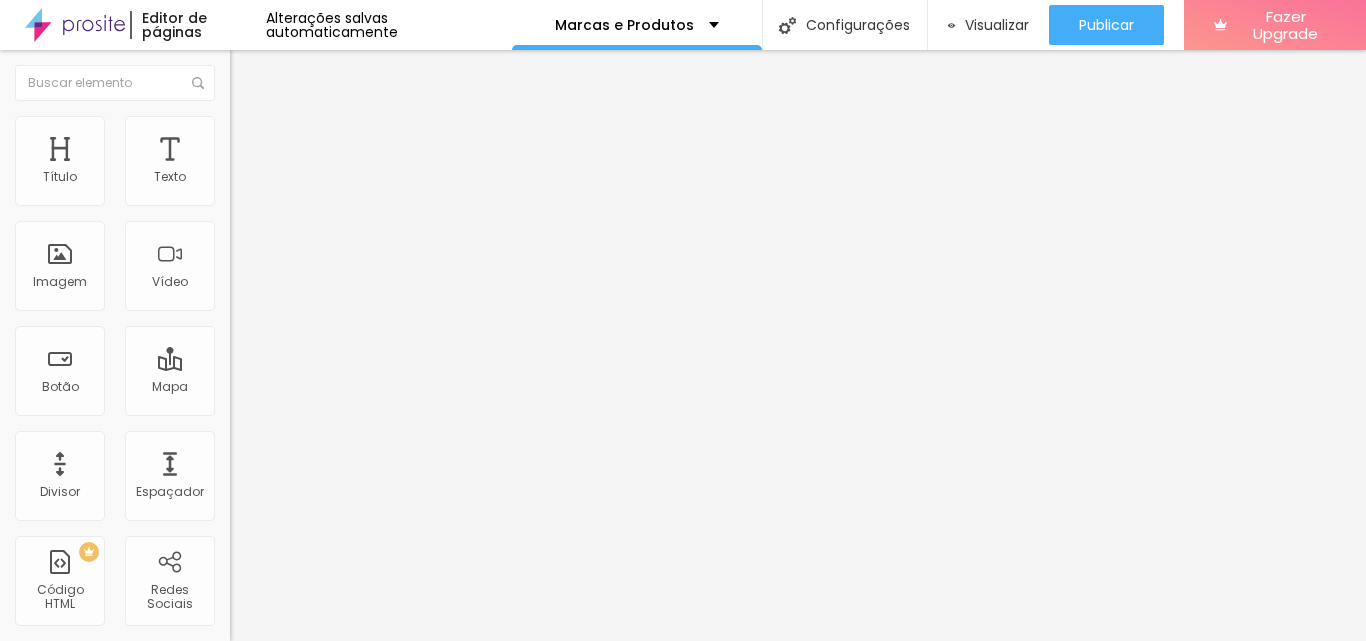 click on "Adicionar imagem" at bounding box center [294, 163] 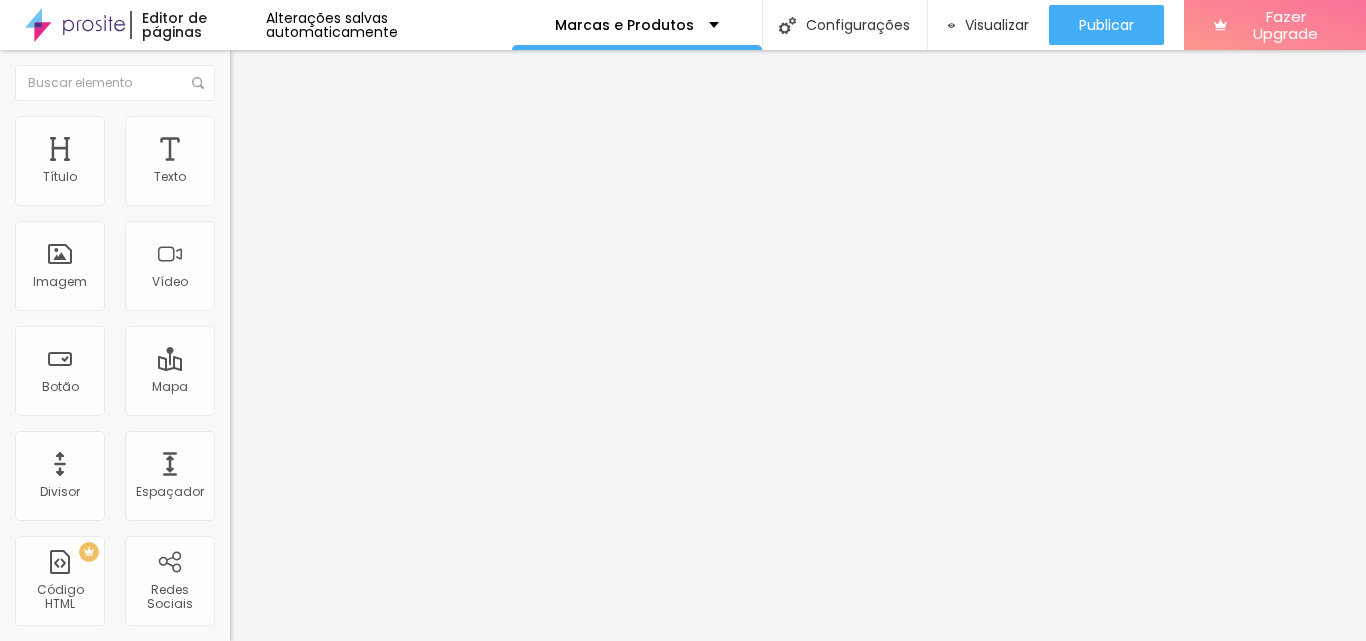 click at bounding box center [683, 768] 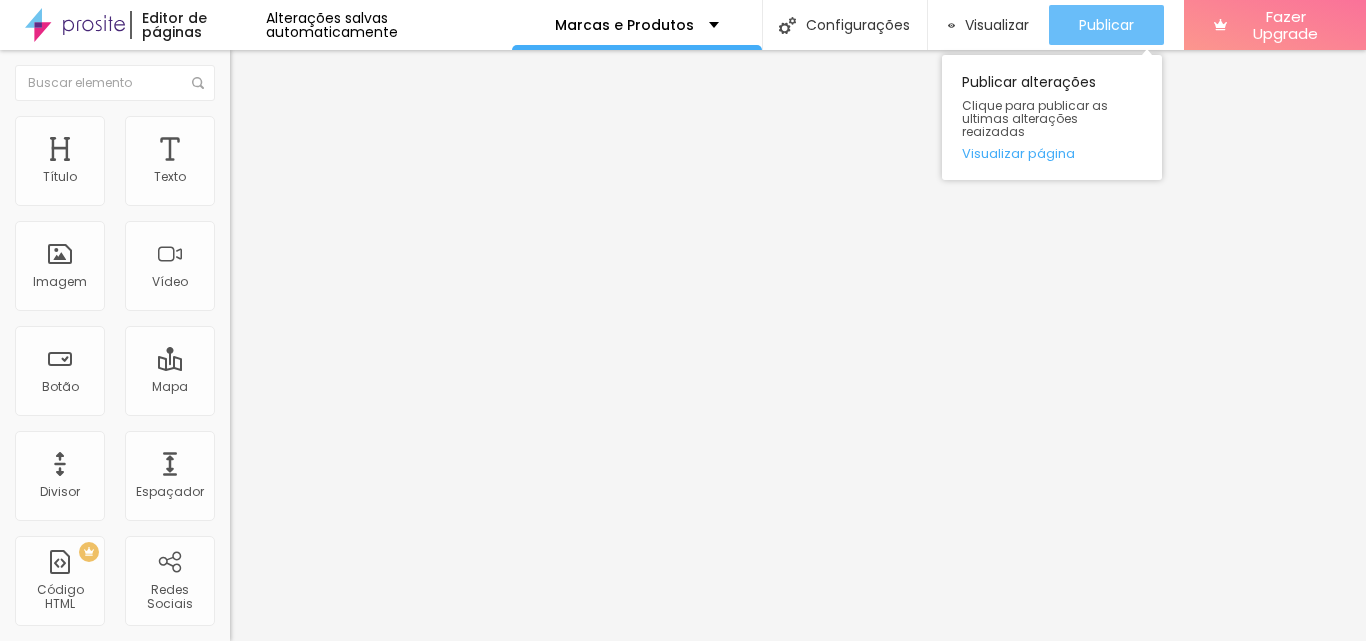 click on "Publicar" at bounding box center [1106, 25] 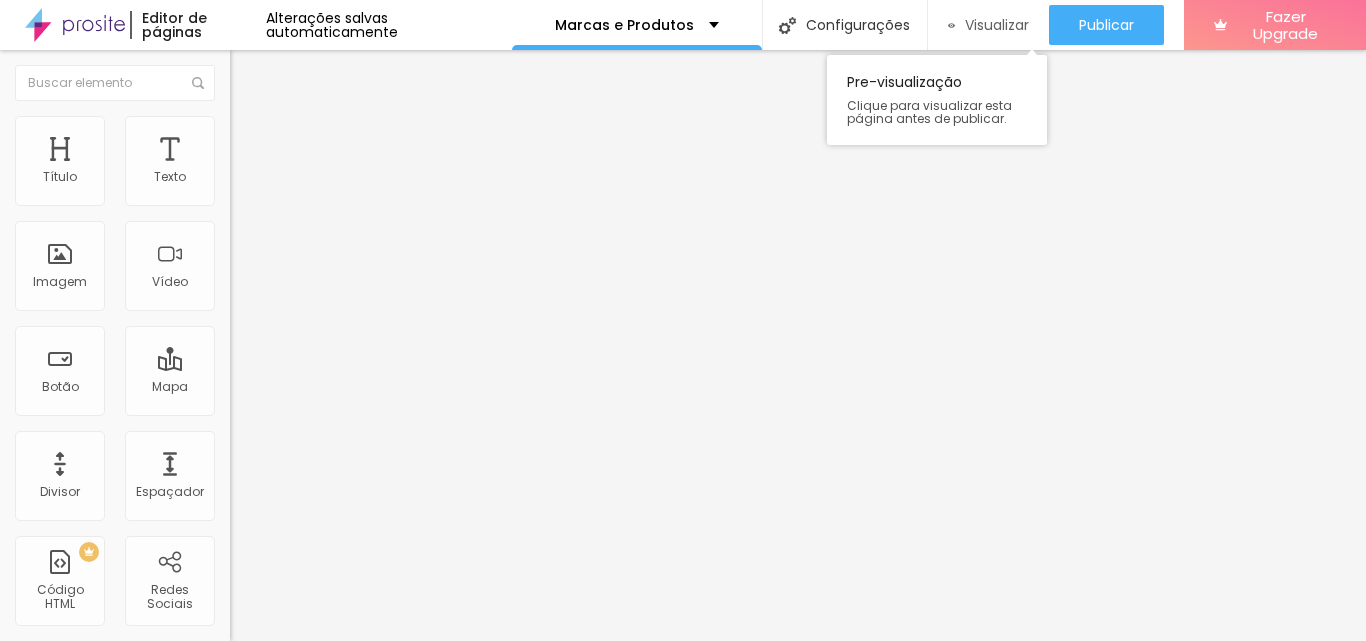 click on "Visualizar" at bounding box center (997, 25) 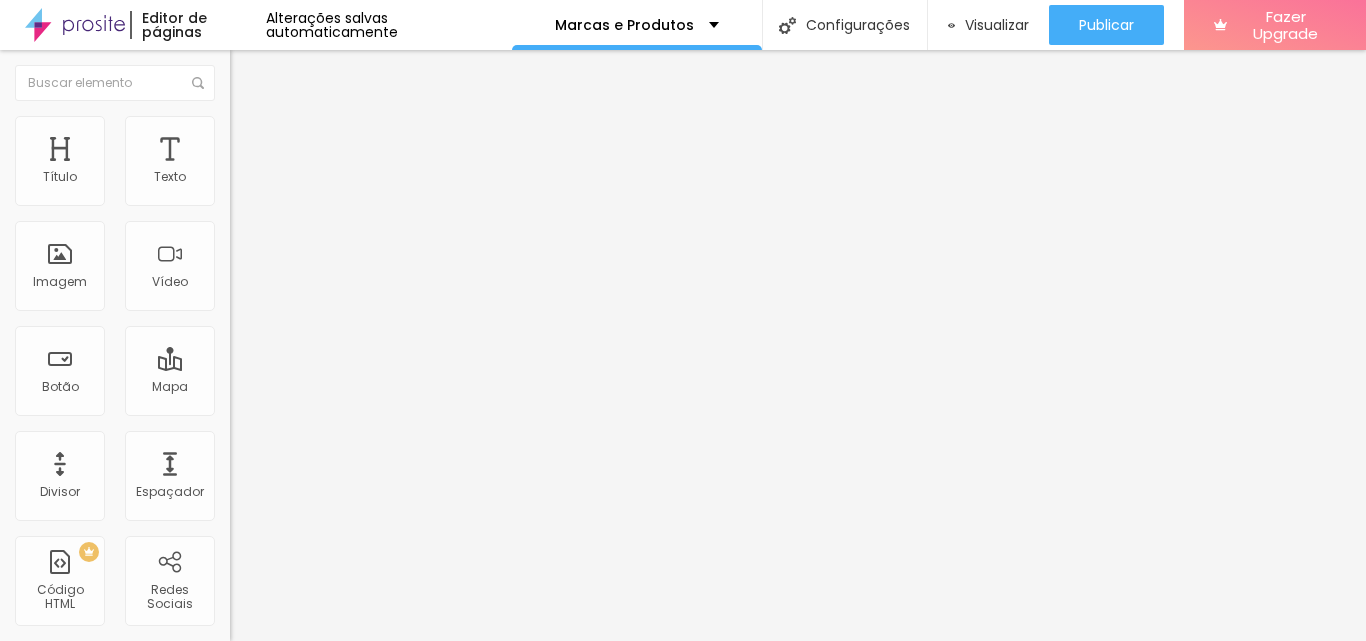 click at bounding box center [75, 25] 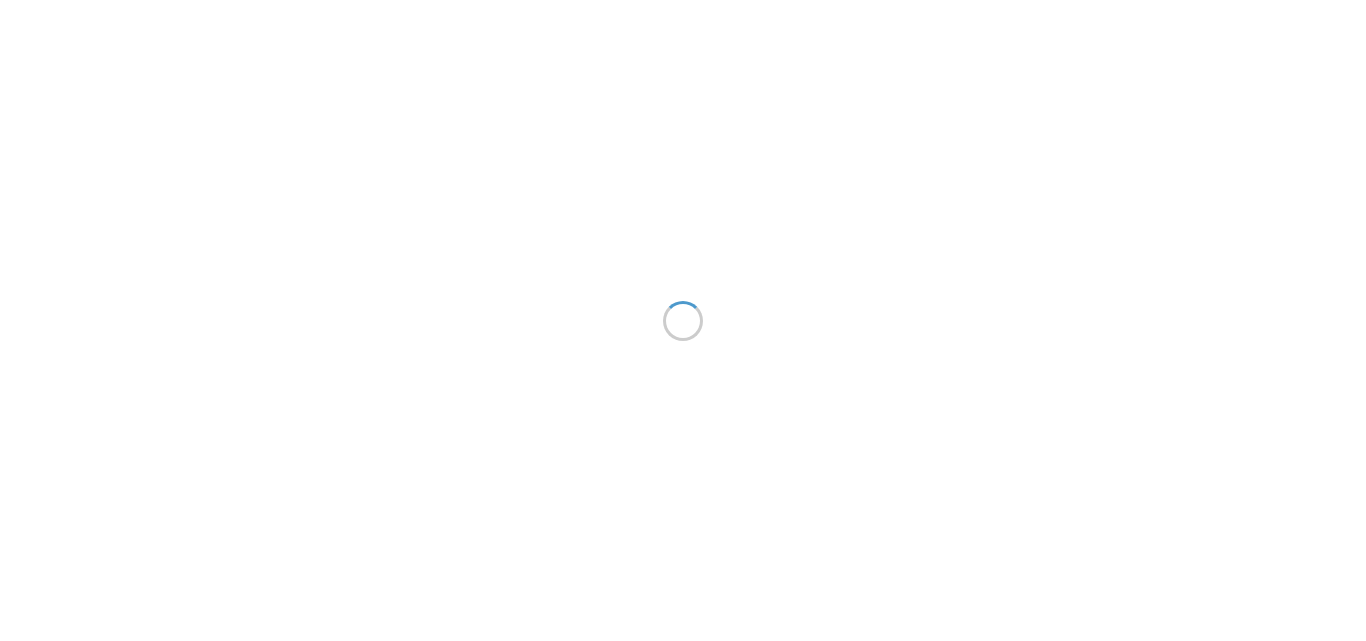 scroll, scrollTop: 0, scrollLeft: 0, axis: both 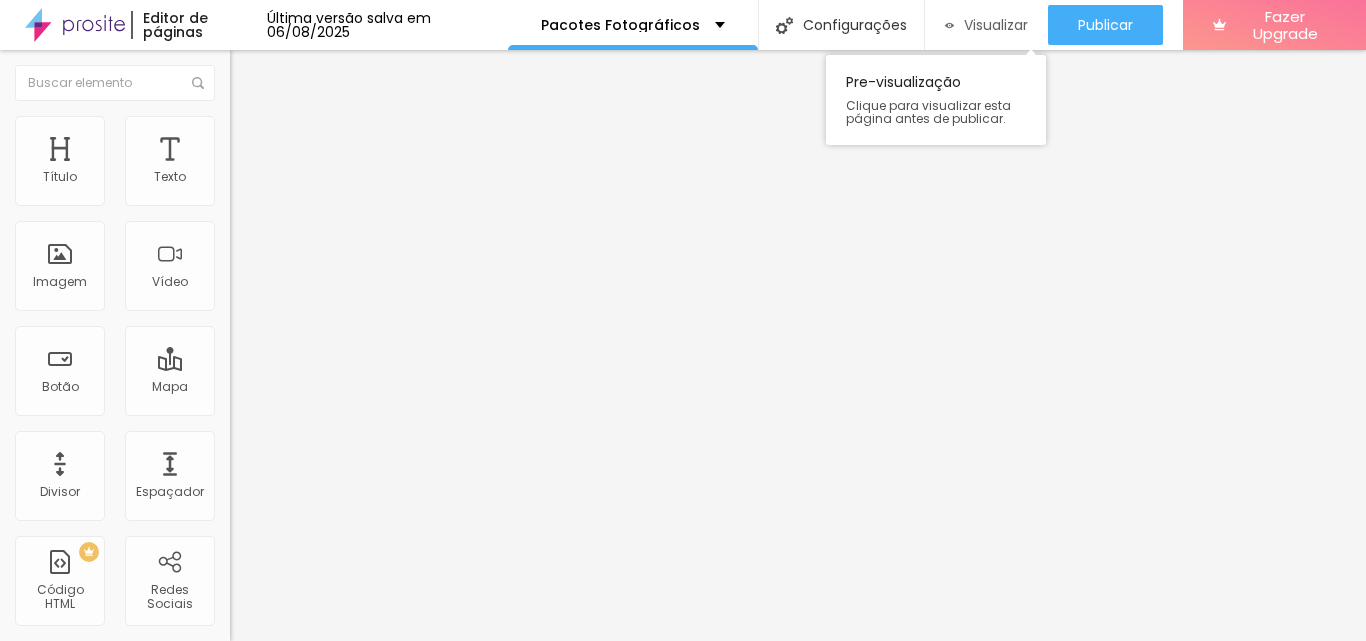 click on "Visualizar" at bounding box center [996, 25] 